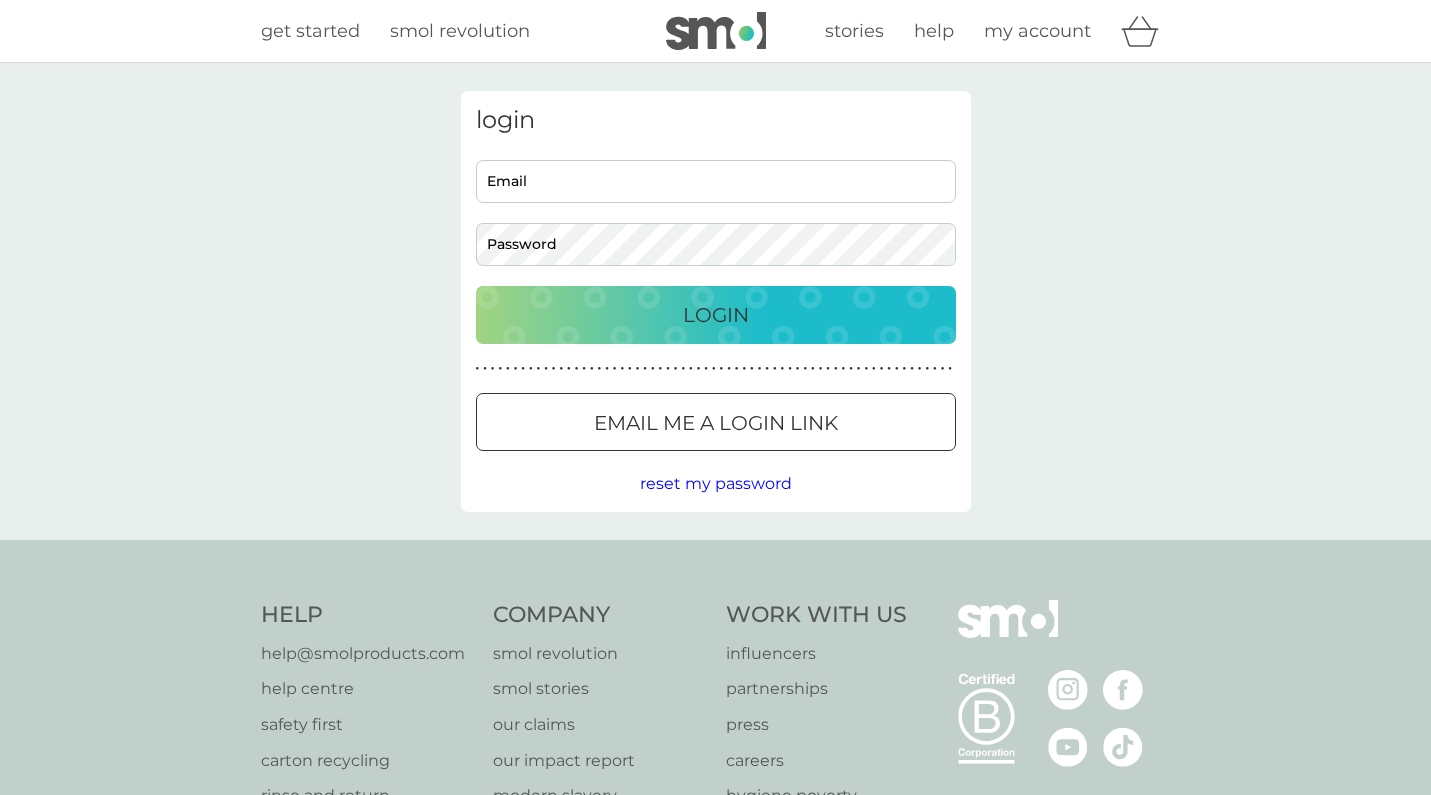 scroll, scrollTop: 0, scrollLeft: 0, axis: both 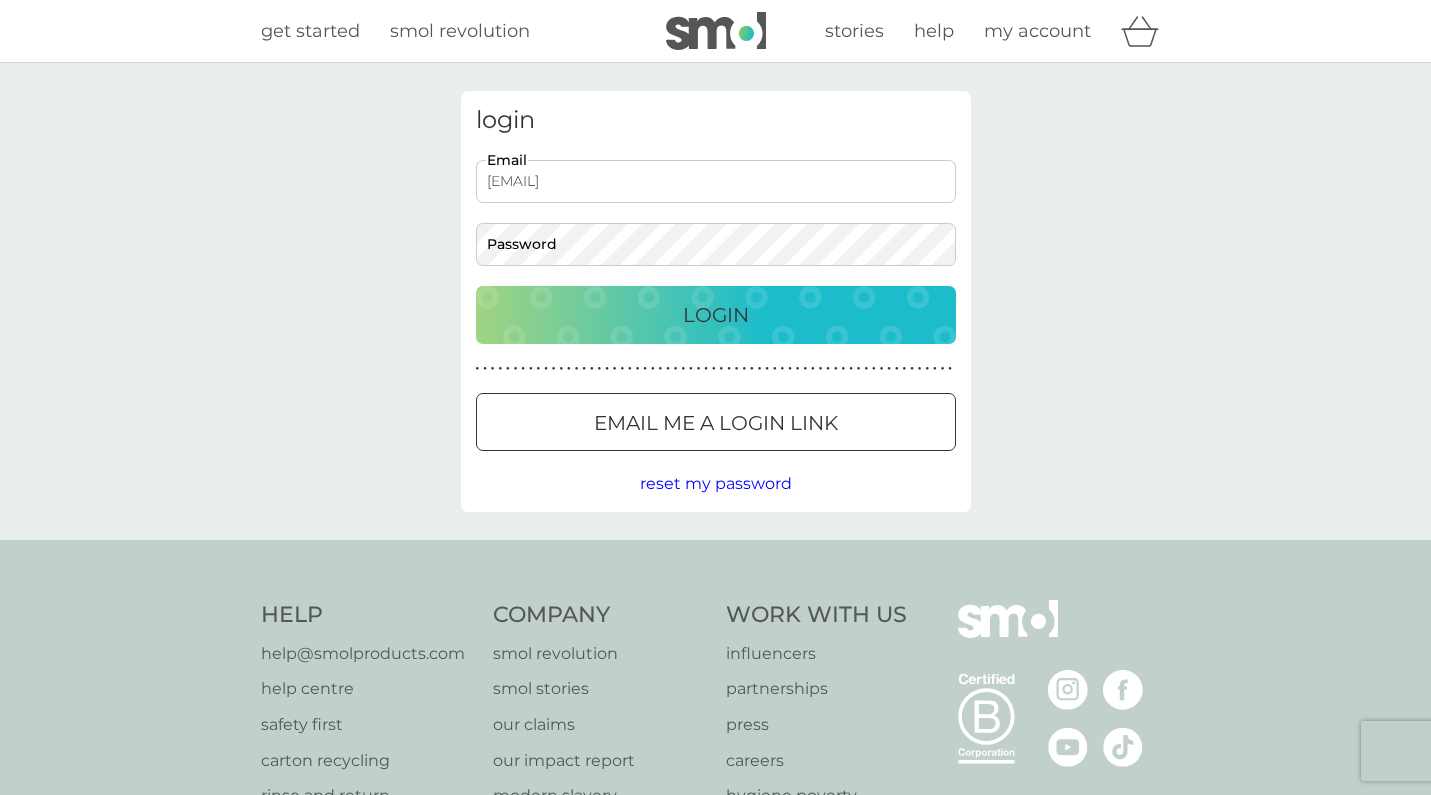 type on "[EMAIL]" 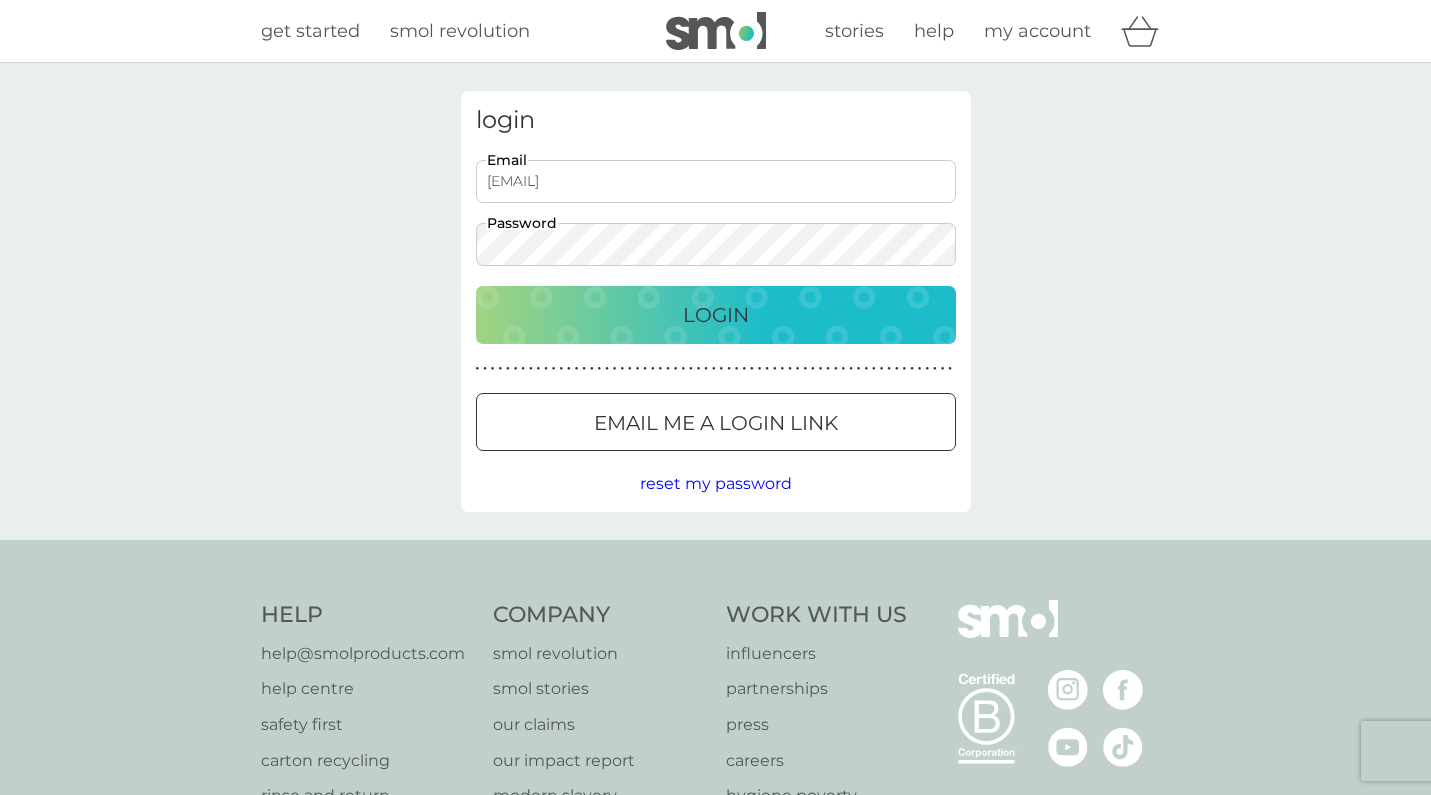 click on "Login" at bounding box center (716, 315) 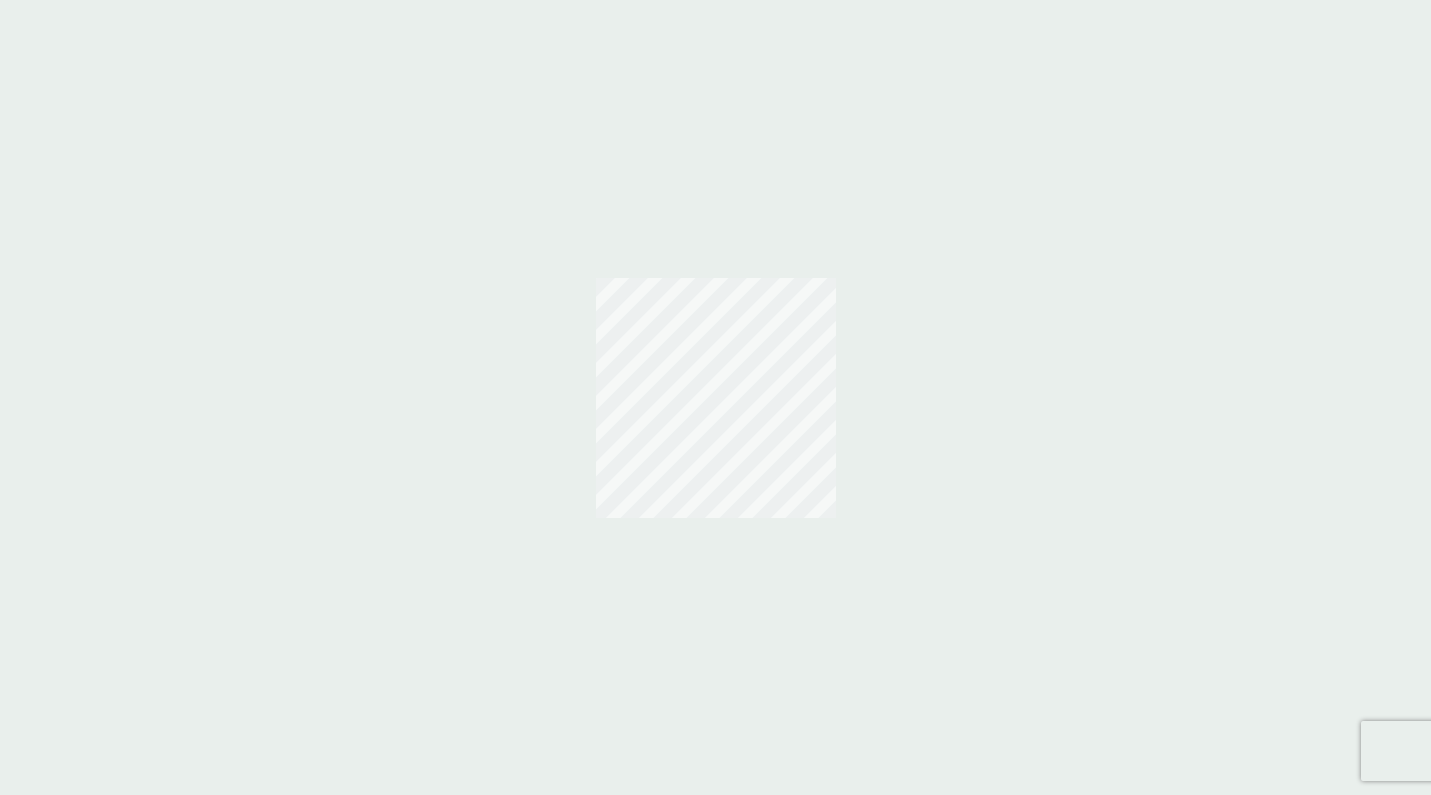 scroll, scrollTop: 0, scrollLeft: 0, axis: both 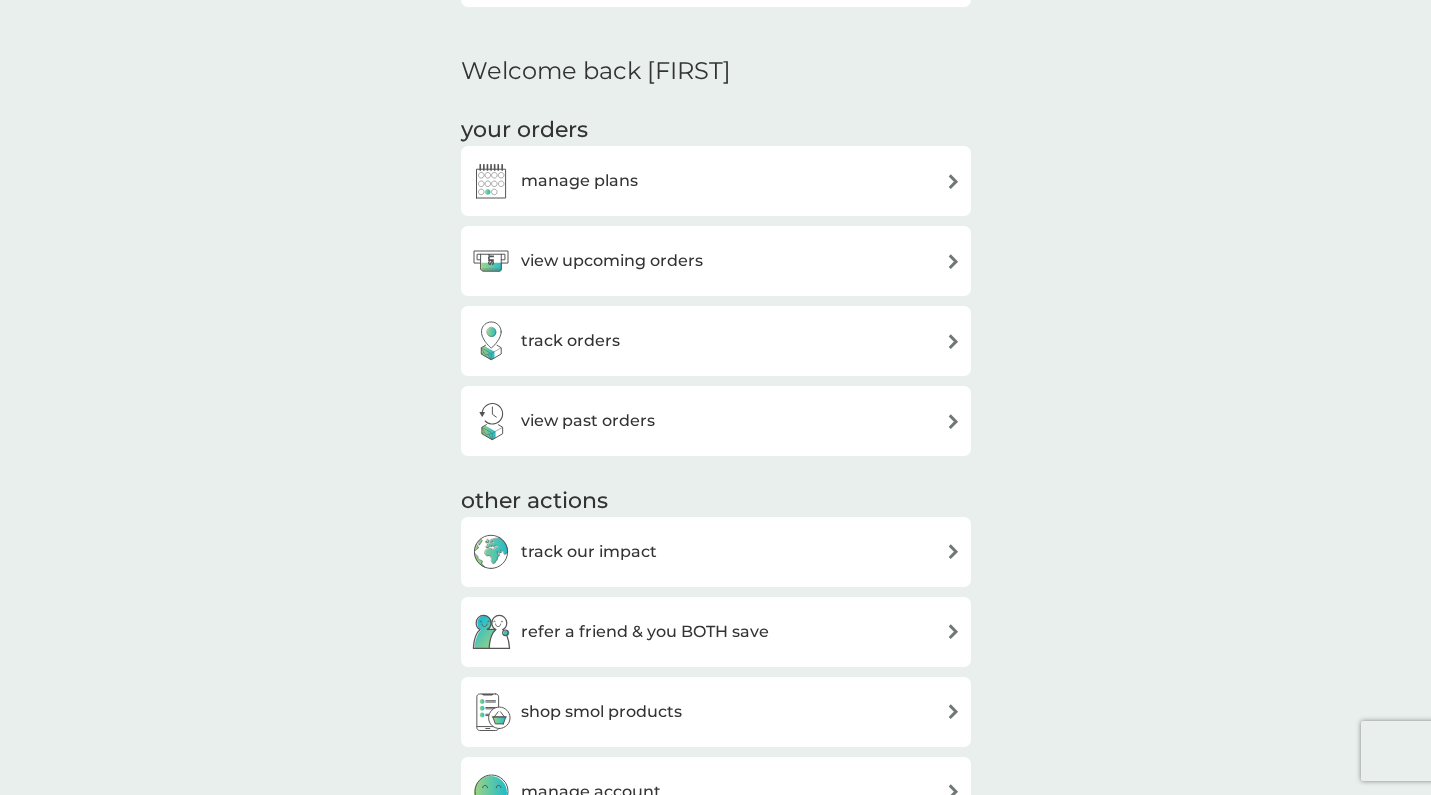 click on "view upcoming orders" at bounding box center (612, 261) 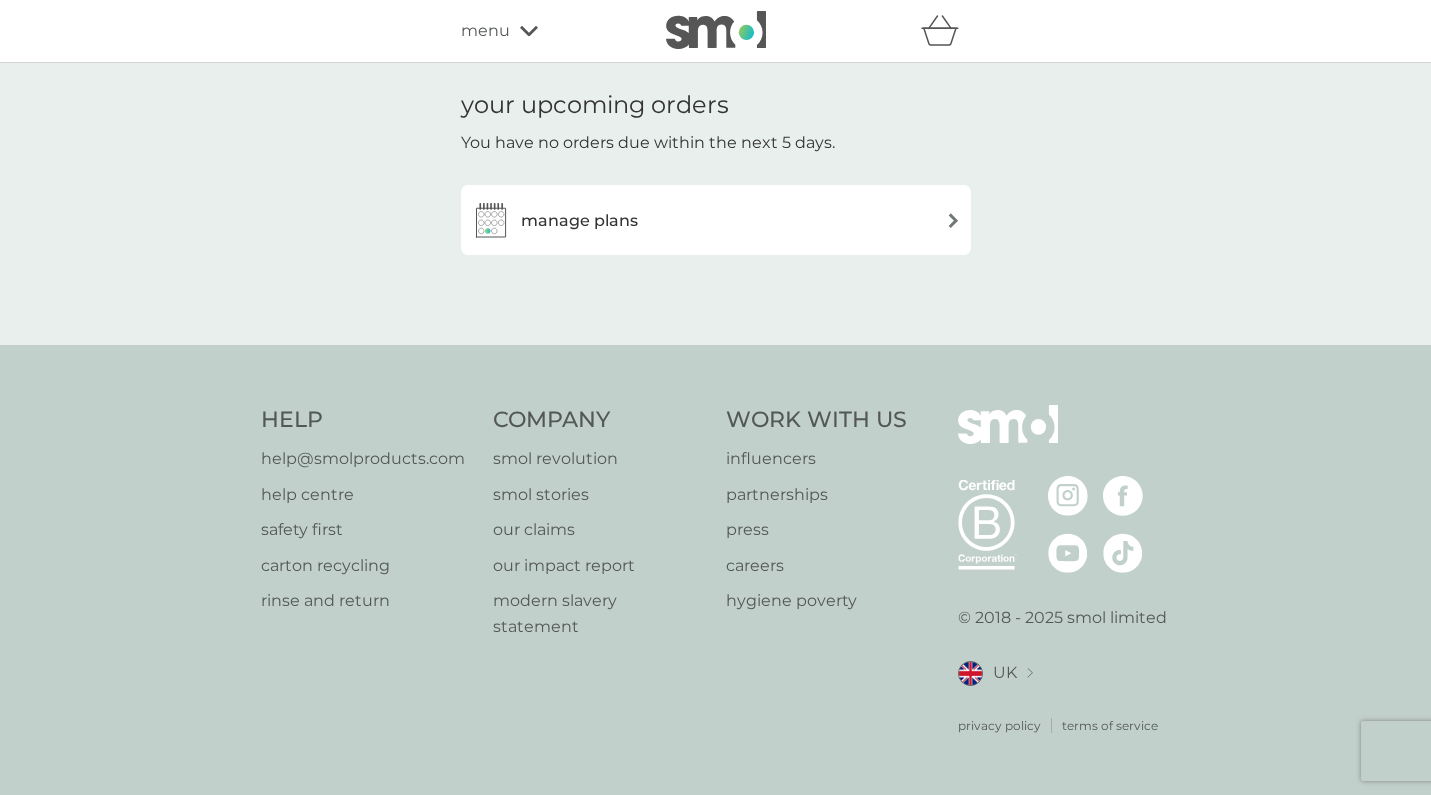 scroll, scrollTop: 0, scrollLeft: 0, axis: both 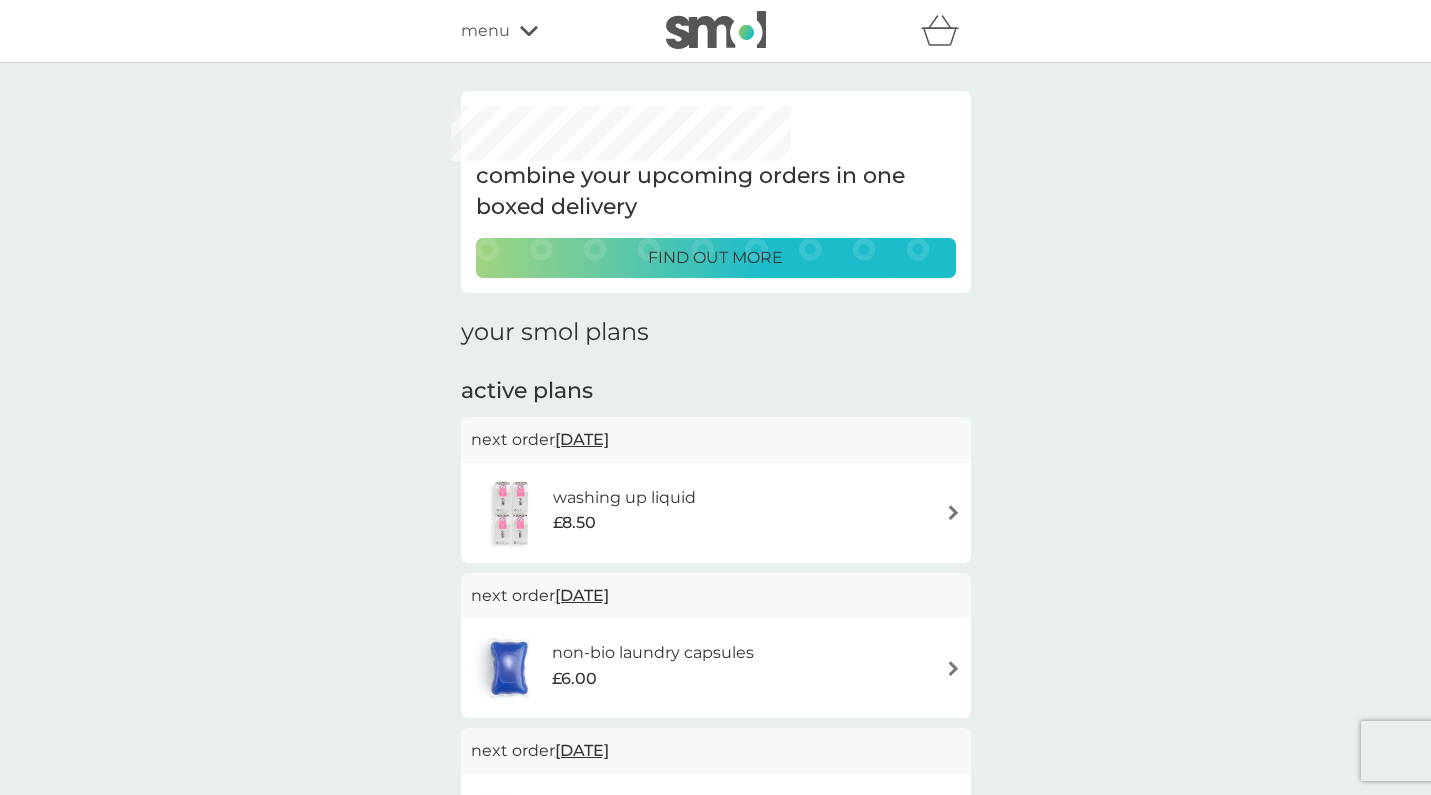 click 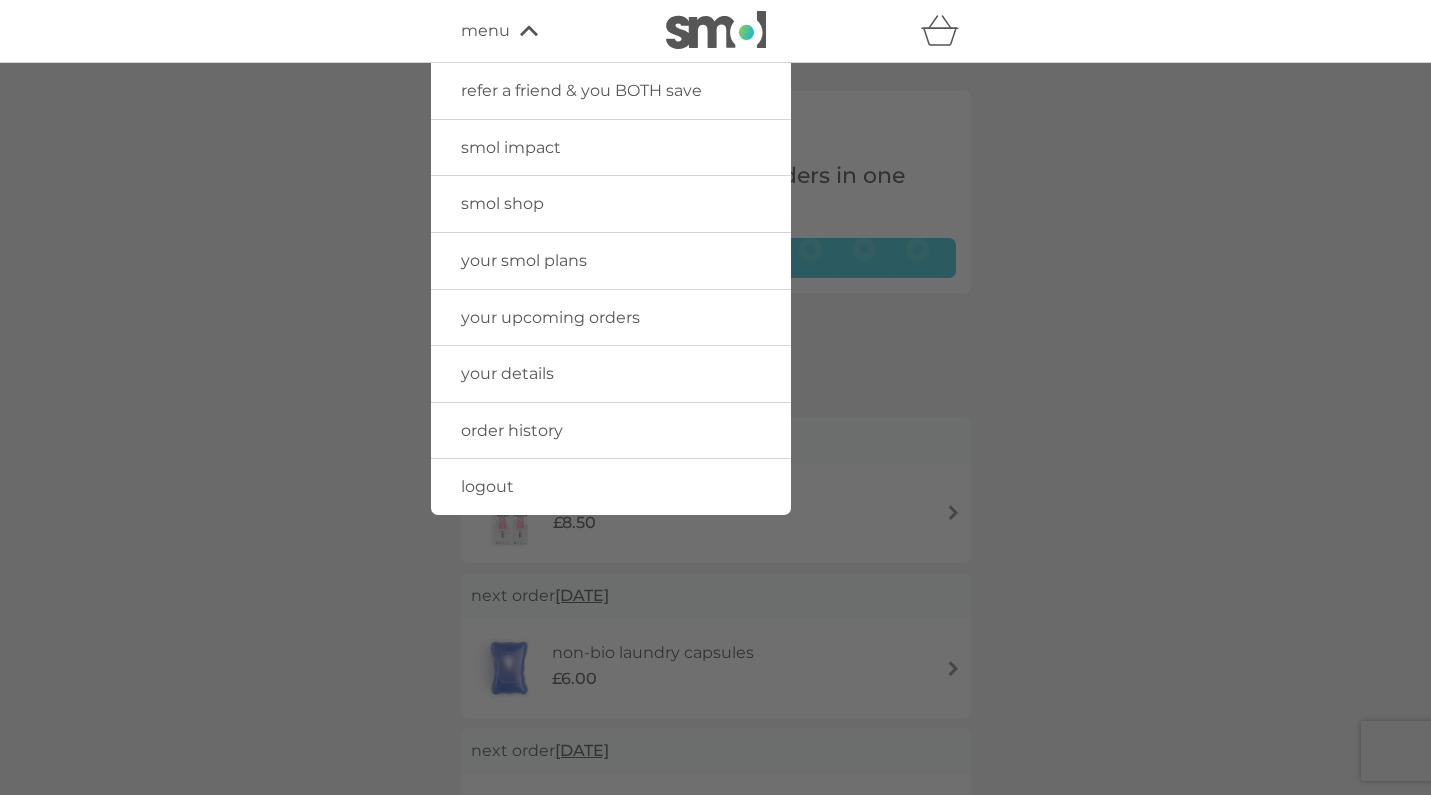 click on "smol shop" at bounding box center (502, 203) 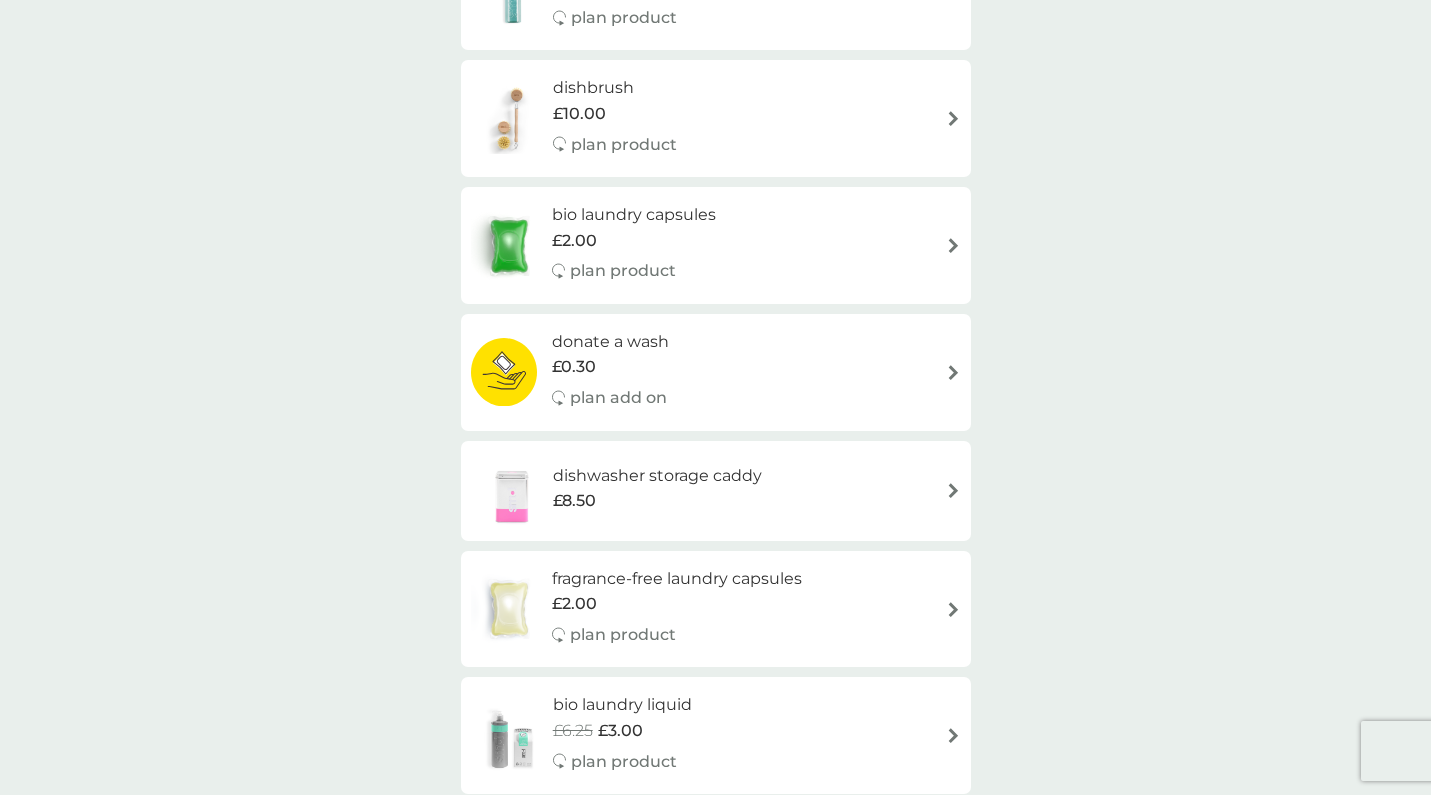 scroll, scrollTop: 735, scrollLeft: 0, axis: vertical 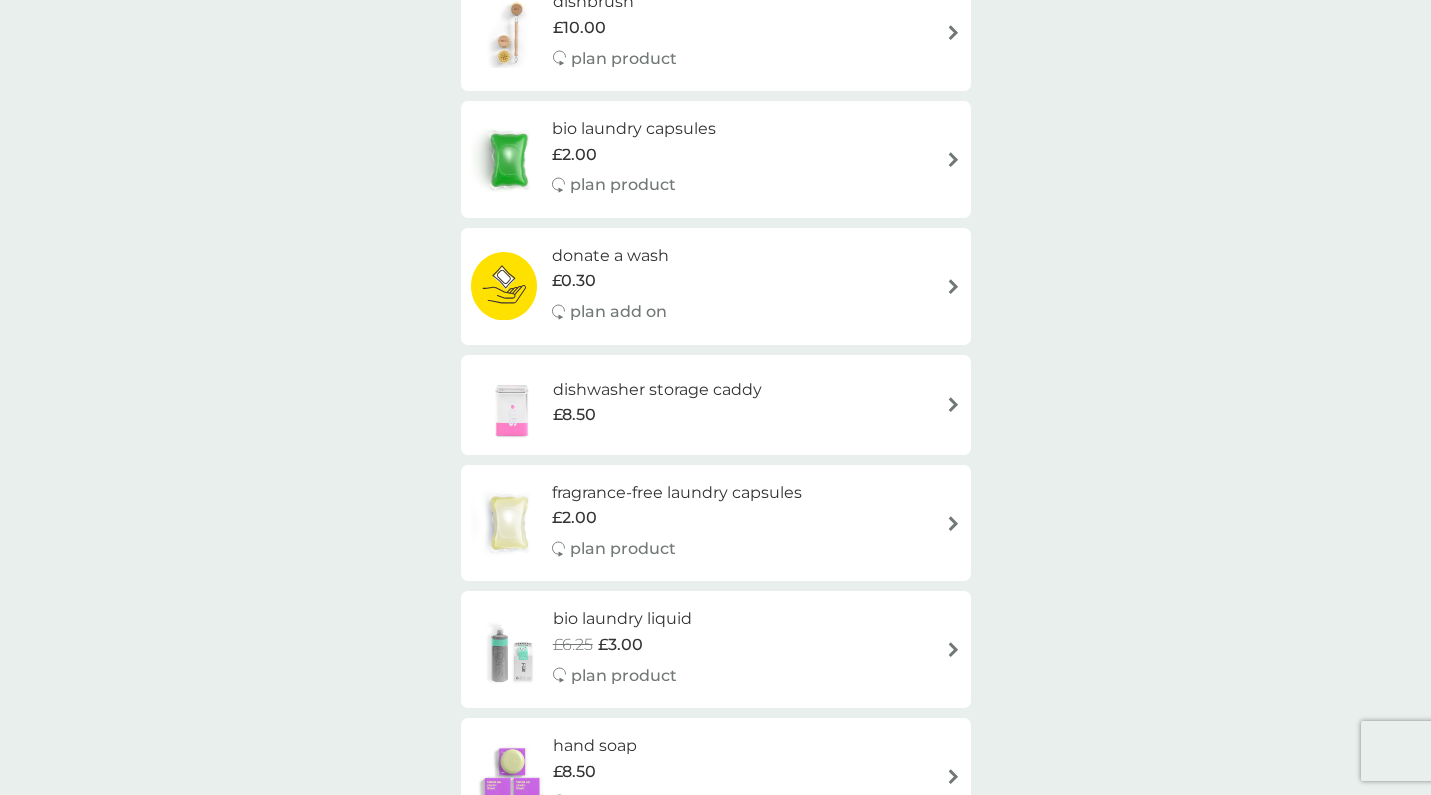 click on "£2.00" at bounding box center (634, 155) 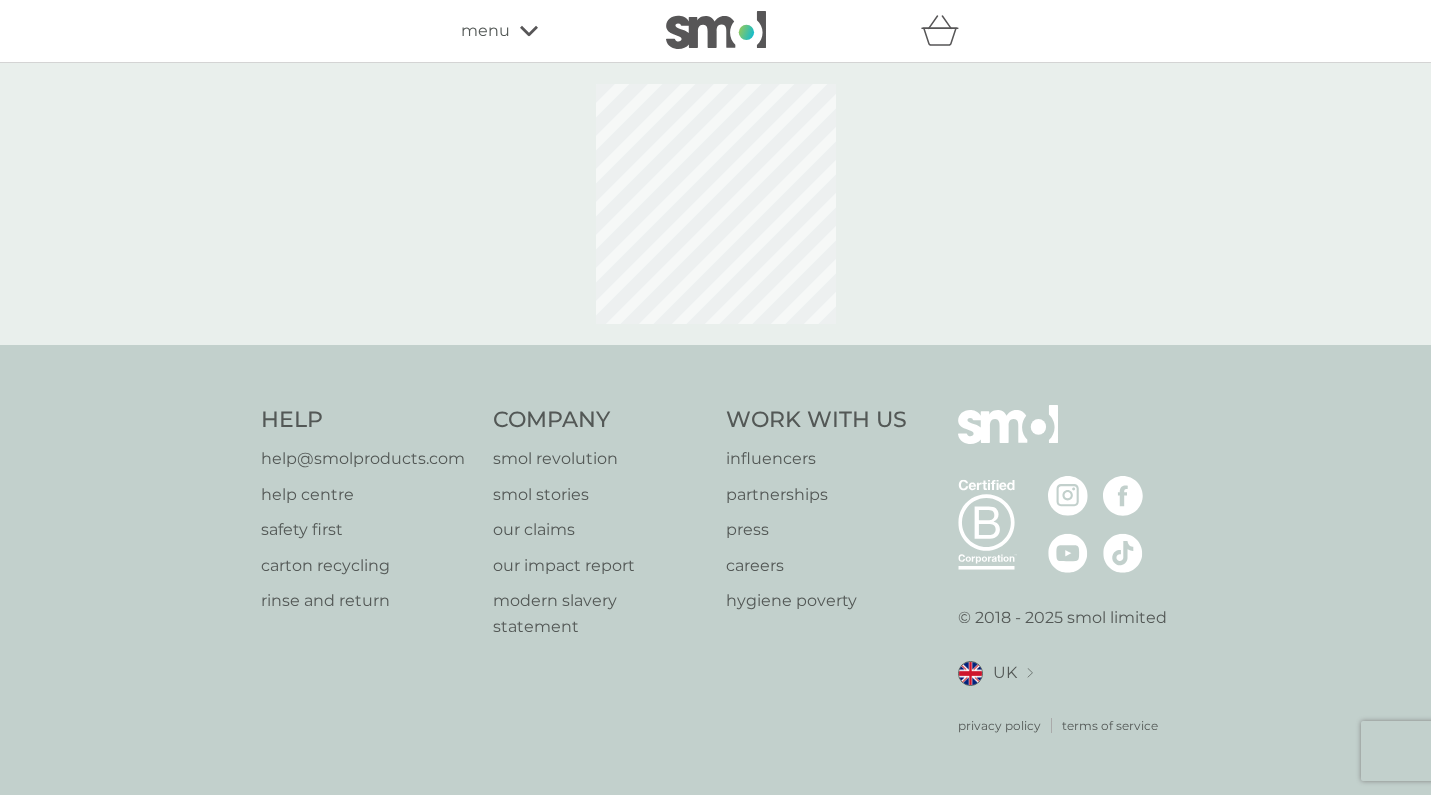 select on "42" 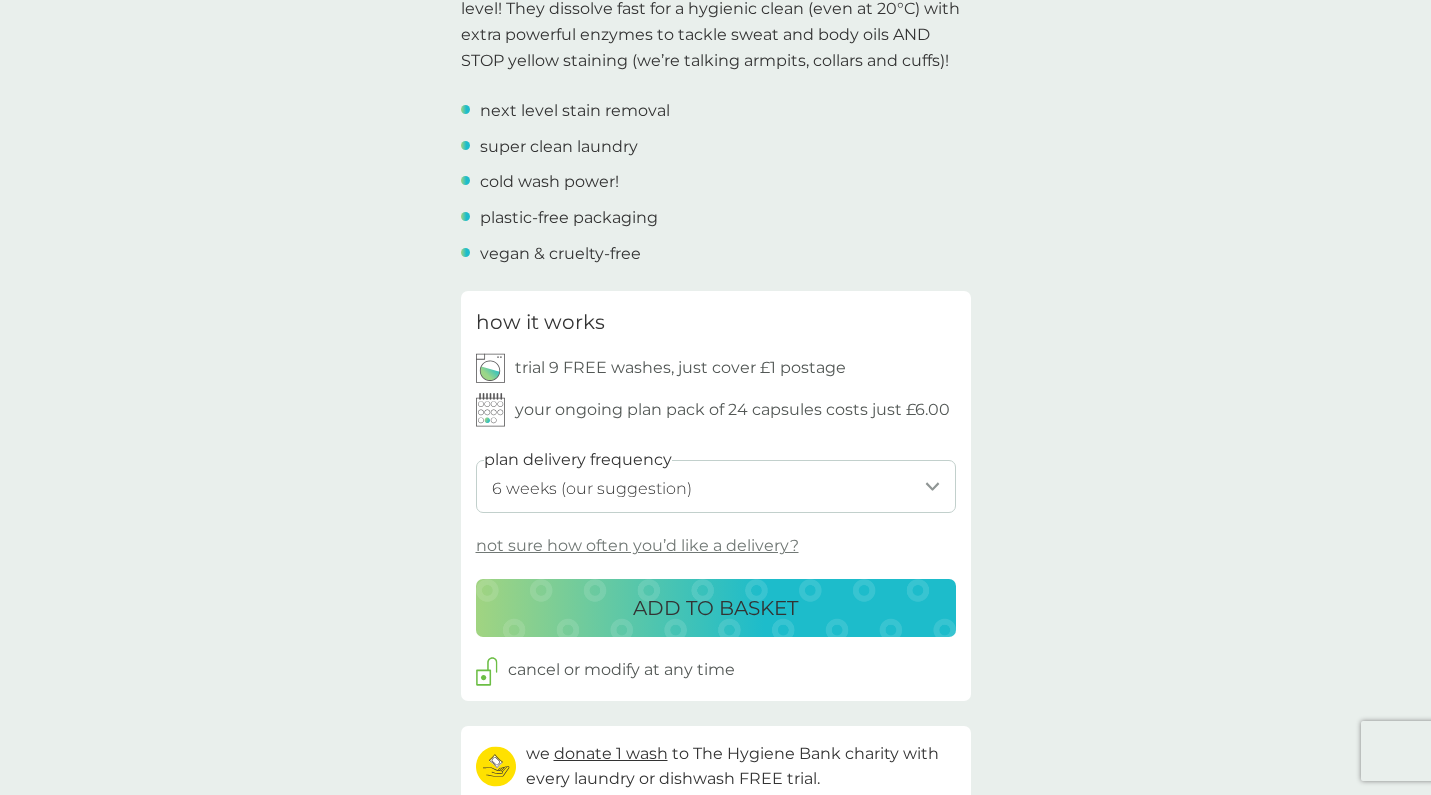 scroll, scrollTop: 700, scrollLeft: 0, axis: vertical 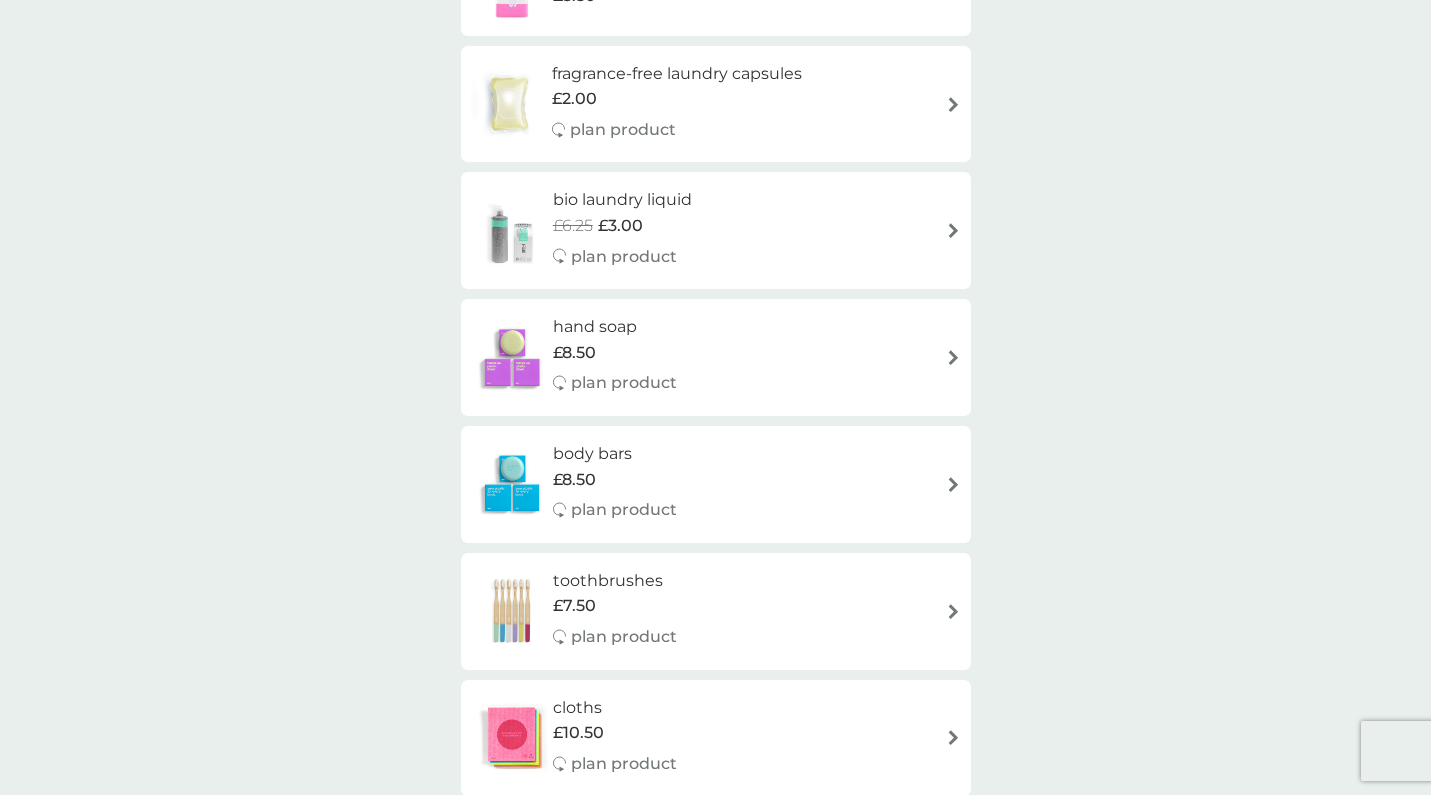 click at bounding box center [512, 358] 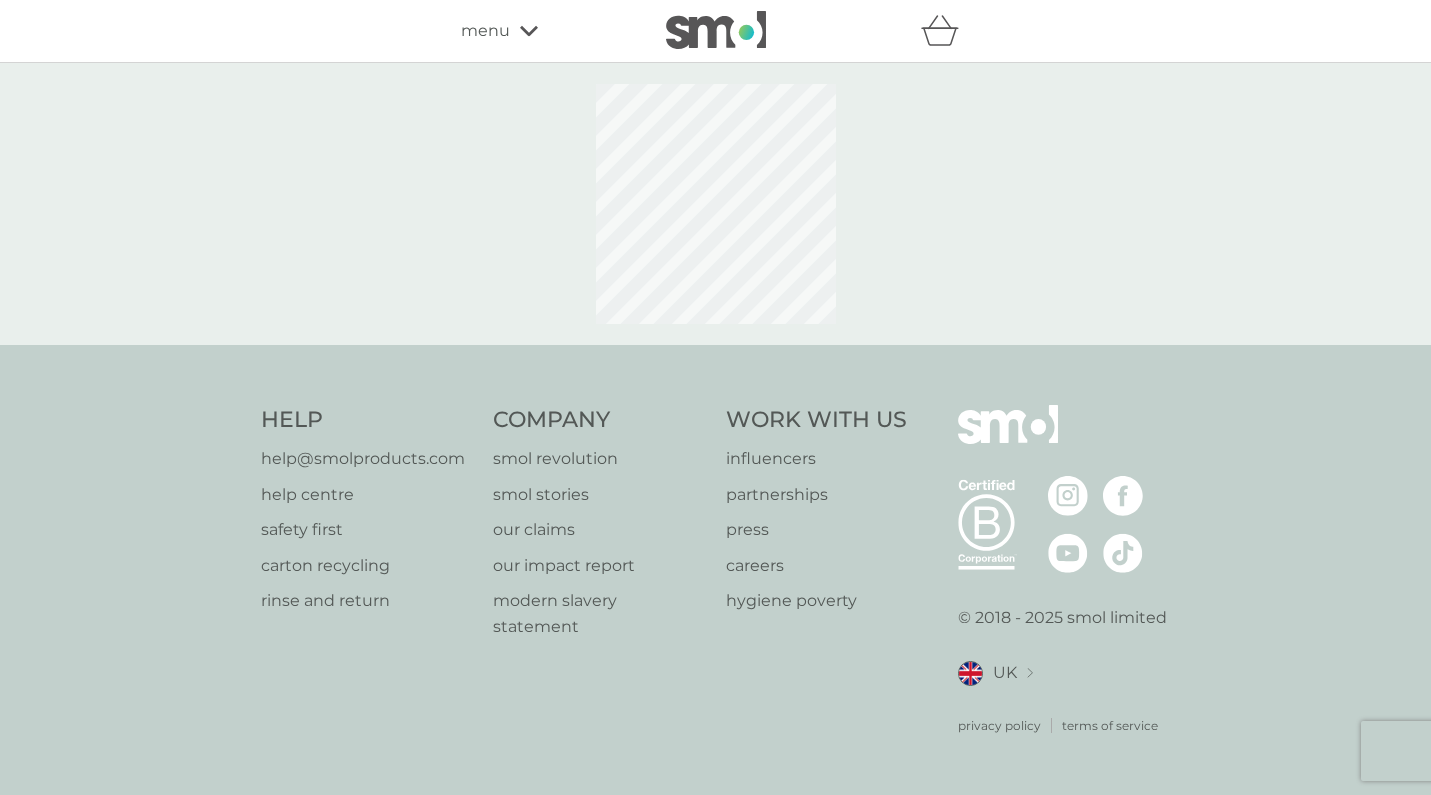 select on "91" 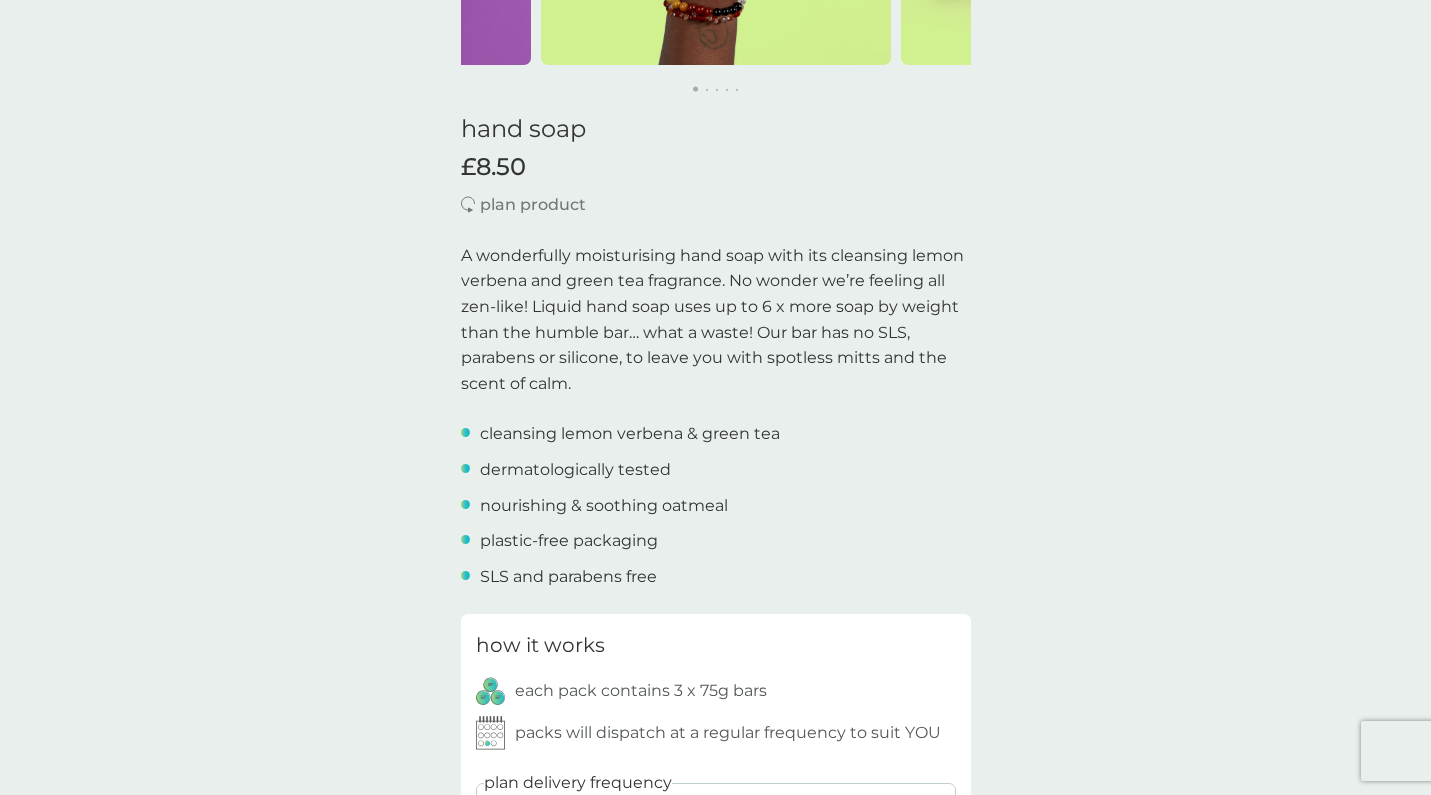 scroll, scrollTop: 429, scrollLeft: 0, axis: vertical 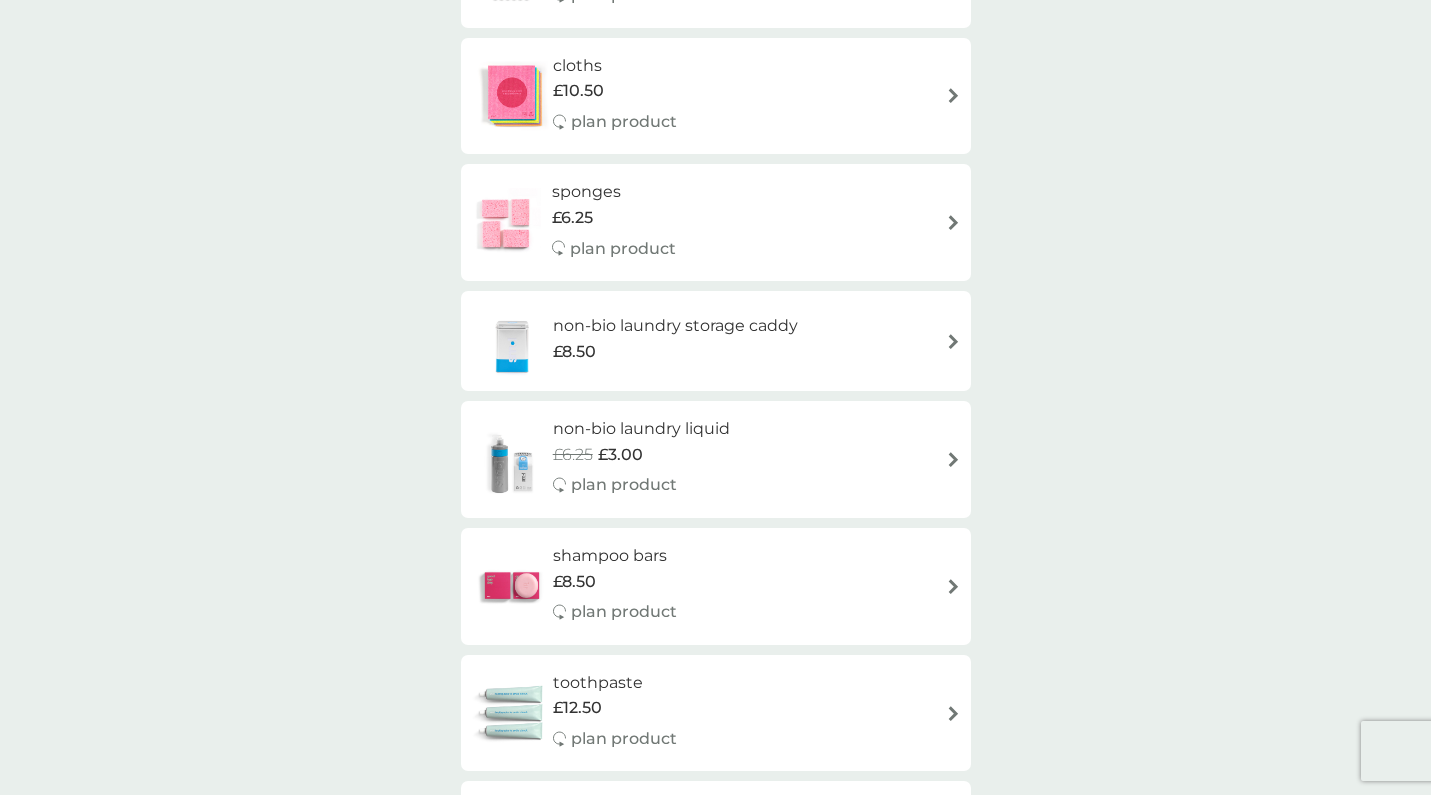 click on "non-bio laundry storage caddy" at bounding box center [675, 326] 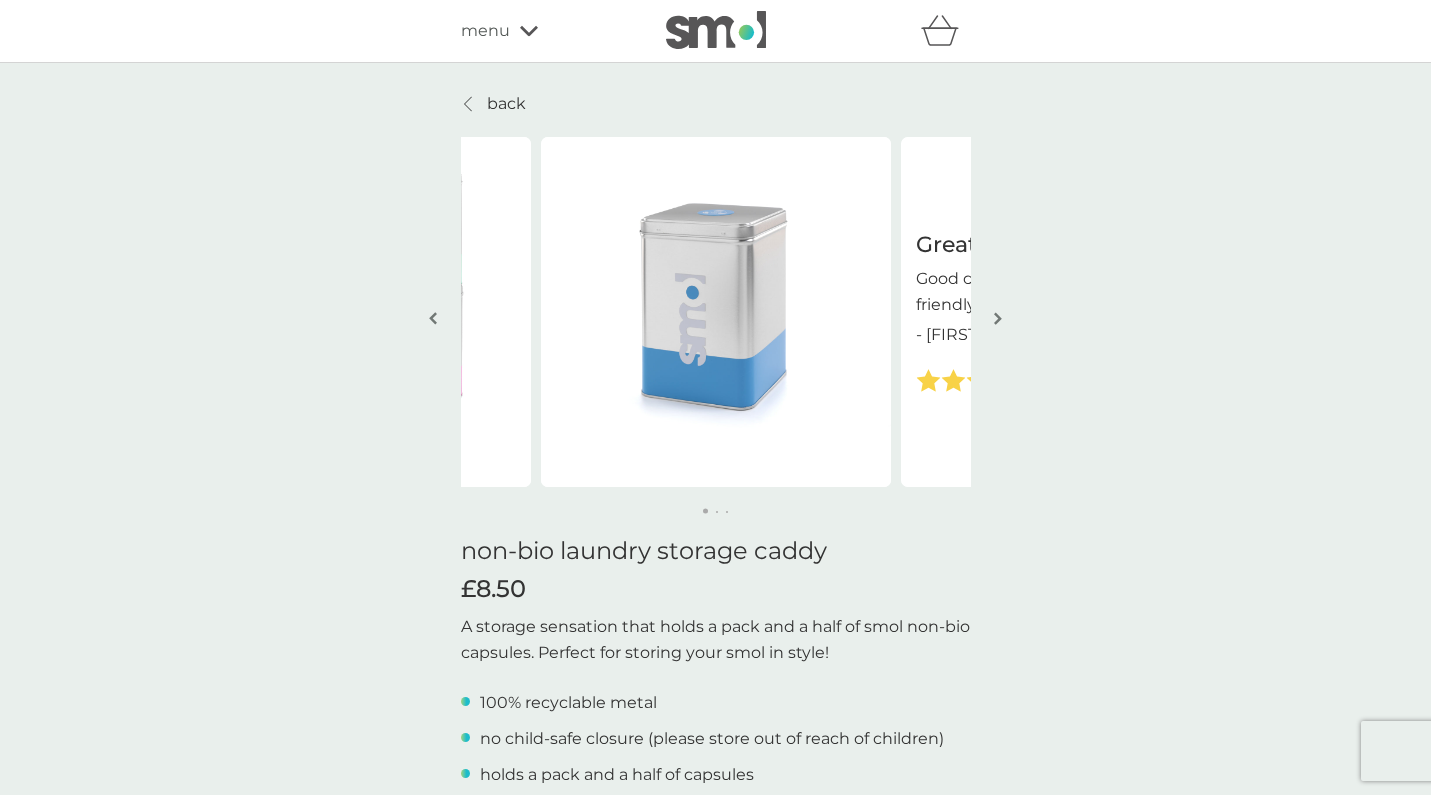 scroll, scrollTop: 0, scrollLeft: 0, axis: both 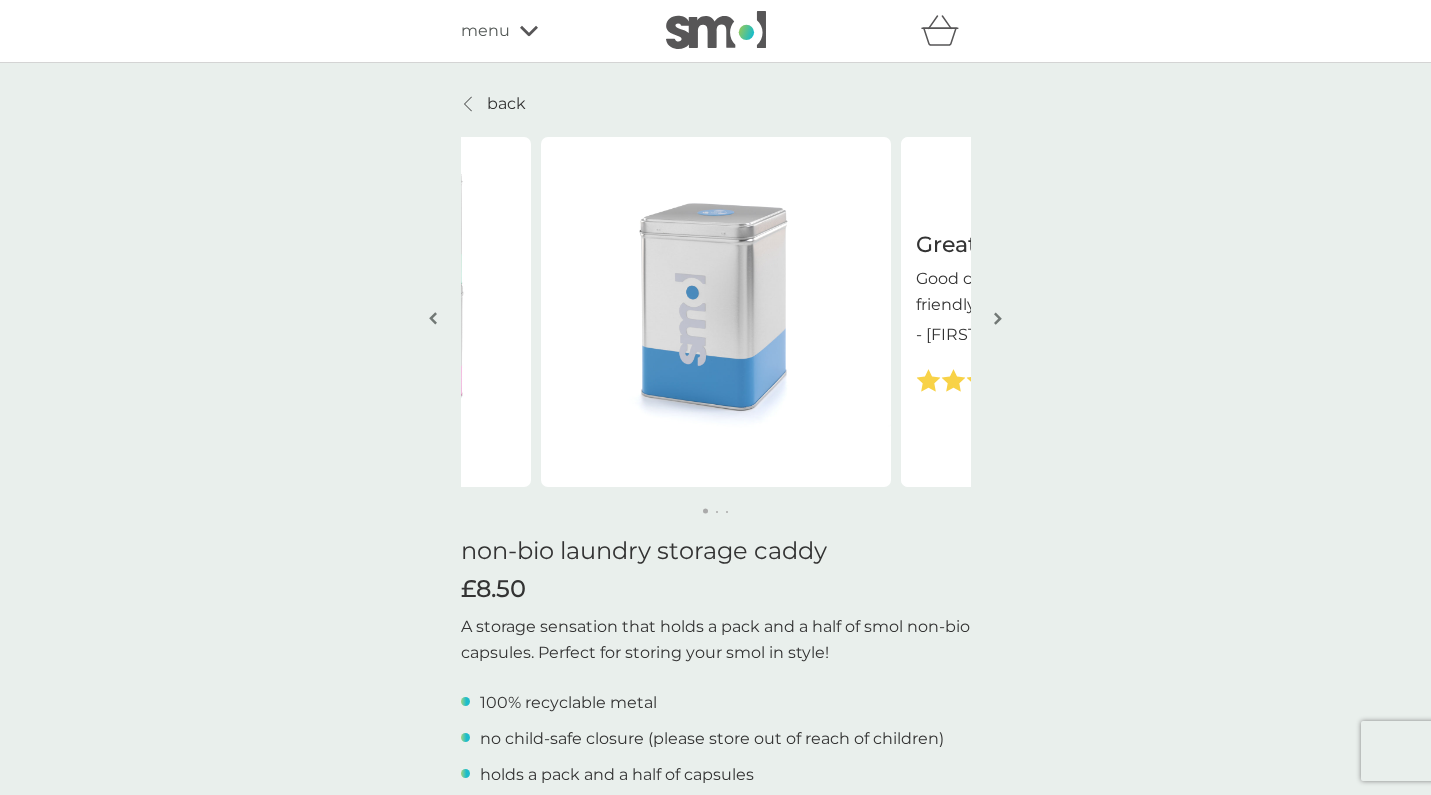 click at bounding box center (998, 318) 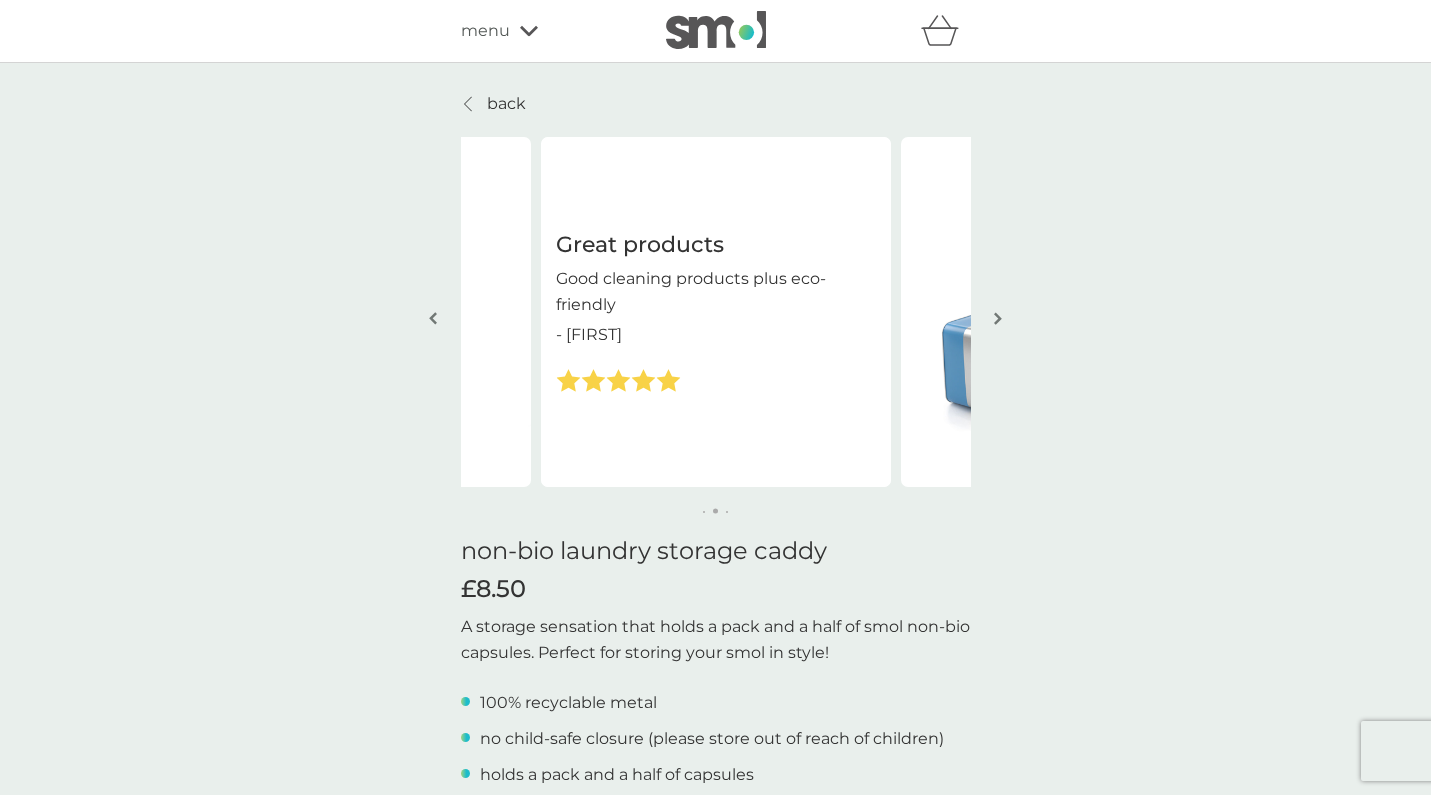 click at bounding box center [998, 318] 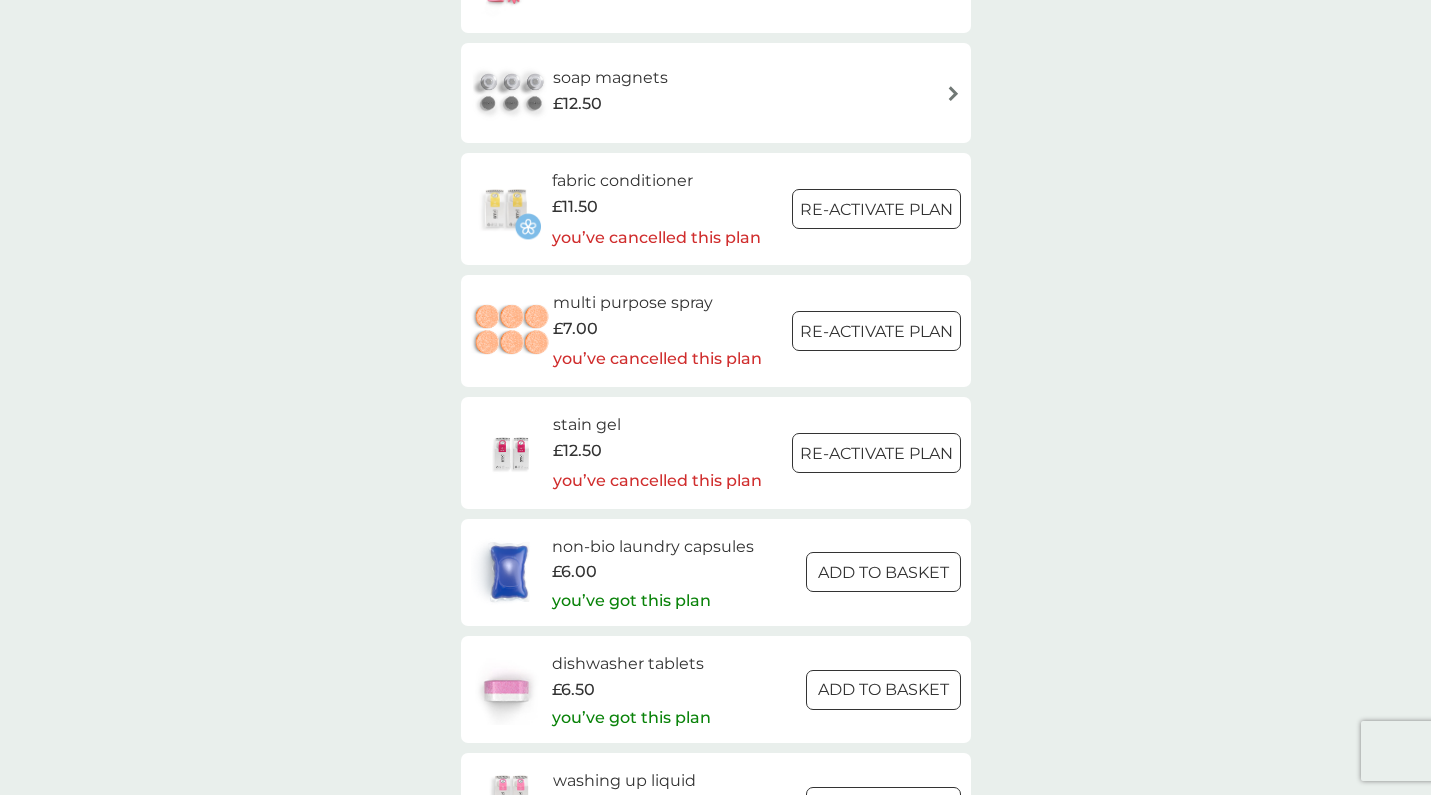 scroll, scrollTop: 2641, scrollLeft: 0, axis: vertical 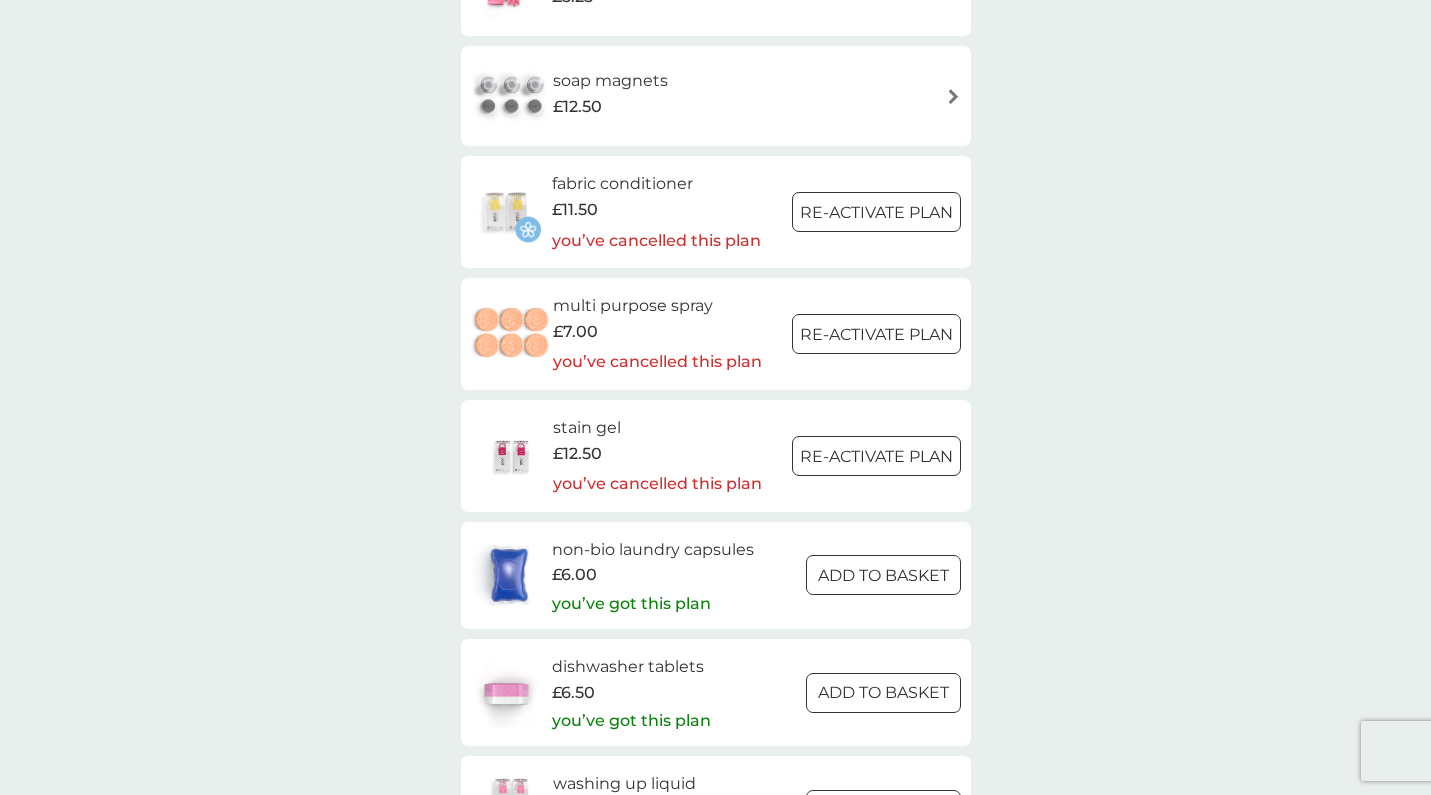 click on "multi purpose spray" at bounding box center [657, 306] 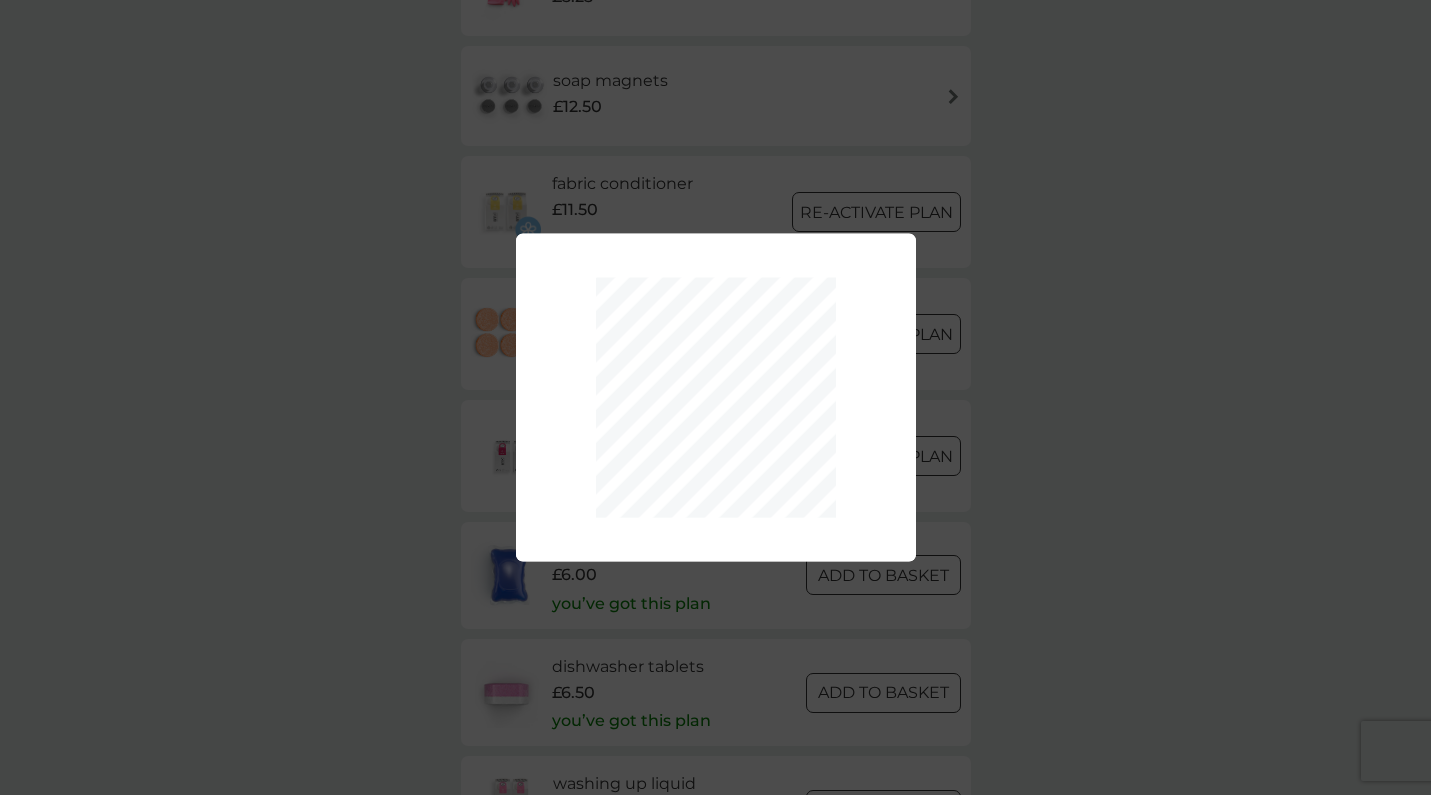 scroll, scrollTop: 0, scrollLeft: 0, axis: both 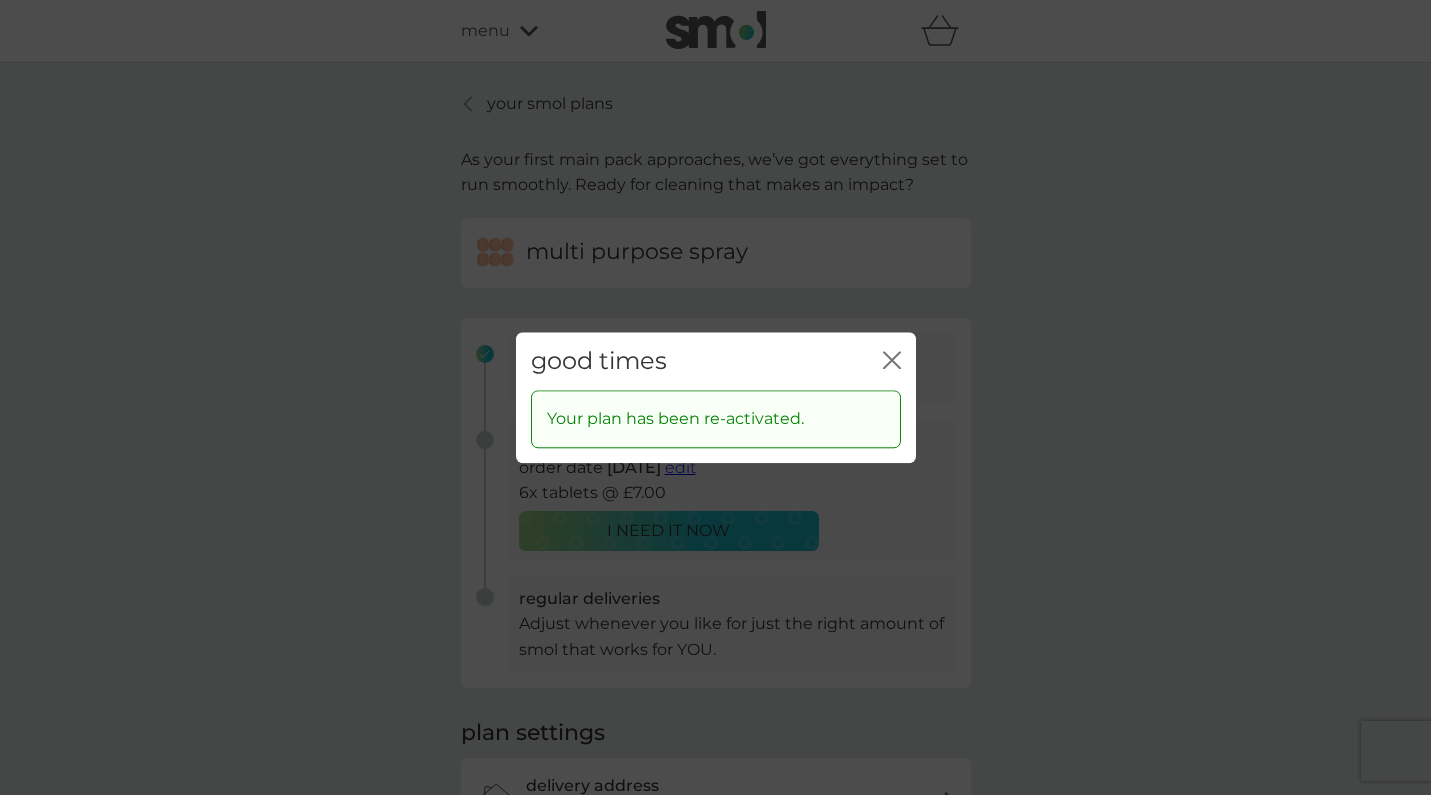 click 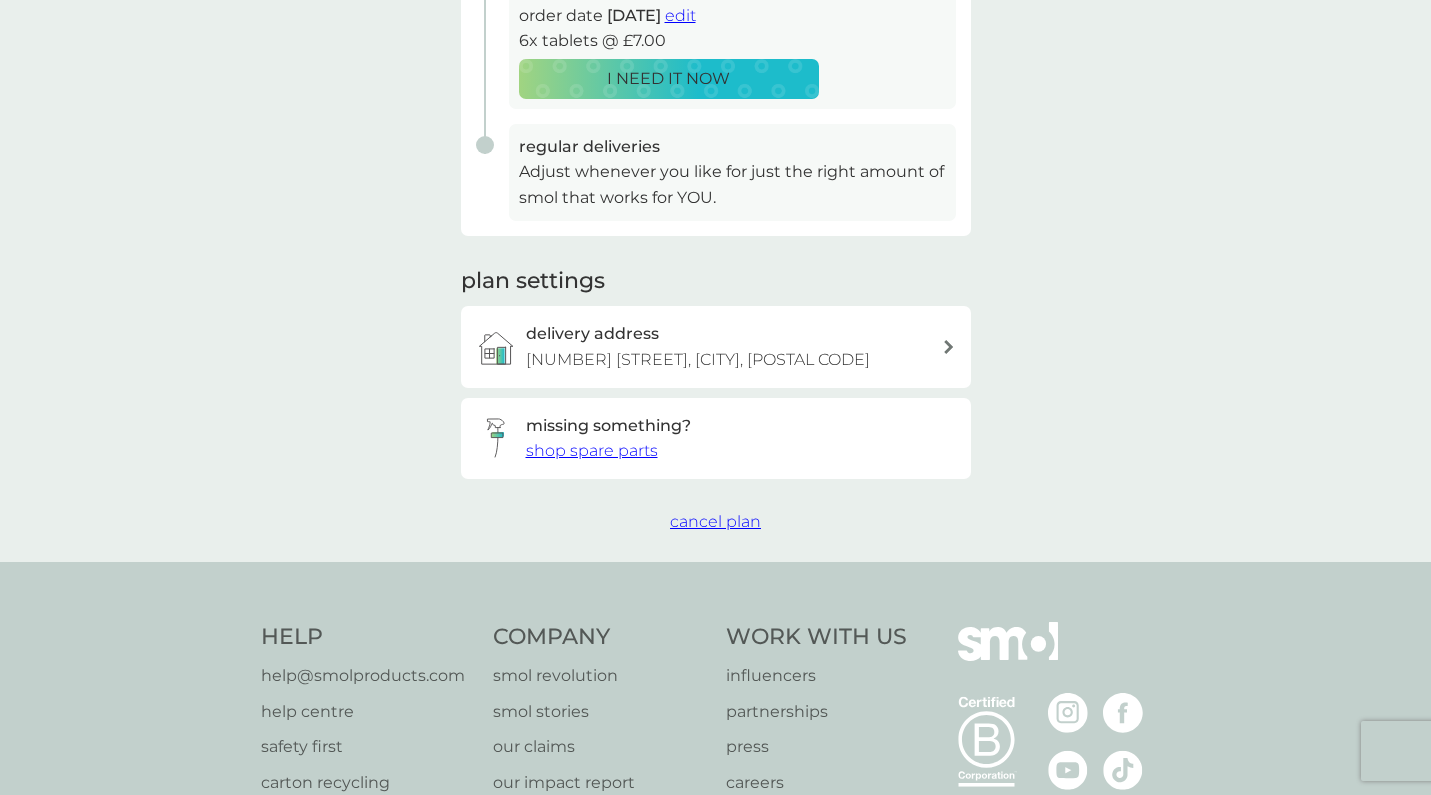 scroll, scrollTop: 390, scrollLeft: 0, axis: vertical 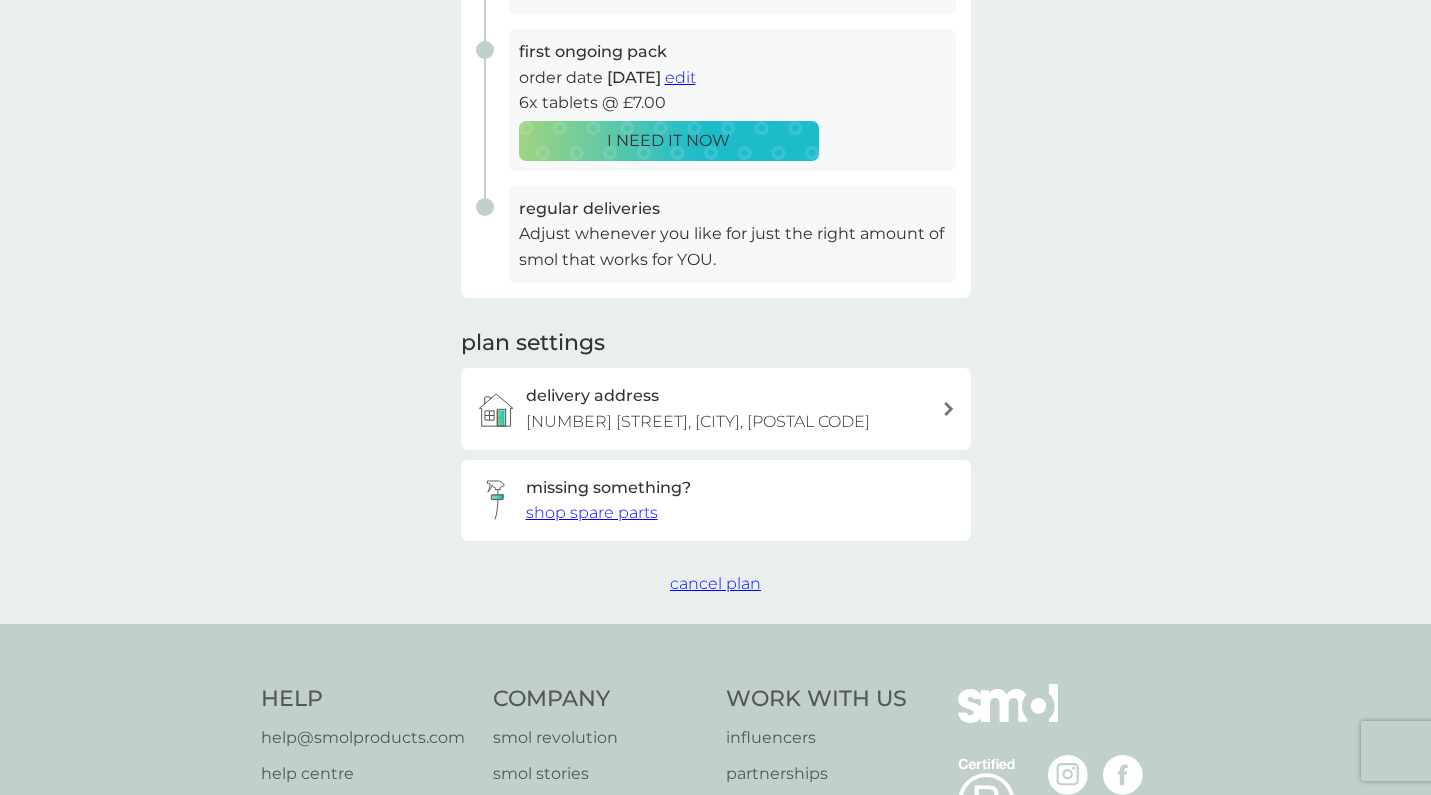 click on "cancel plan" at bounding box center [715, 583] 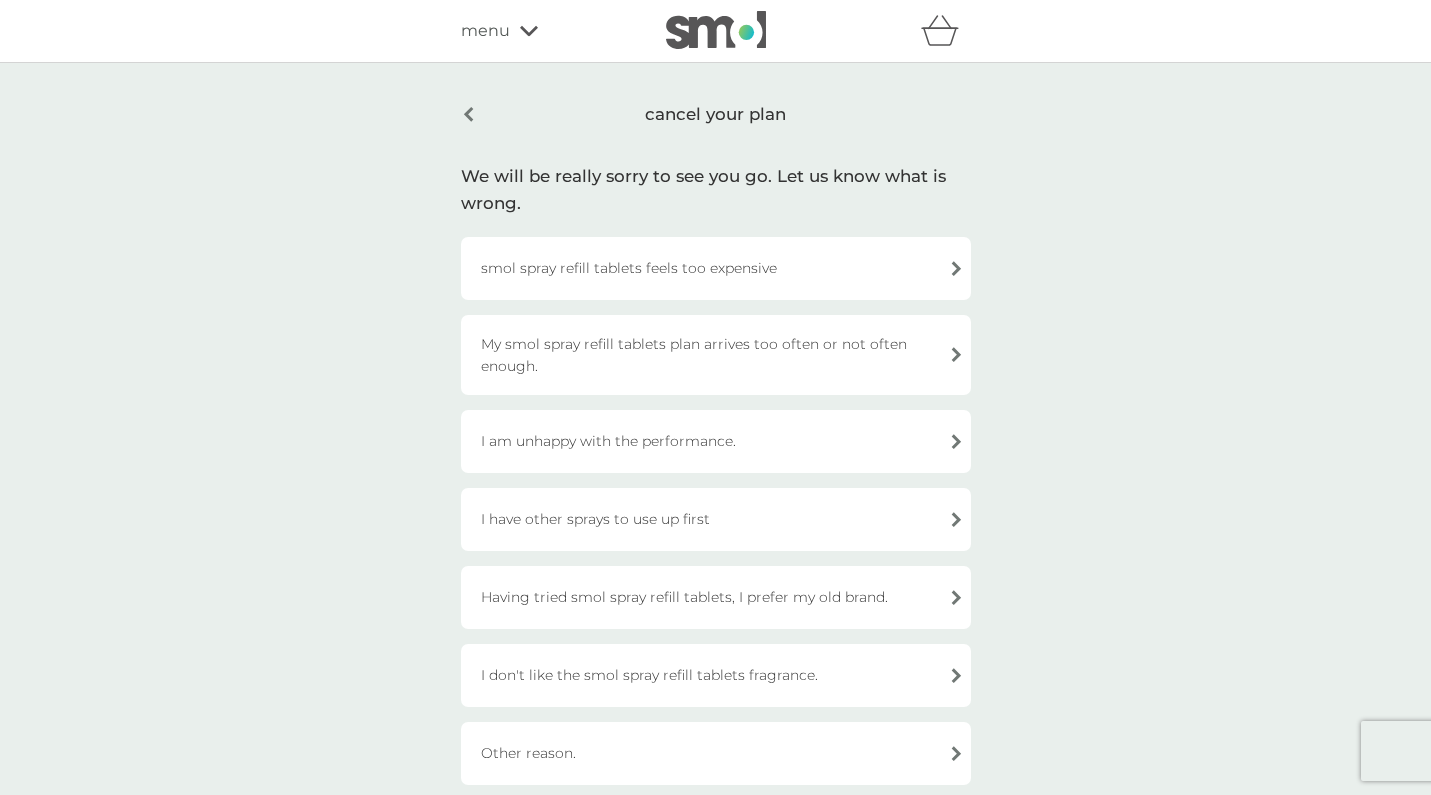 scroll, scrollTop: 0, scrollLeft: 0, axis: both 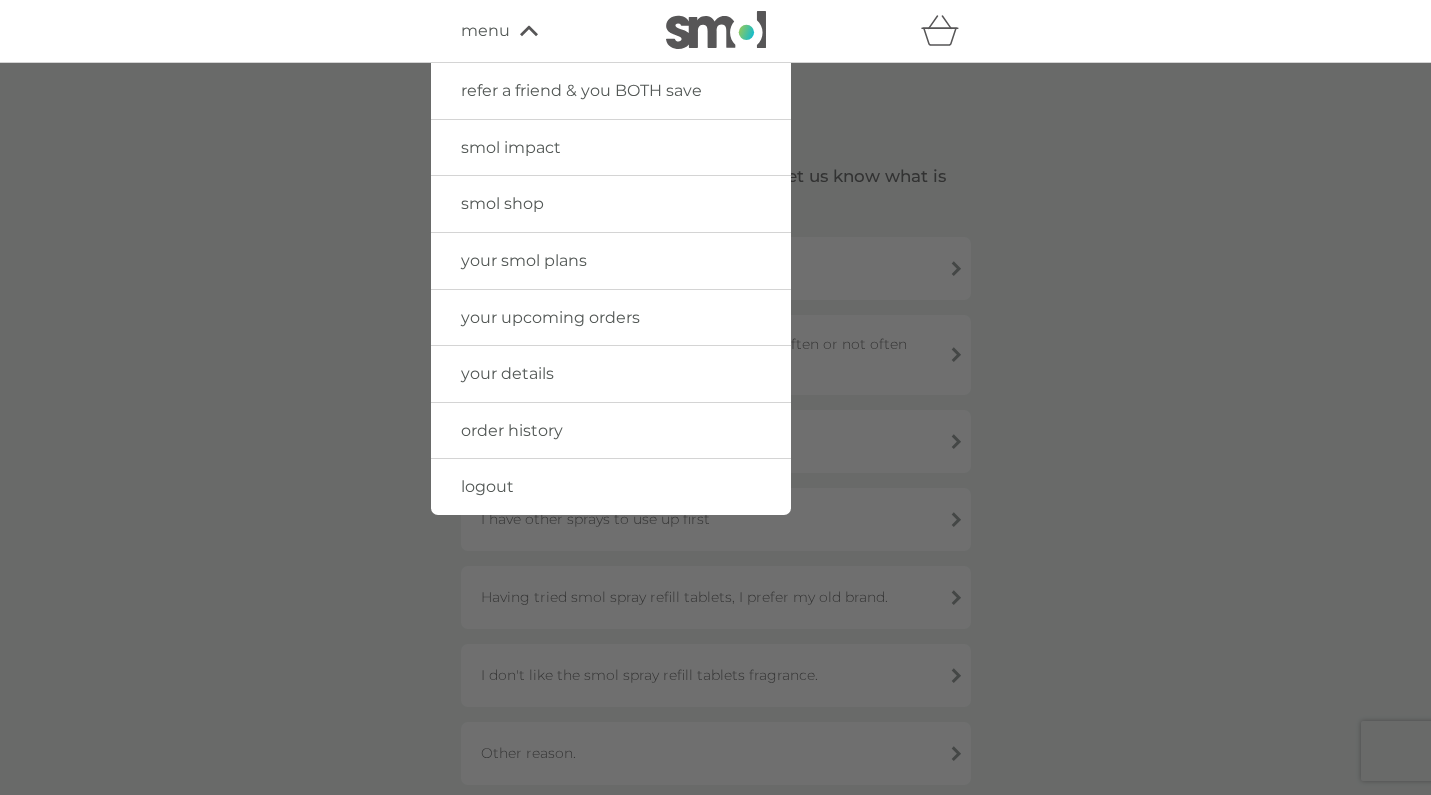 click on "your smol plans" at bounding box center (524, 260) 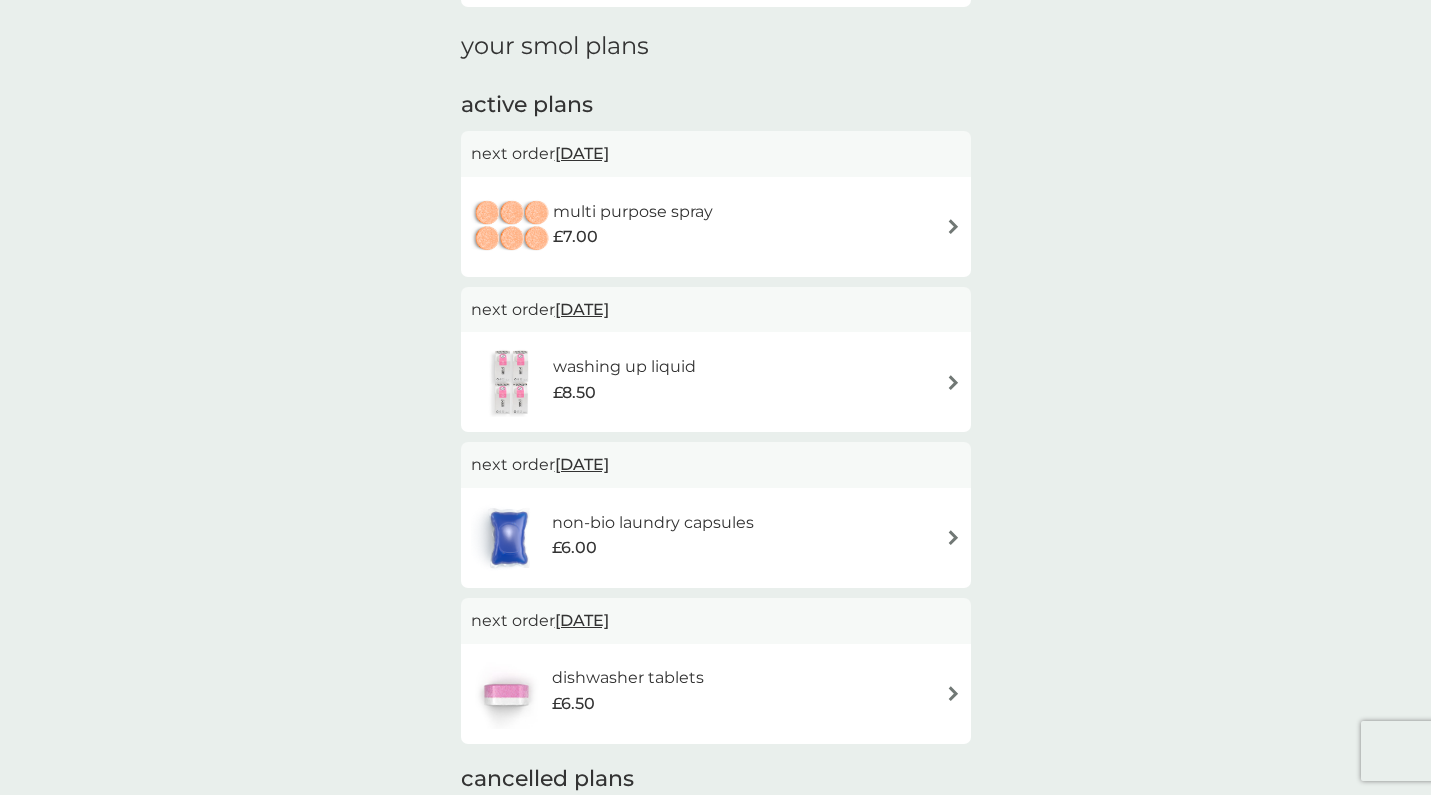 scroll, scrollTop: 275, scrollLeft: 0, axis: vertical 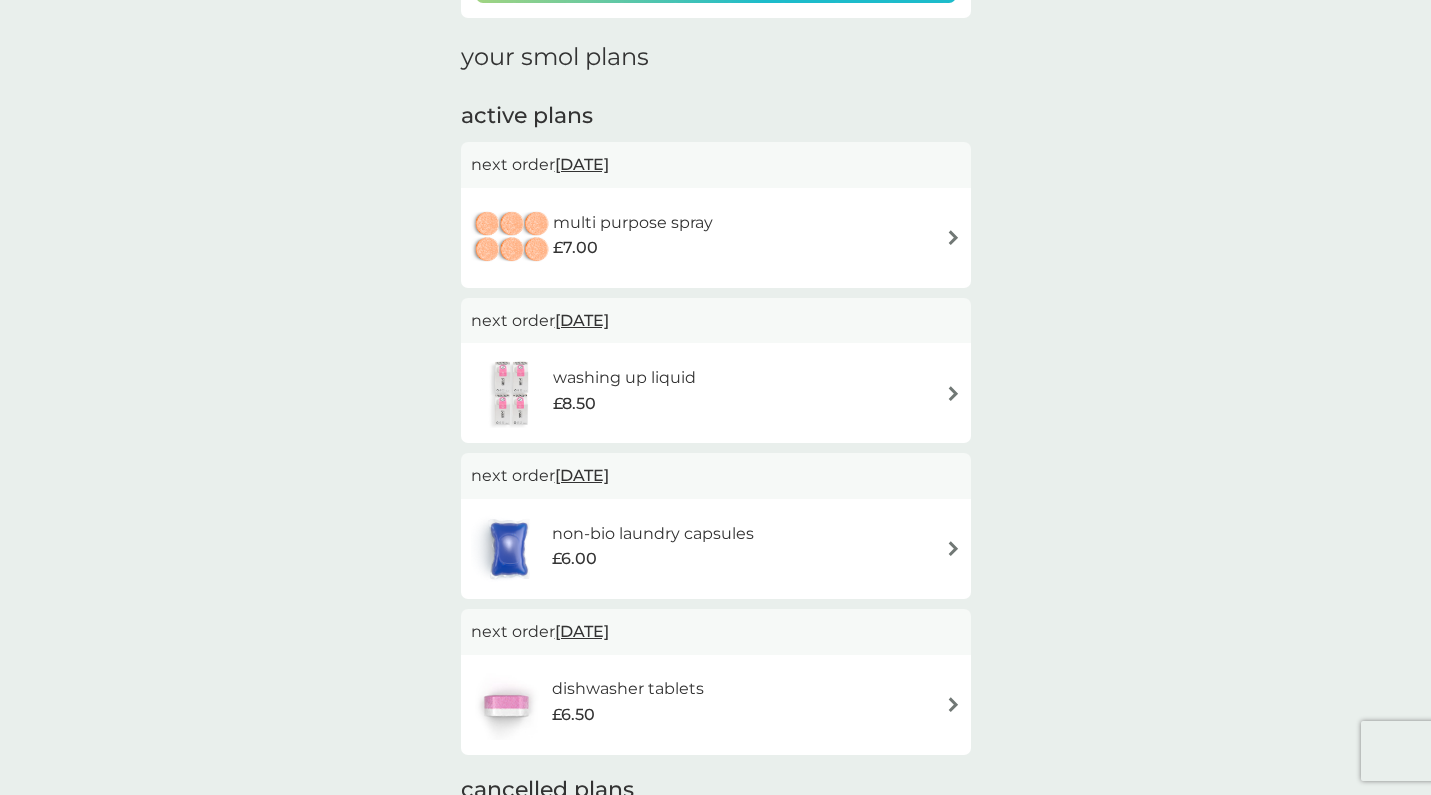 click on "multi purpose spray" at bounding box center (633, 223) 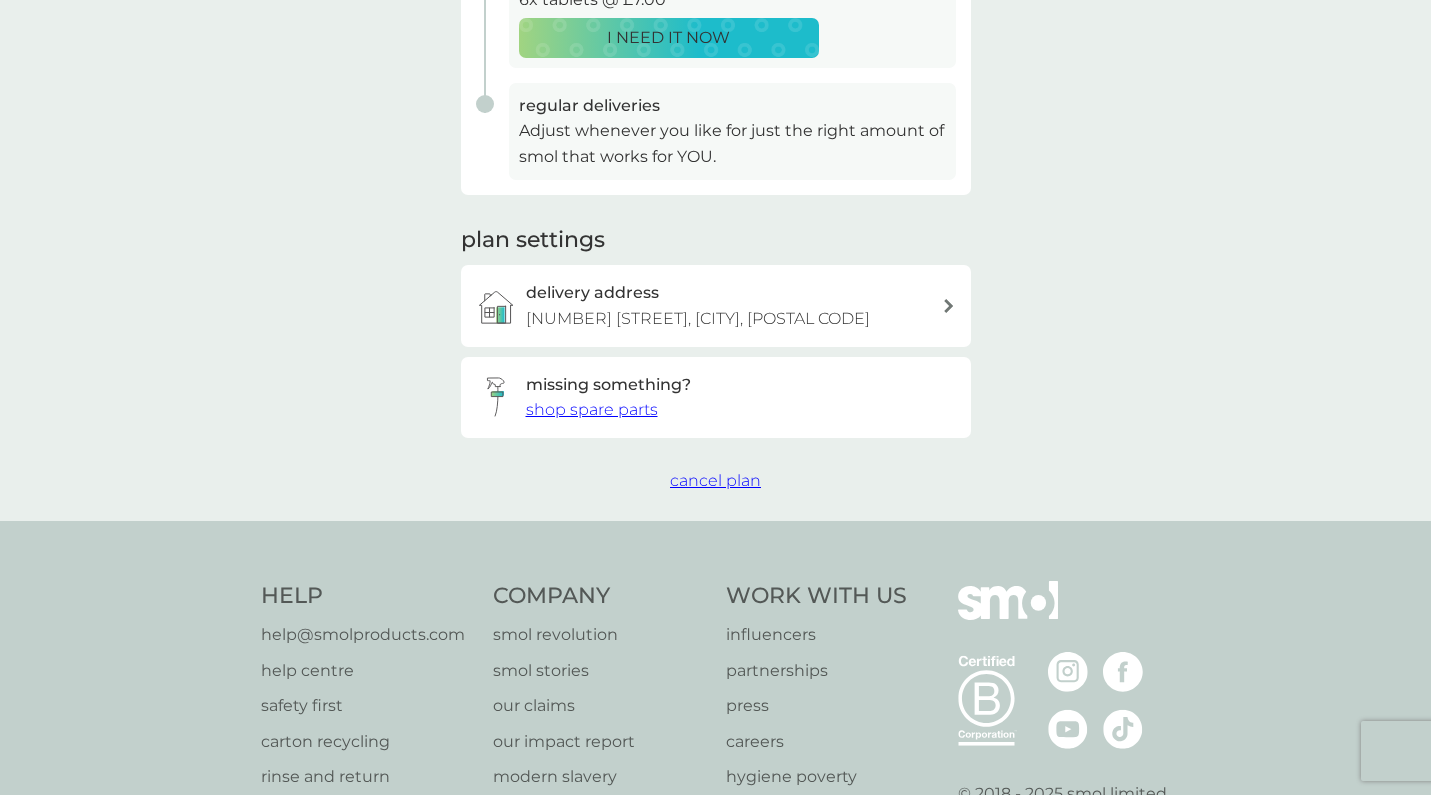 scroll, scrollTop: 511, scrollLeft: 0, axis: vertical 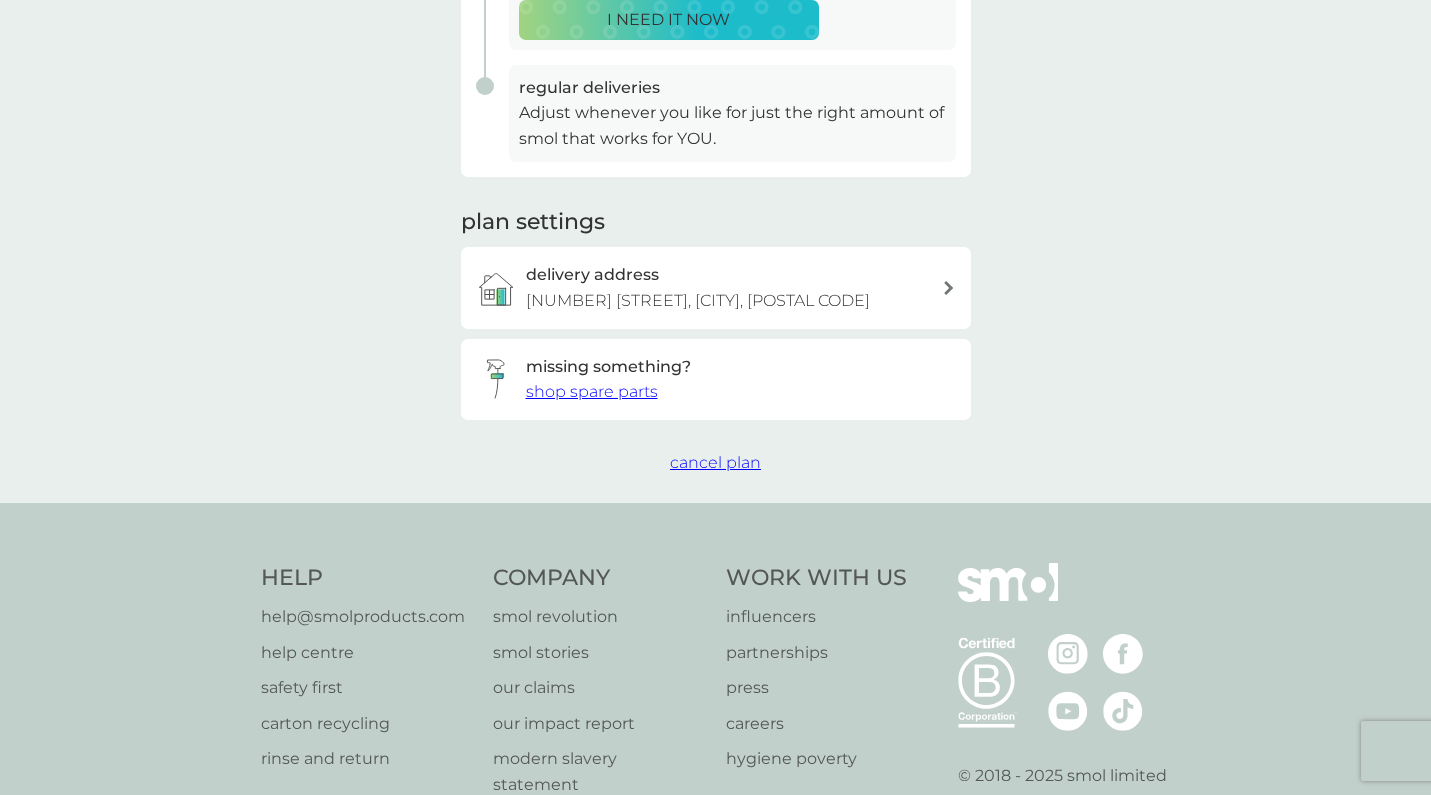 click on "cancel plan" at bounding box center (715, 462) 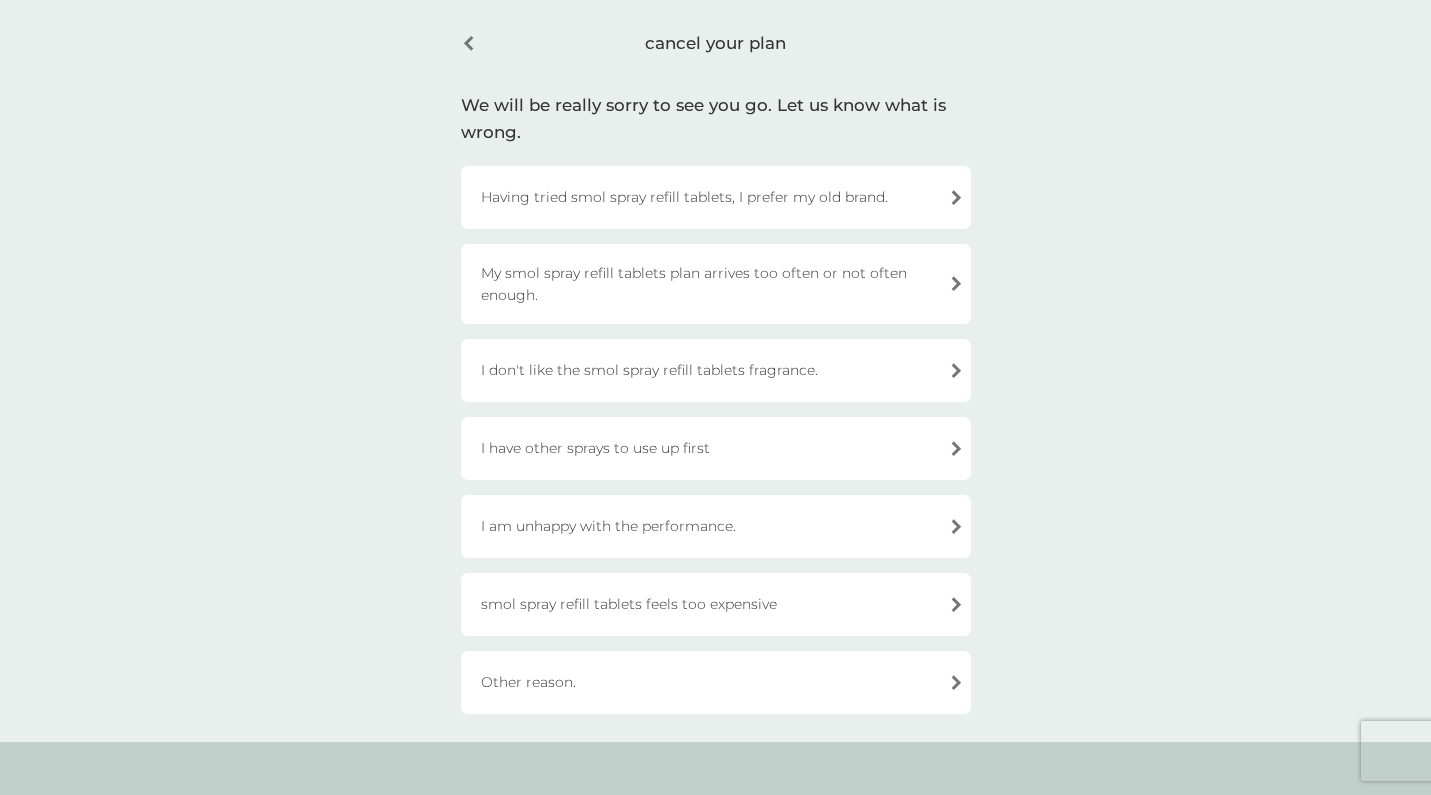 scroll, scrollTop: 79, scrollLeft: 0, axis: vertical 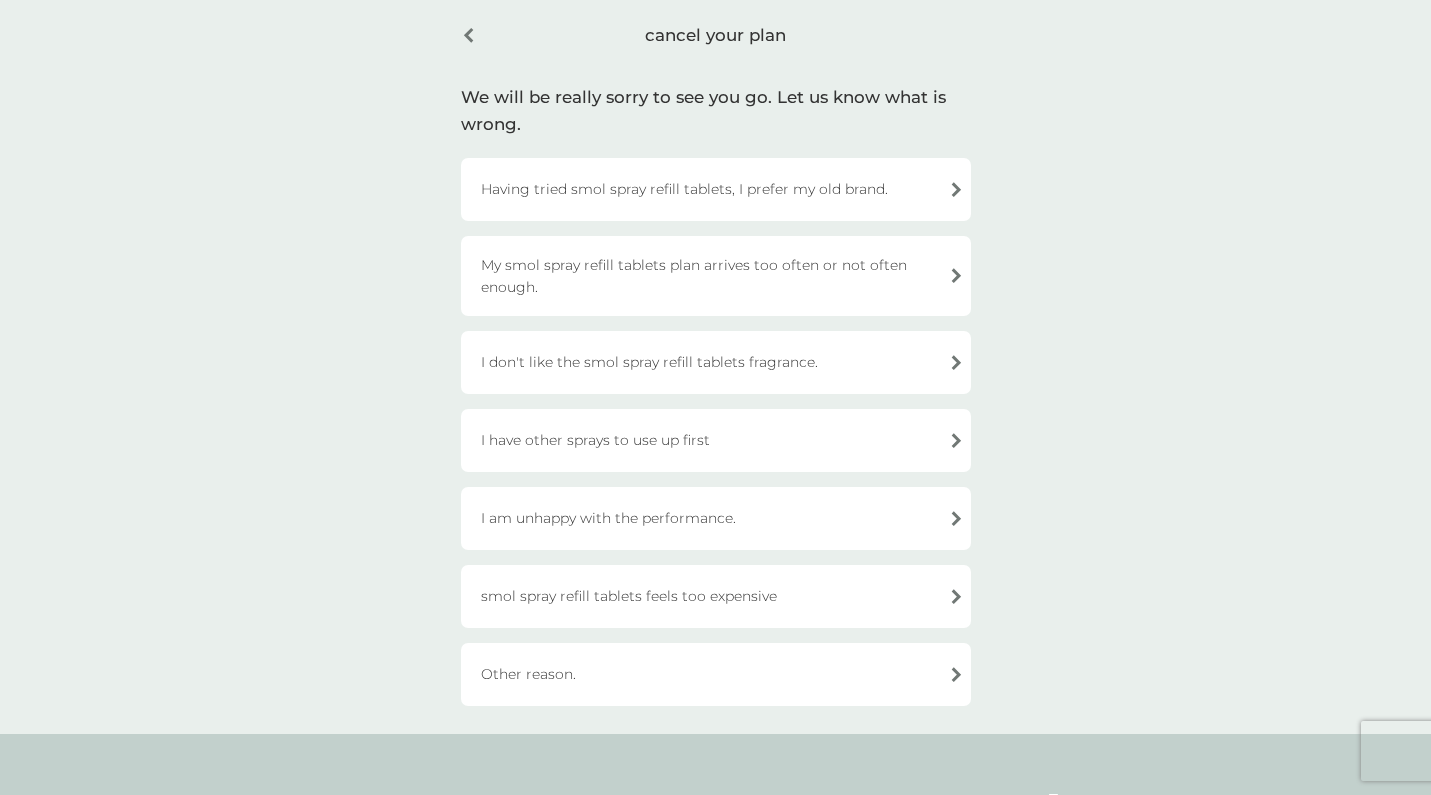 click on "I have other sprays to use up first" at bounding box center (716, 440) 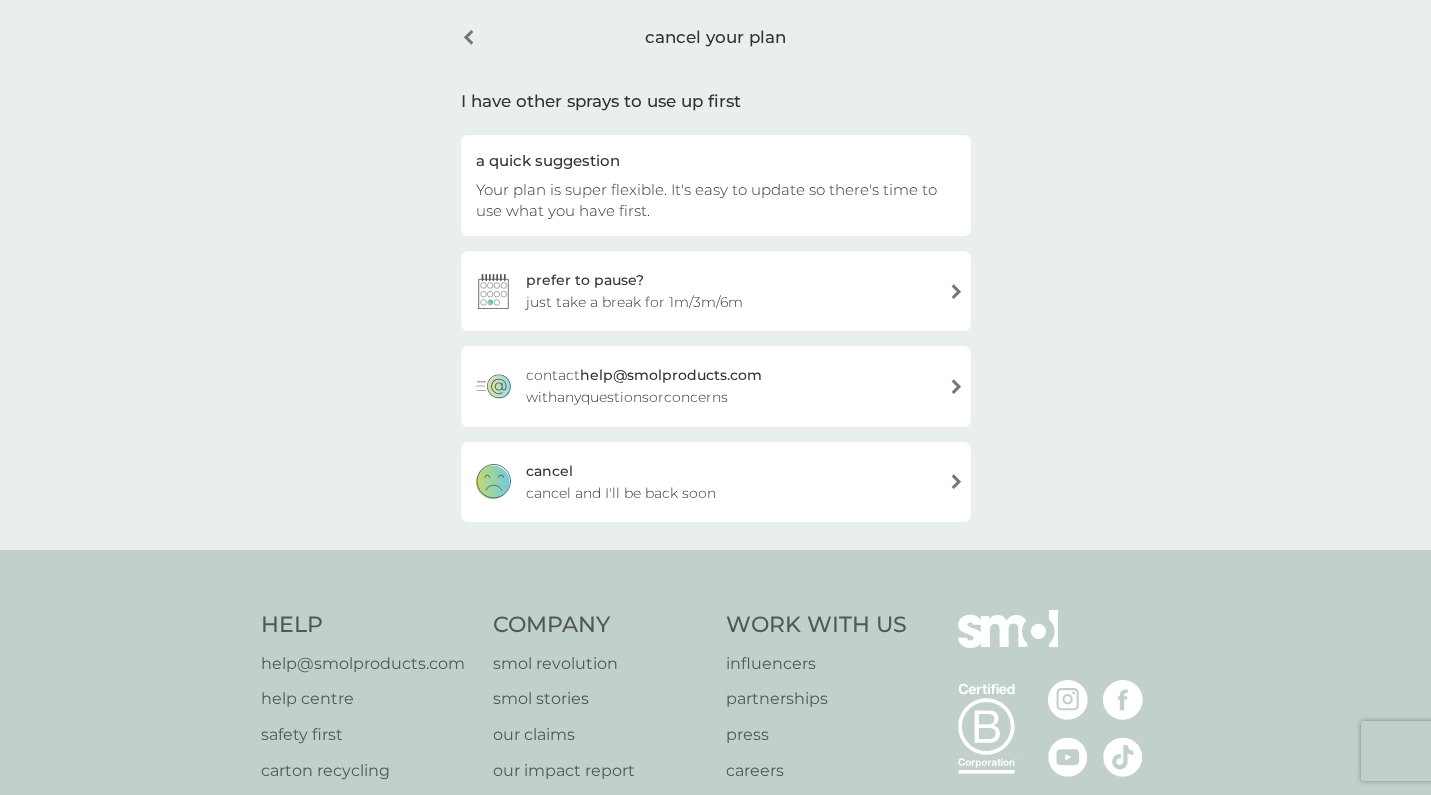 click on "cancel cancel and I'll be back soon" at bounding box center (716, 482) 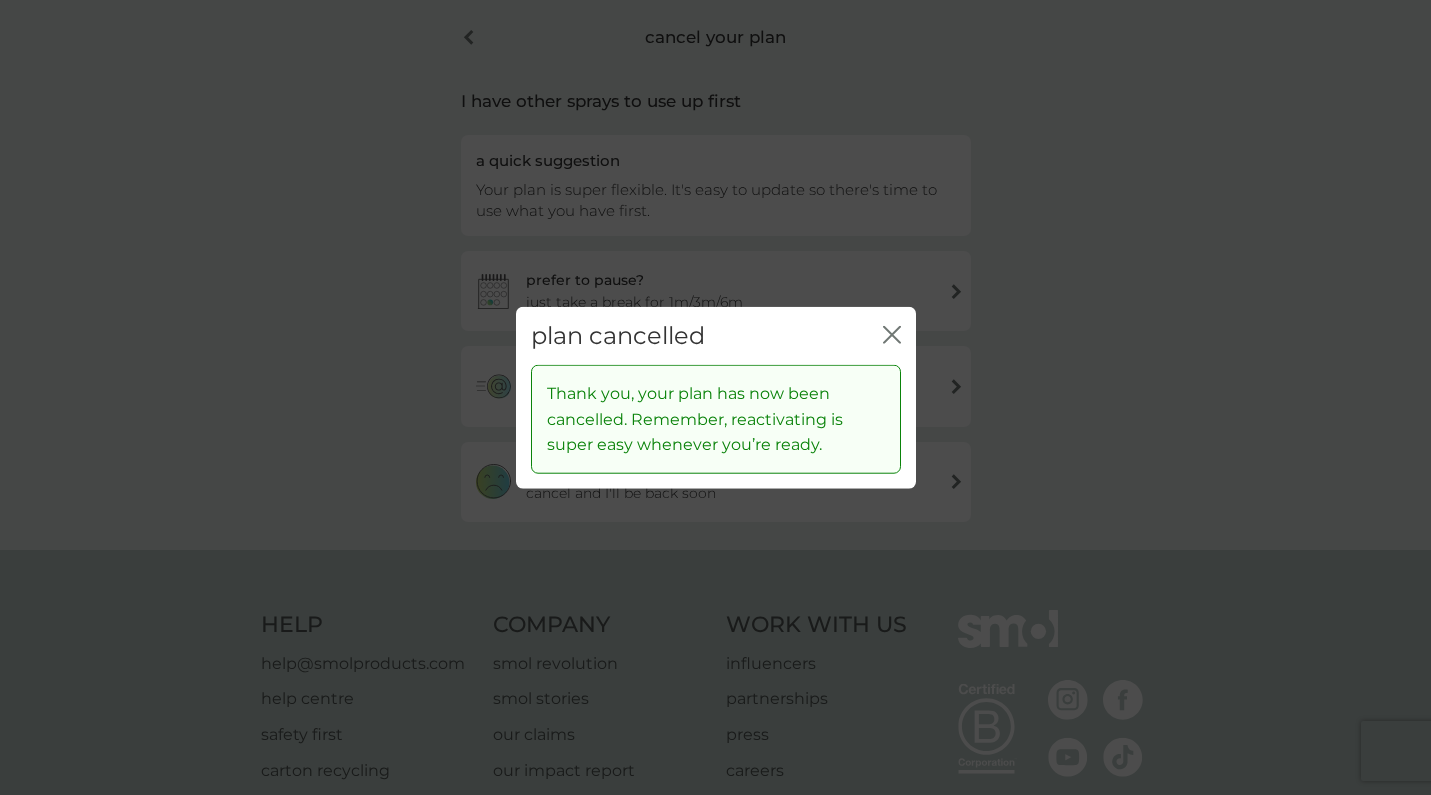 click on "close" 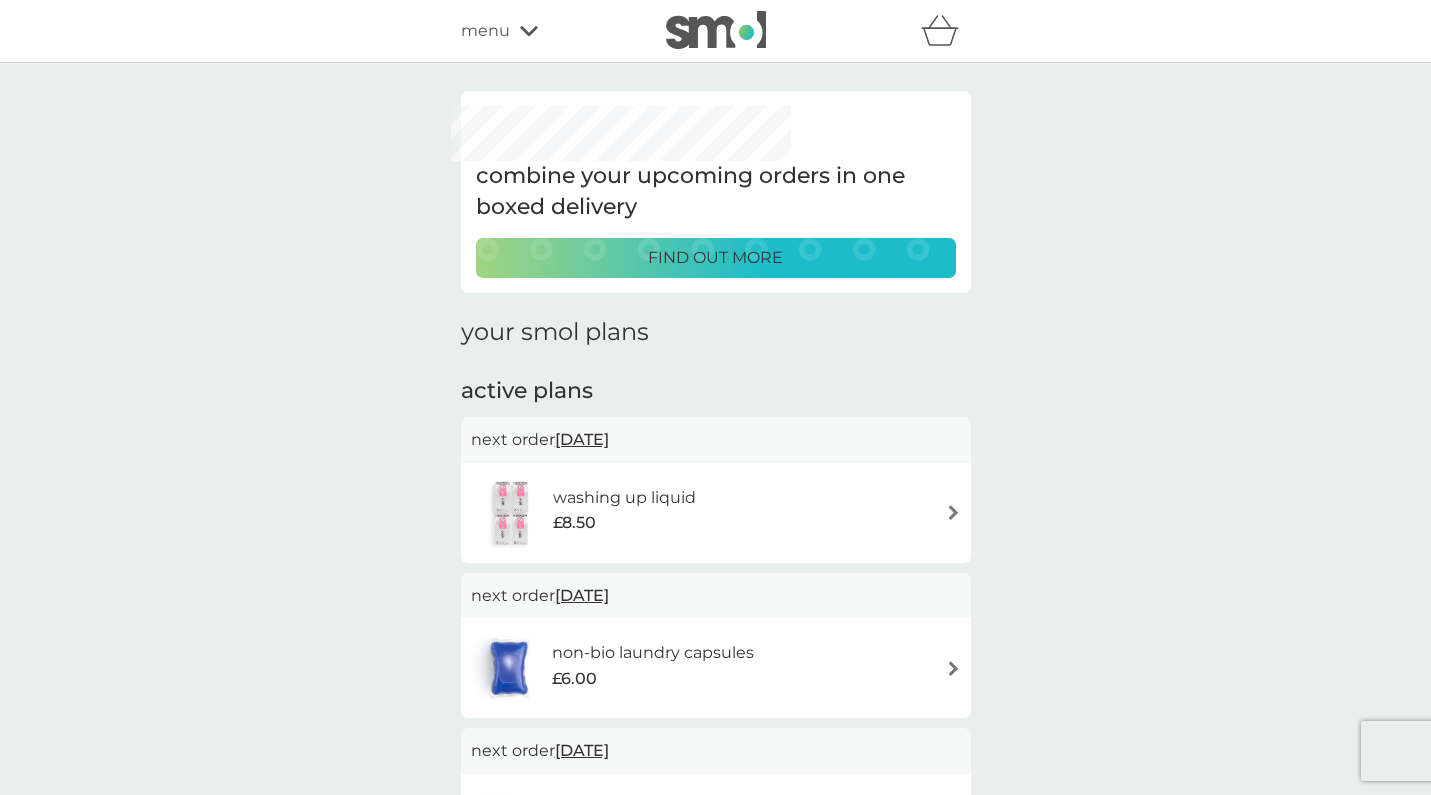 scroll, scrollTop: 0, scrollLeft: 0, axis: both 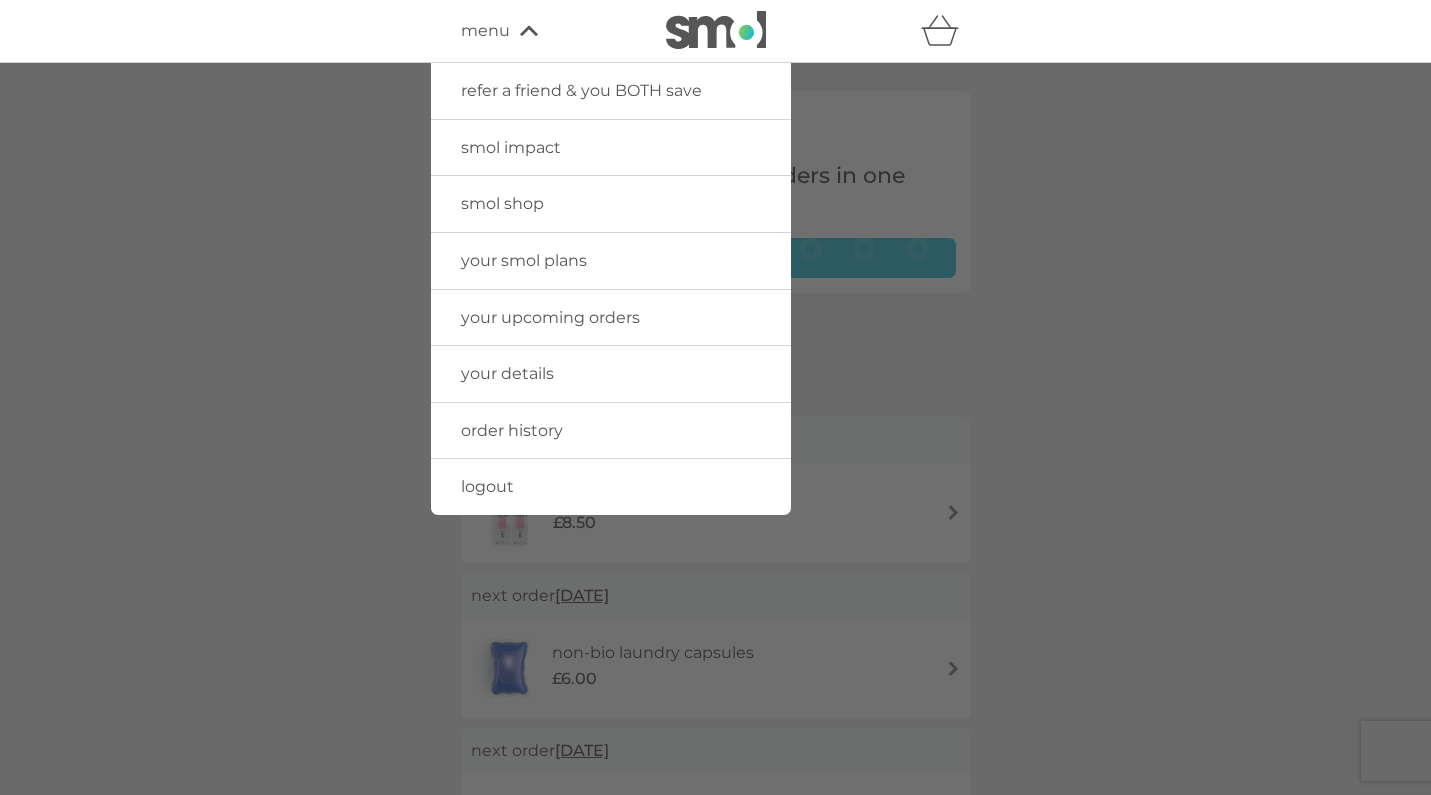 click on "your details" at bounding box center [611, 374] 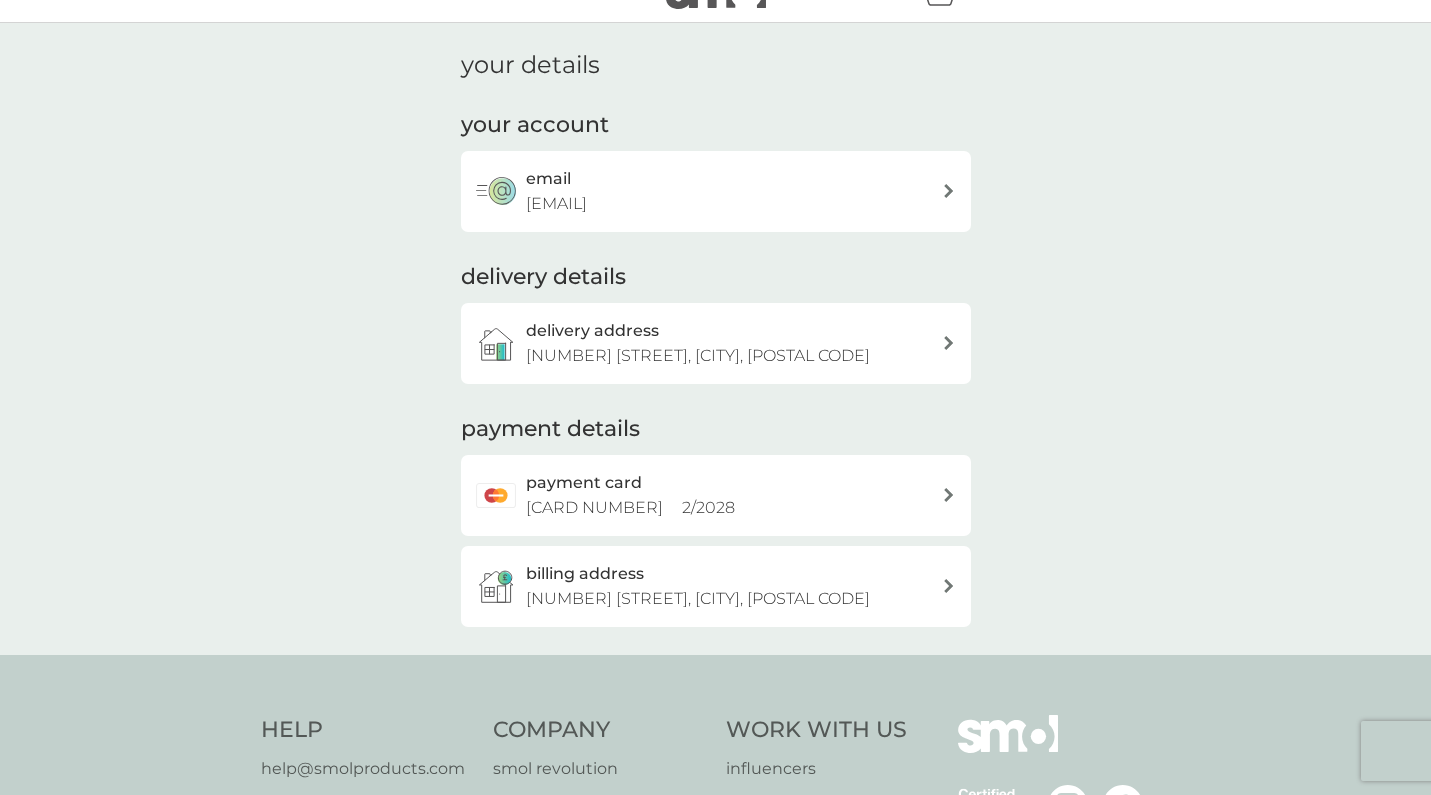 scroll, scrollTop: 55, scrollLeft: 0, axis: vertical 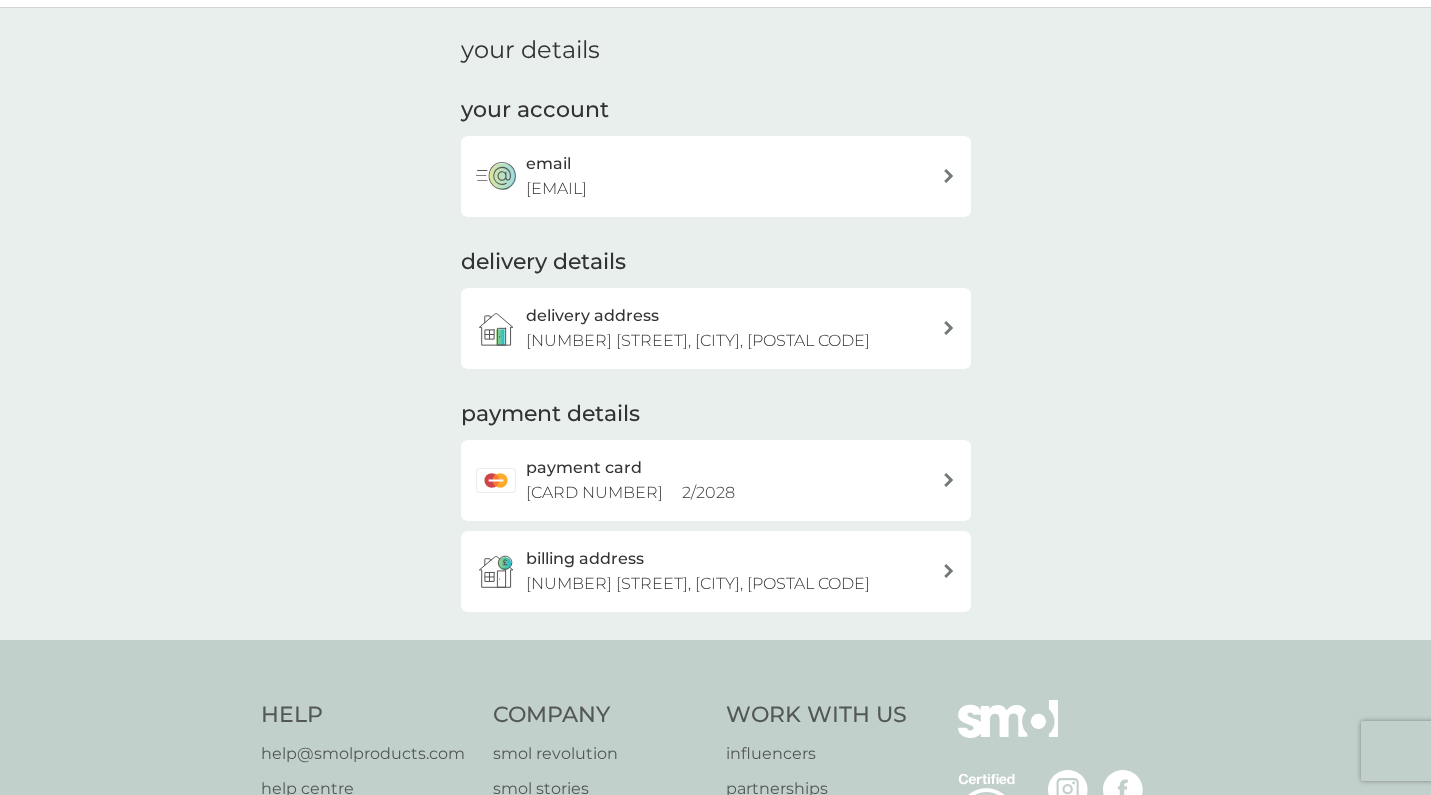 click on "payment card [CARD NUMBER] [DATE]" at bounding box center [734, 480] 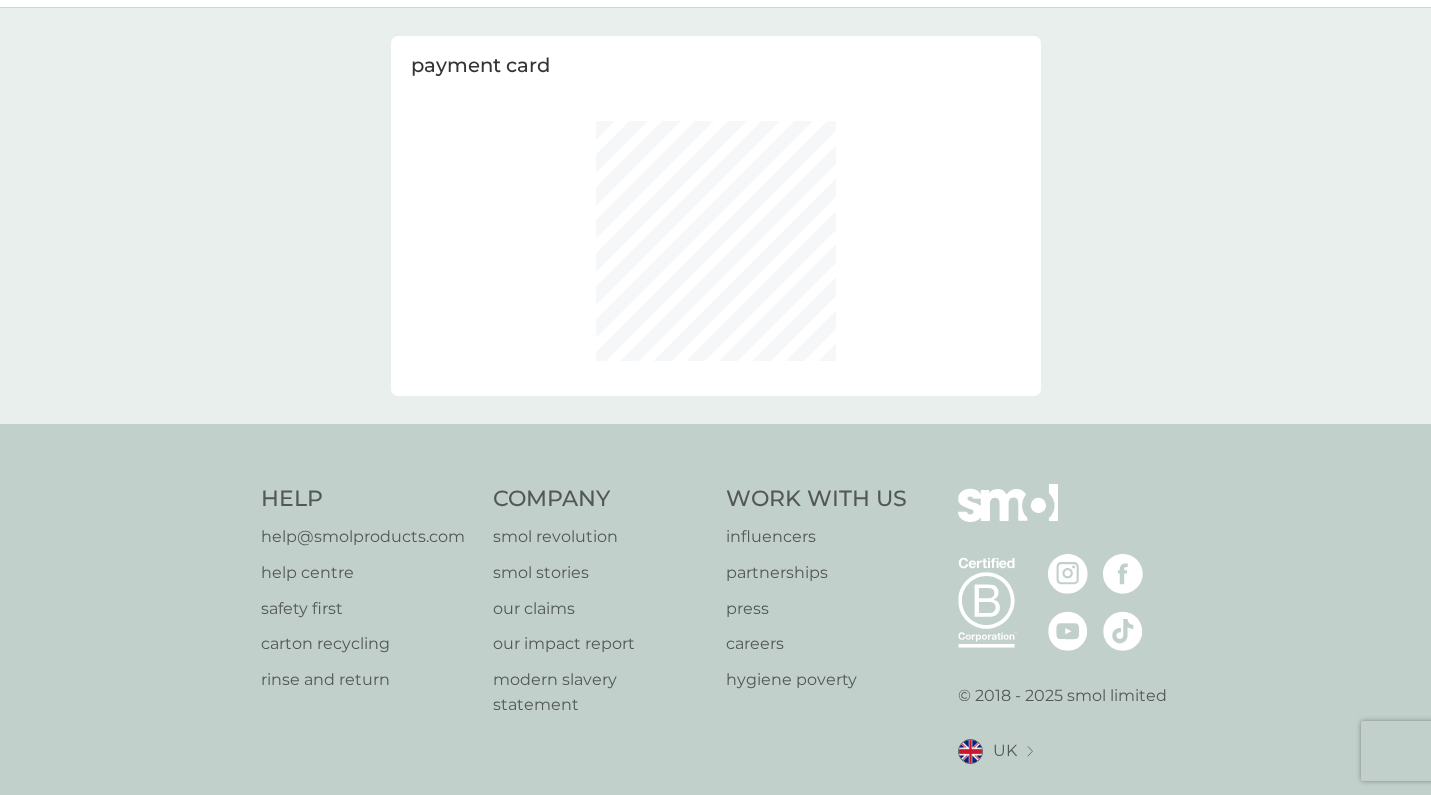 scroll, scrollTop: 0, scrollLeft: 0, axis: both 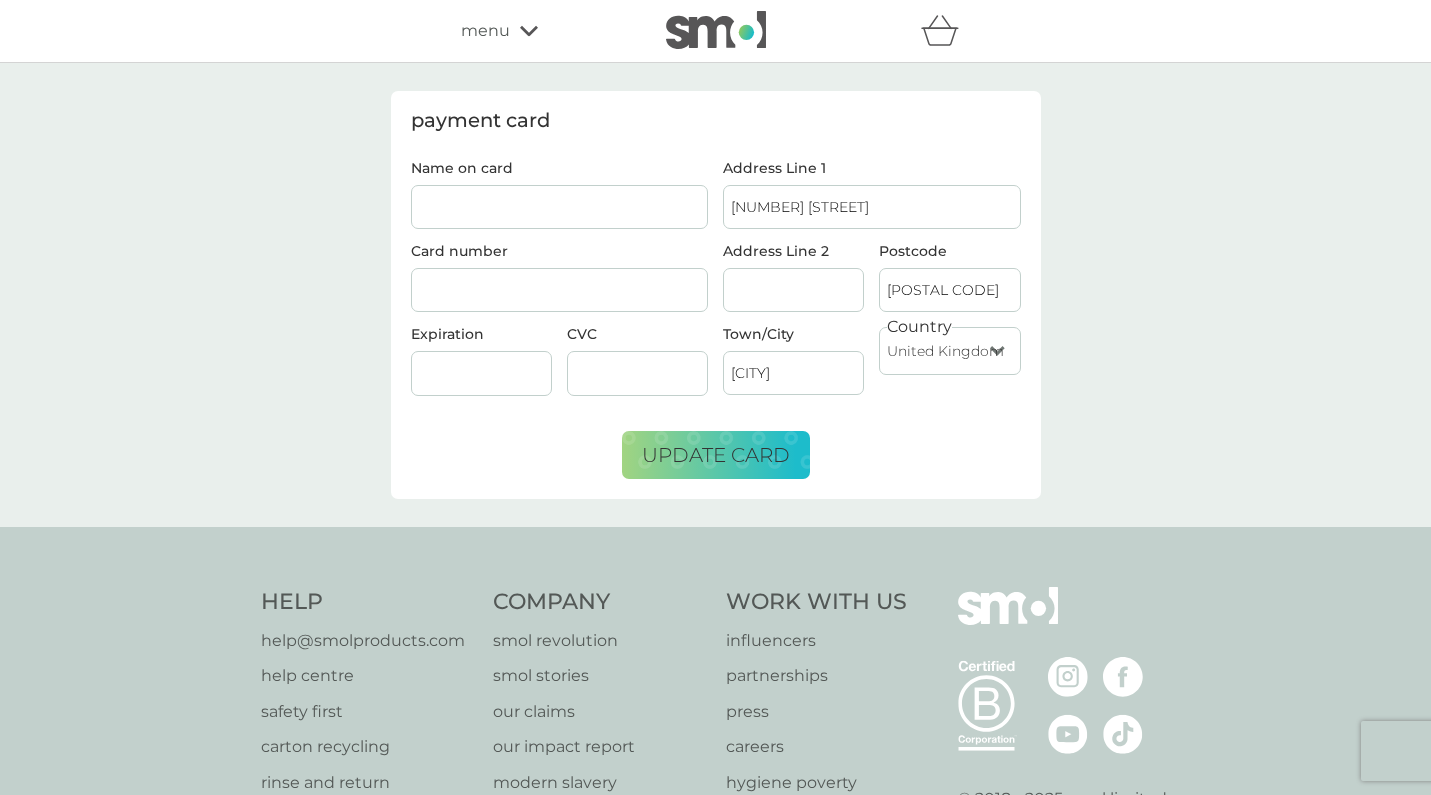 click on "Name on card" at bounding box center (560, 207) 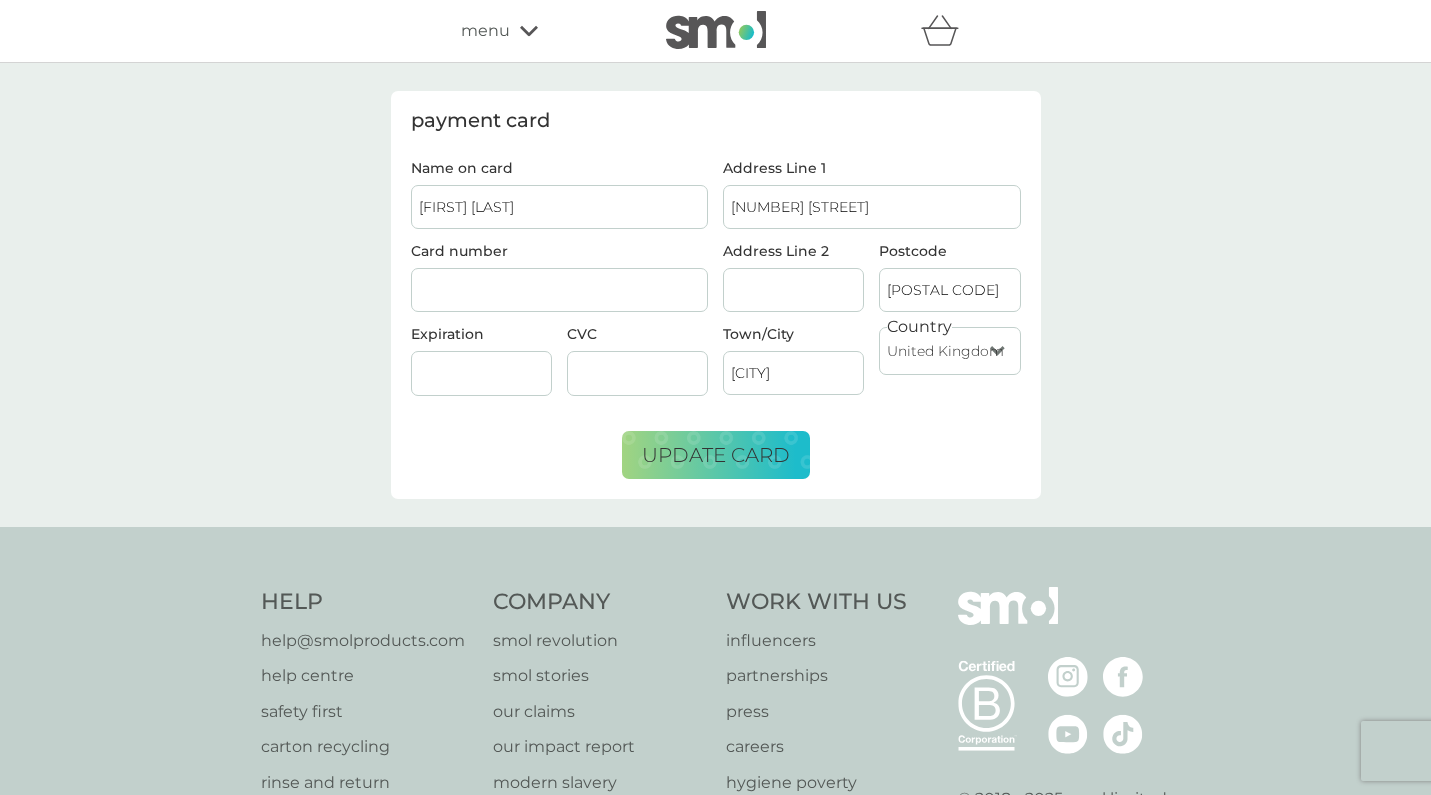 type on "[FIRST] [LAST]" 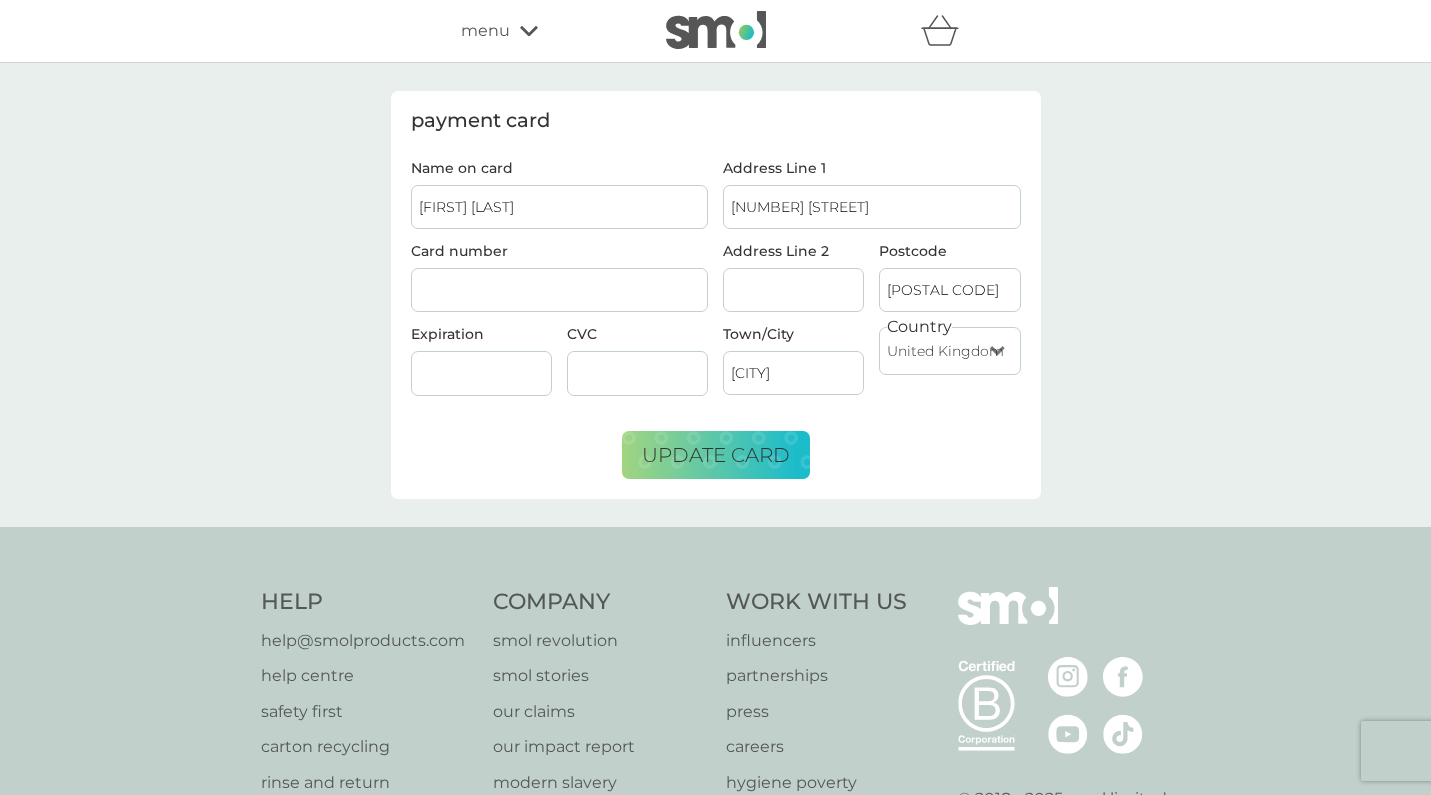 click on "payment card [CARD NUMBER] [DATE] Name on card [FIRST] [LAST] Card number [CARD NUMBER] Expiration [DATE] CVC Address Line 1 [NUMBER] [STREET] Address Line 2 Postcode [POSTAL CODE] Town/City [CITY] Country United Kingdom Jersey Guernsey Isle of Man United States Republic of Ireland Bulgaria Poland France Germany Netherlands update card" at bounding box center (715, 295) 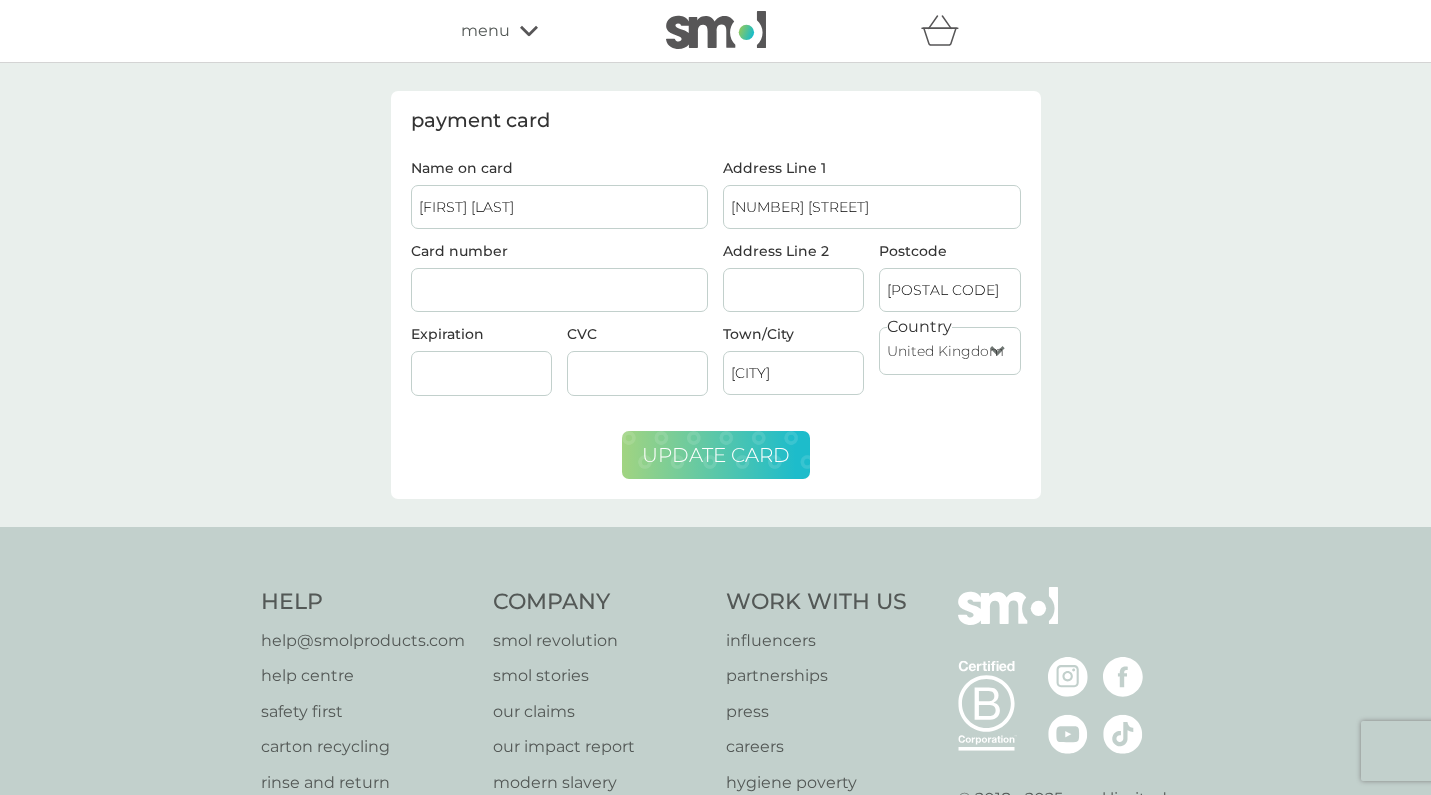 click on "update card" at bounding box center (716, 455) 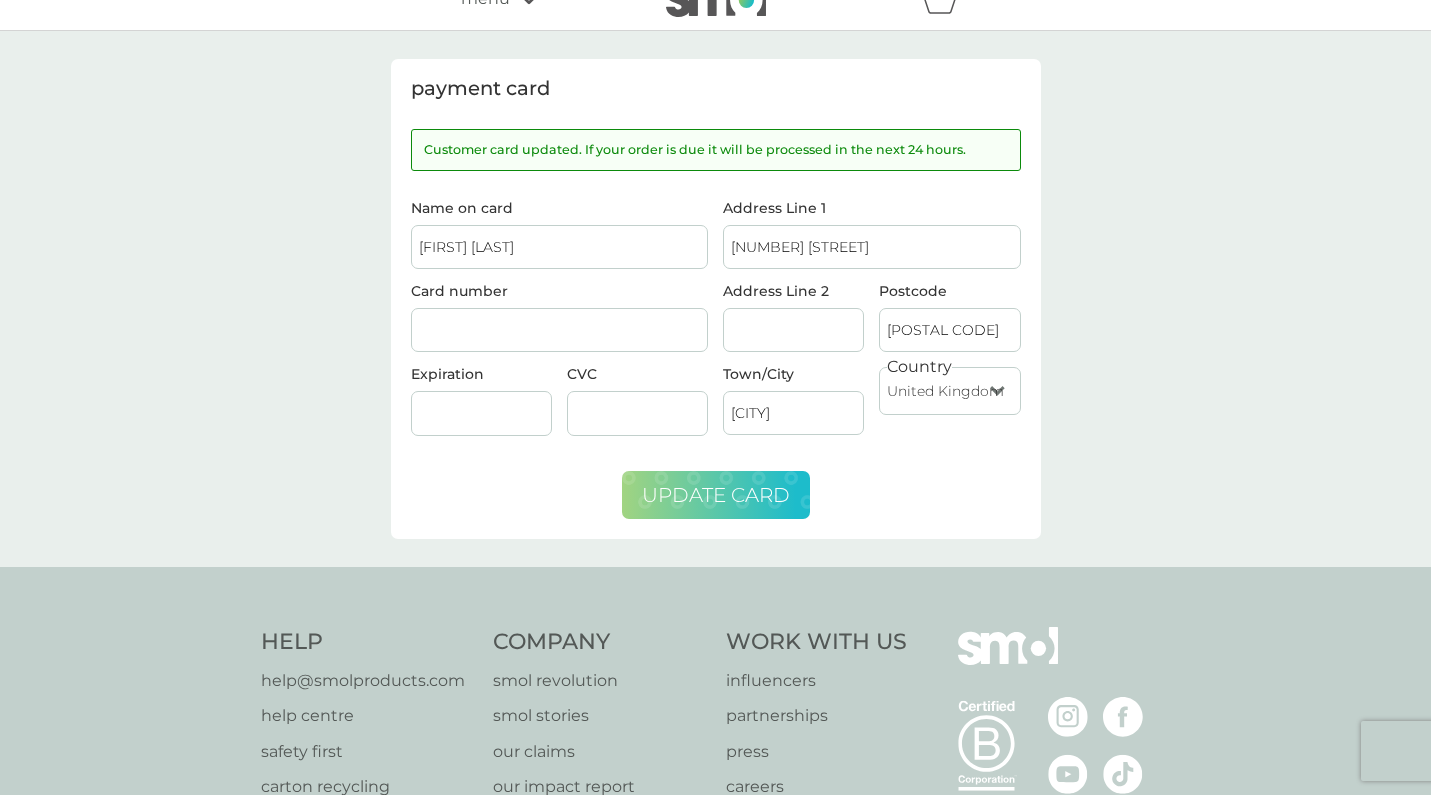 scroll, scrollTop: 35, scrollLeft: 0, axis: vertical 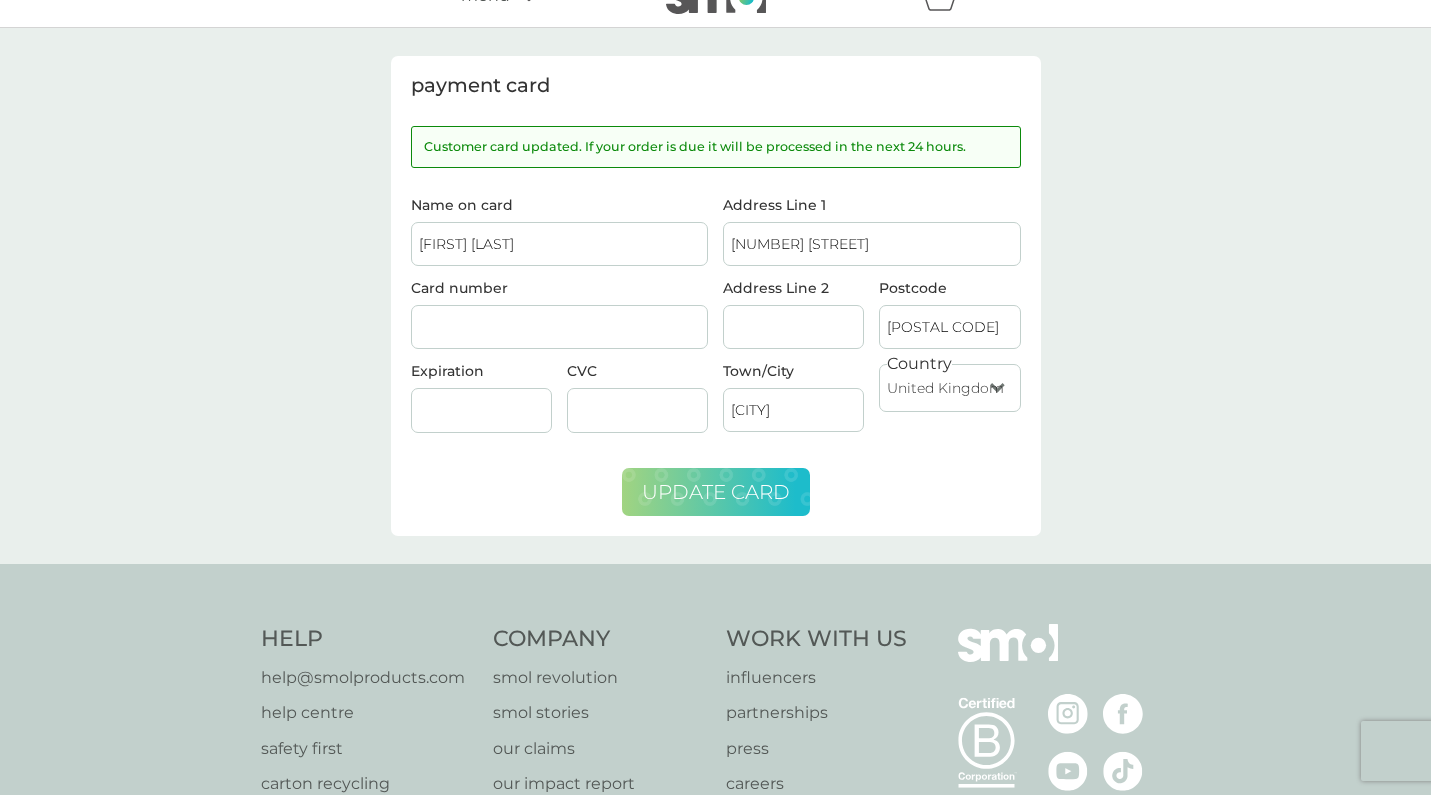 click on "[FIRST] [LAST]" at bounding box center (560, 244) 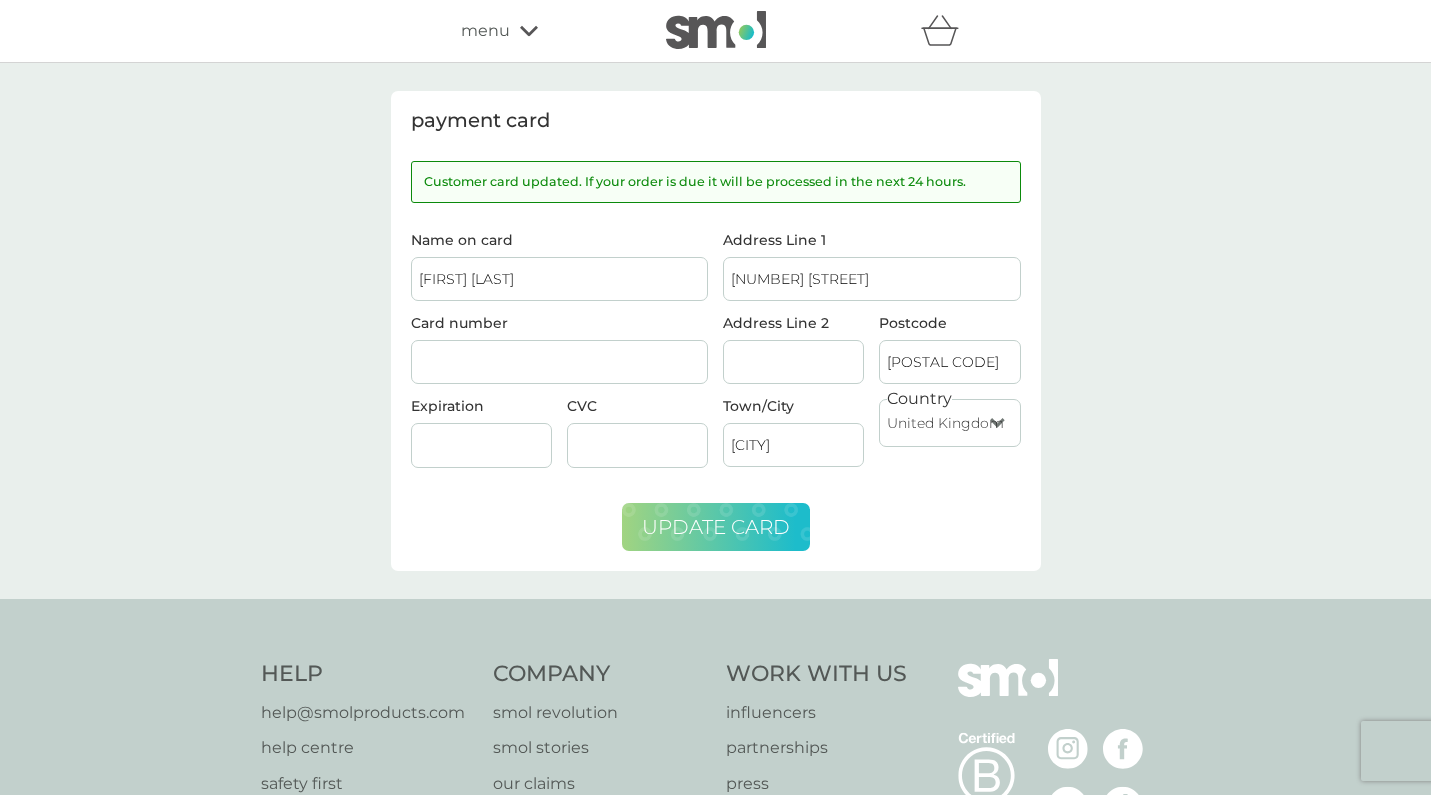 scroll, scrollTop: 0, scrollLeft: 0, axis: both 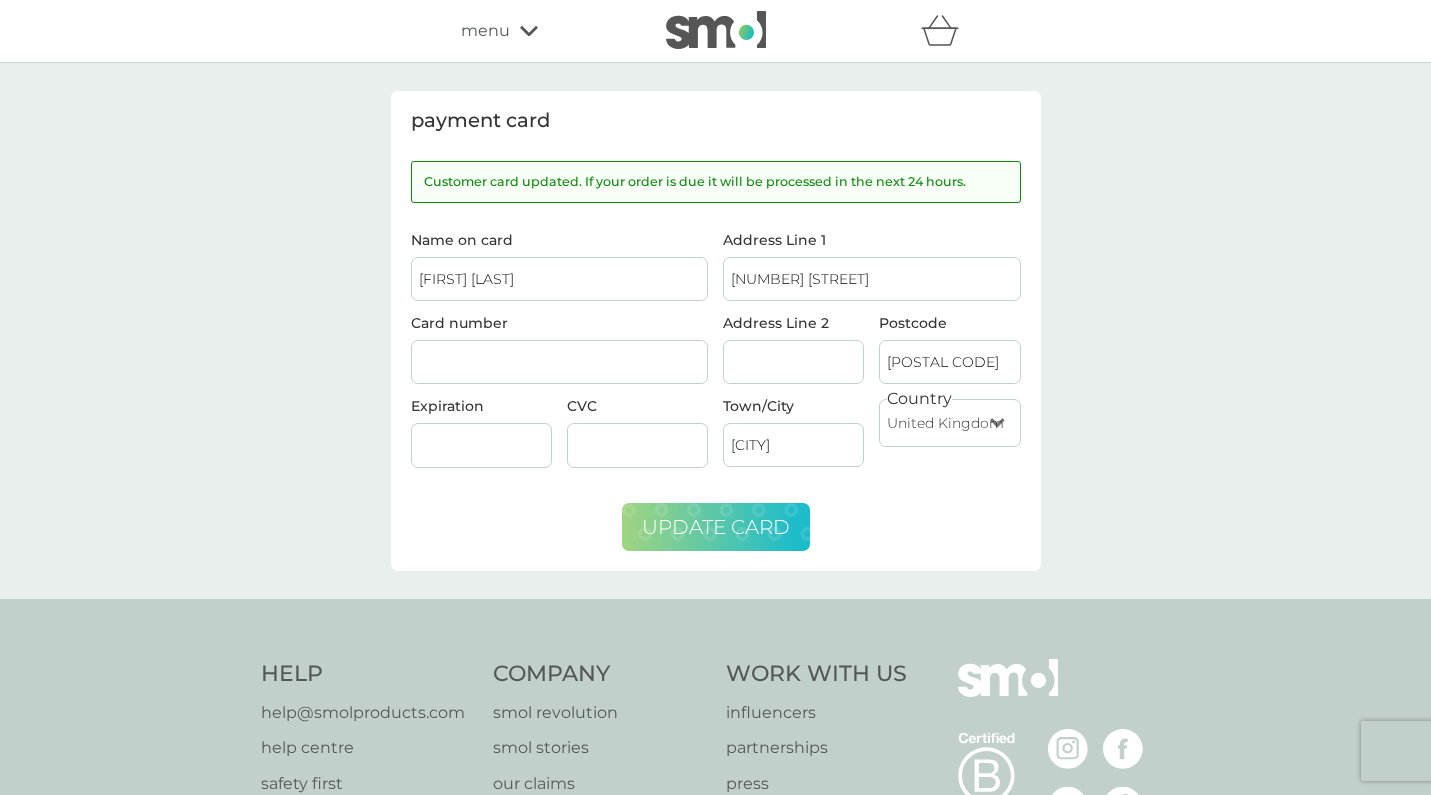 click 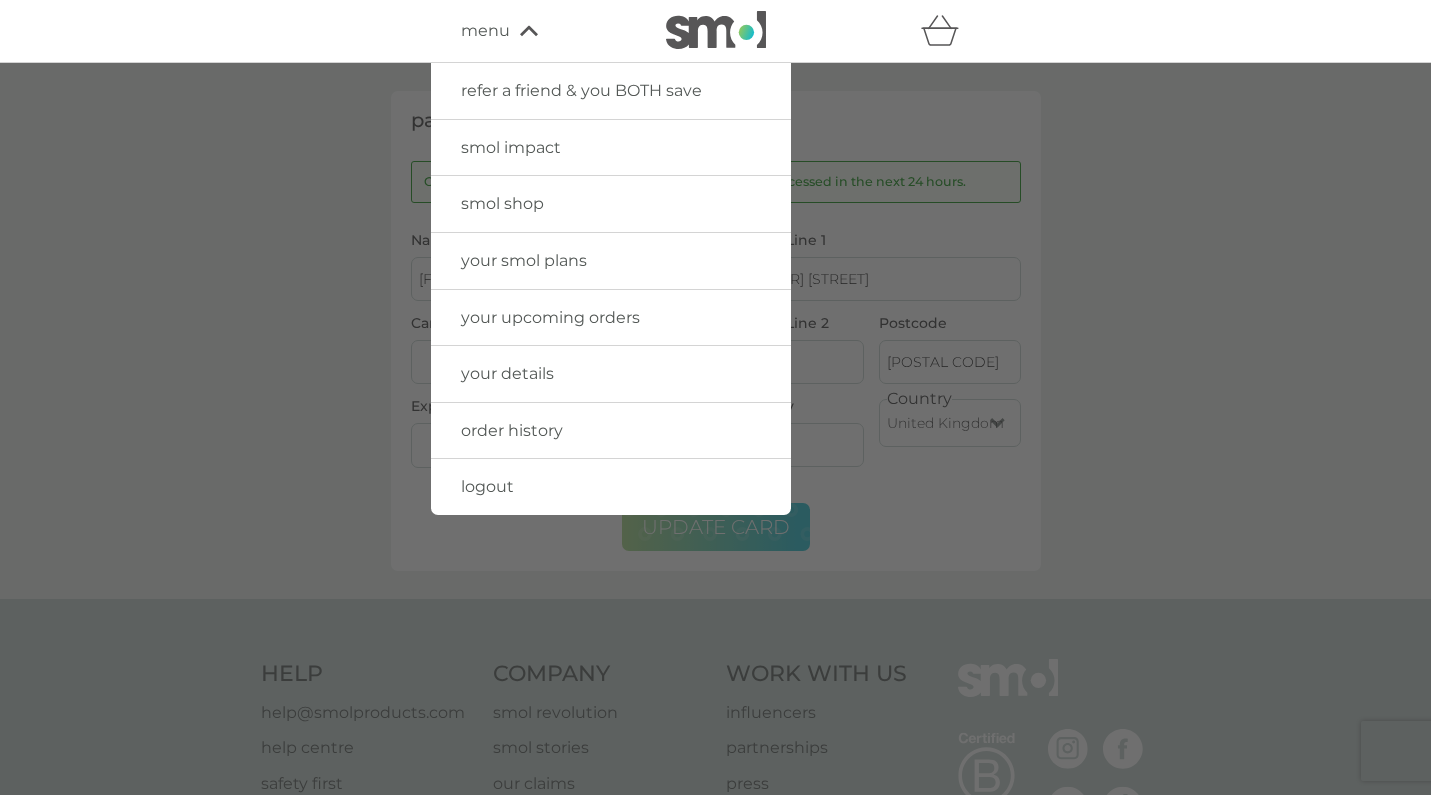 click on "smol impact" at bounding box center [511, 147] 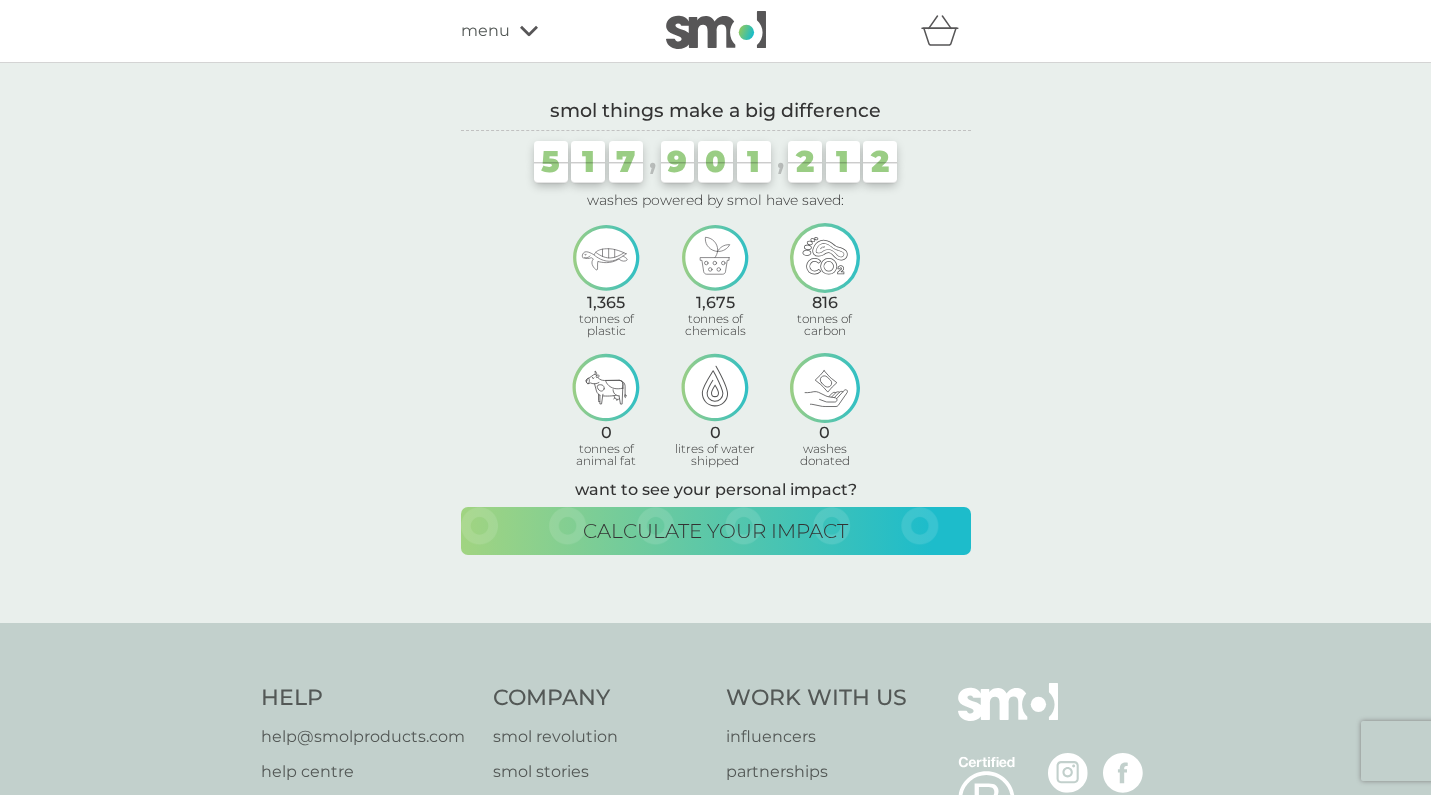 click on "menu" at bounding box center (546, 31) 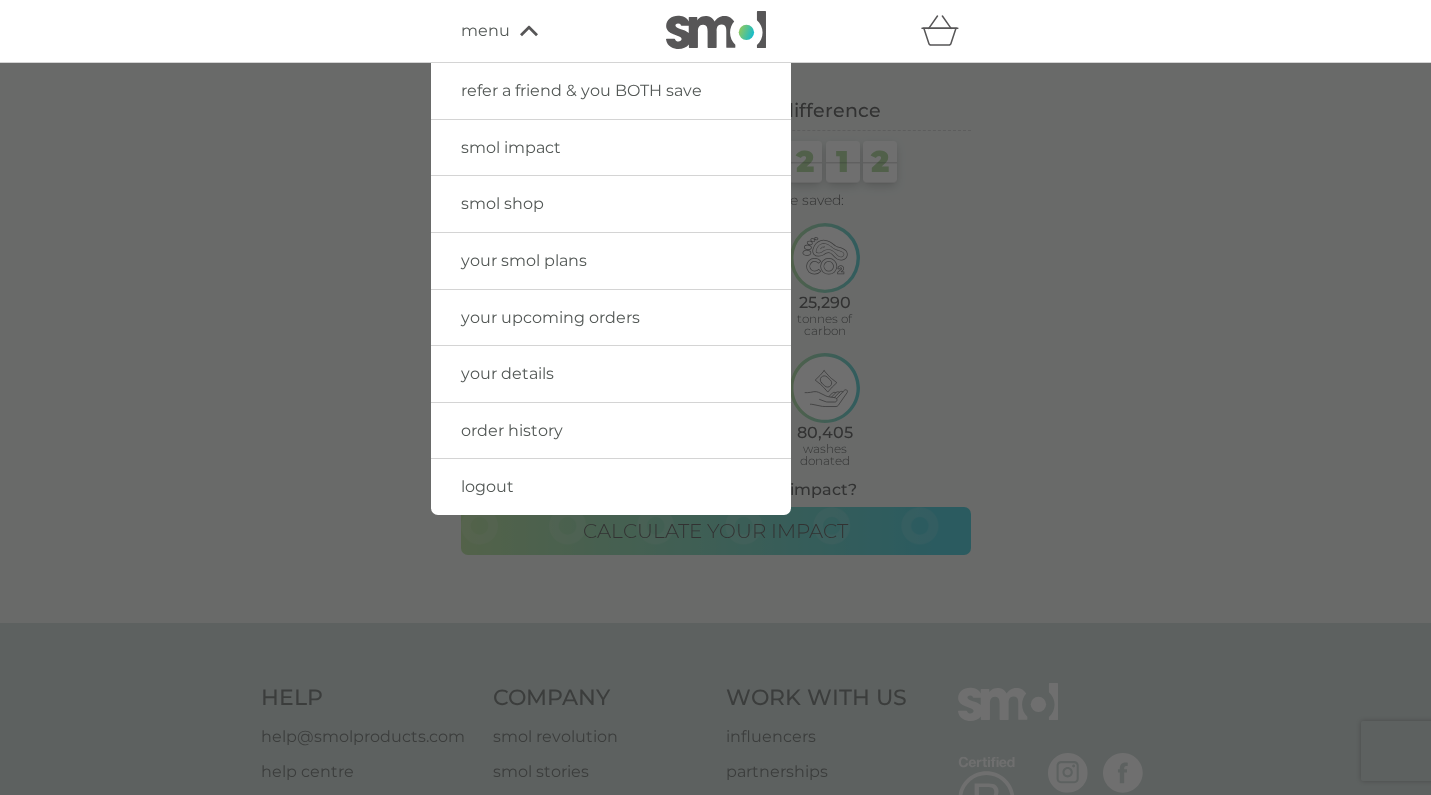 click on "your details" at bounding box center [611, 374] 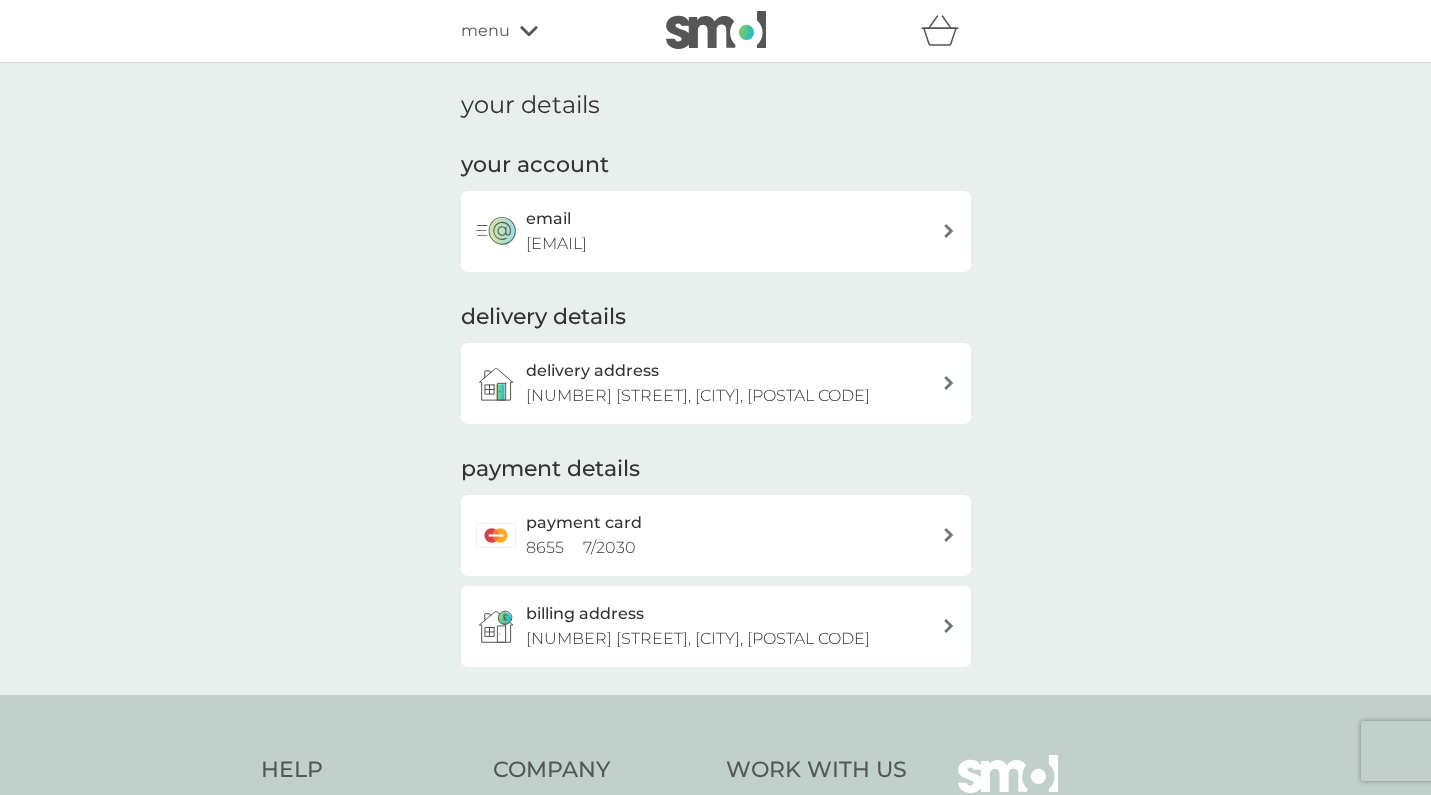 scroll, scrollTop: 0, scrollLeft: 0, axis: both 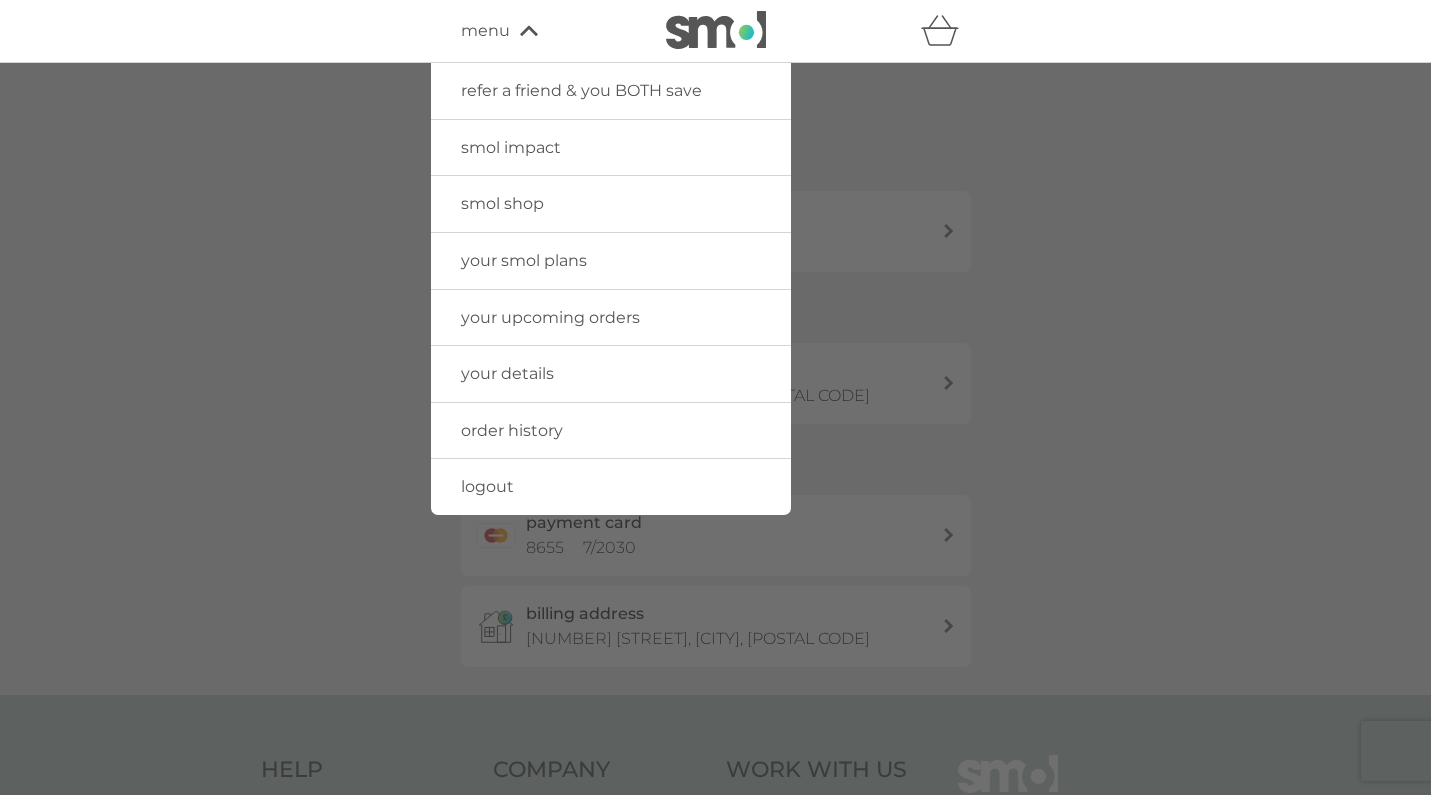 click on "smol shop" at bounding box center [502, 203] 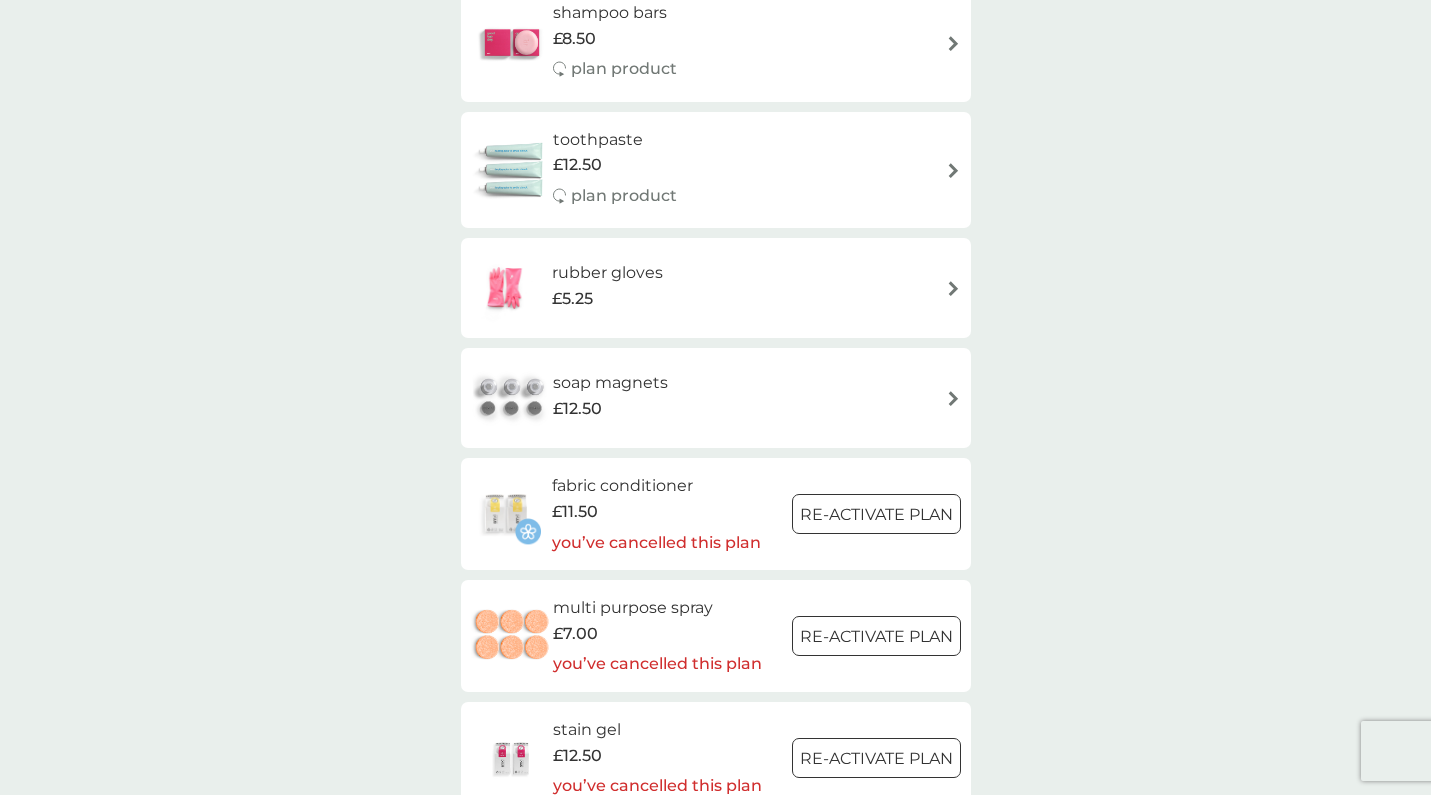 scroll, scrollTop: 2341, scrollLeft: 0, axis: vertical 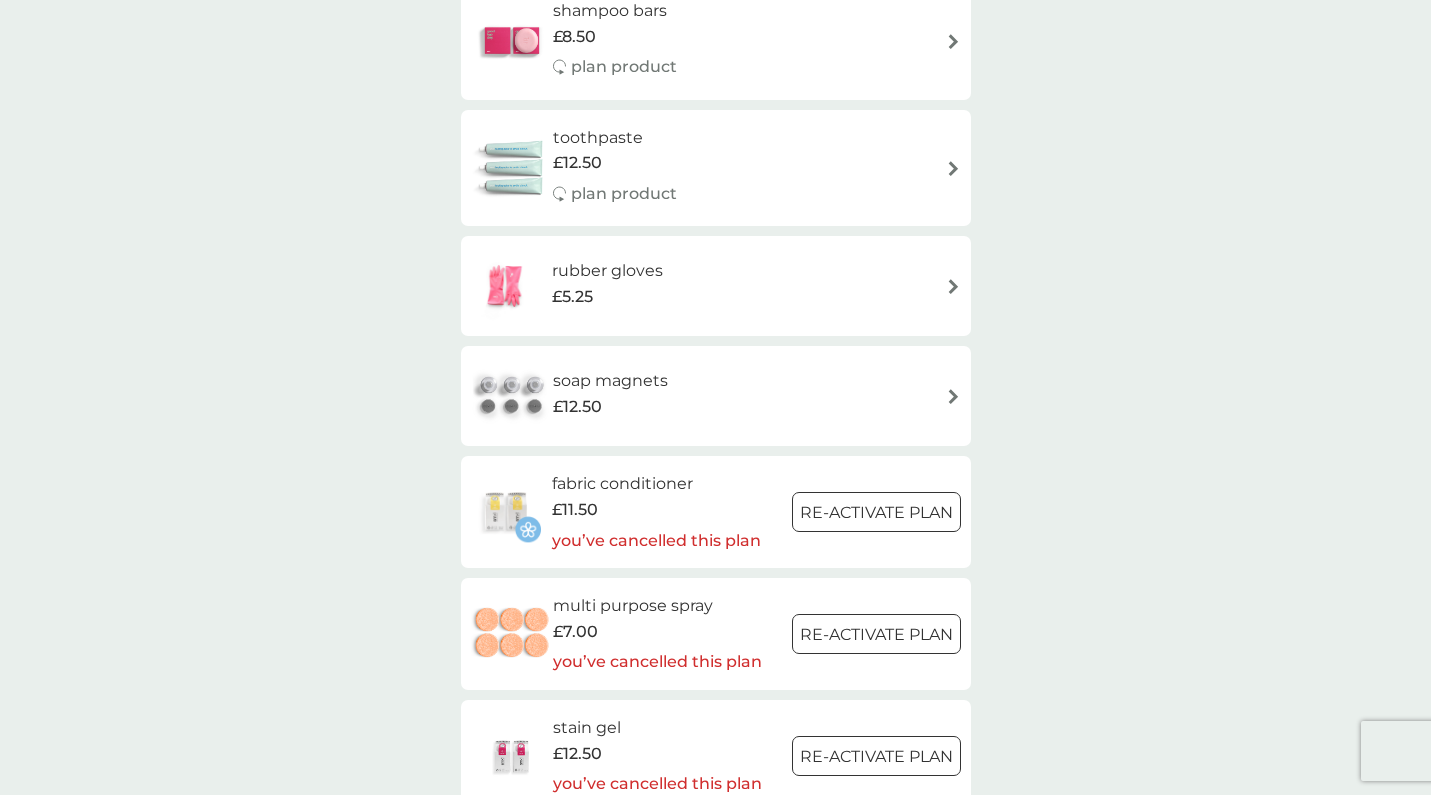 click on "soap magnets £12.50" at bounding box center [620, 396] 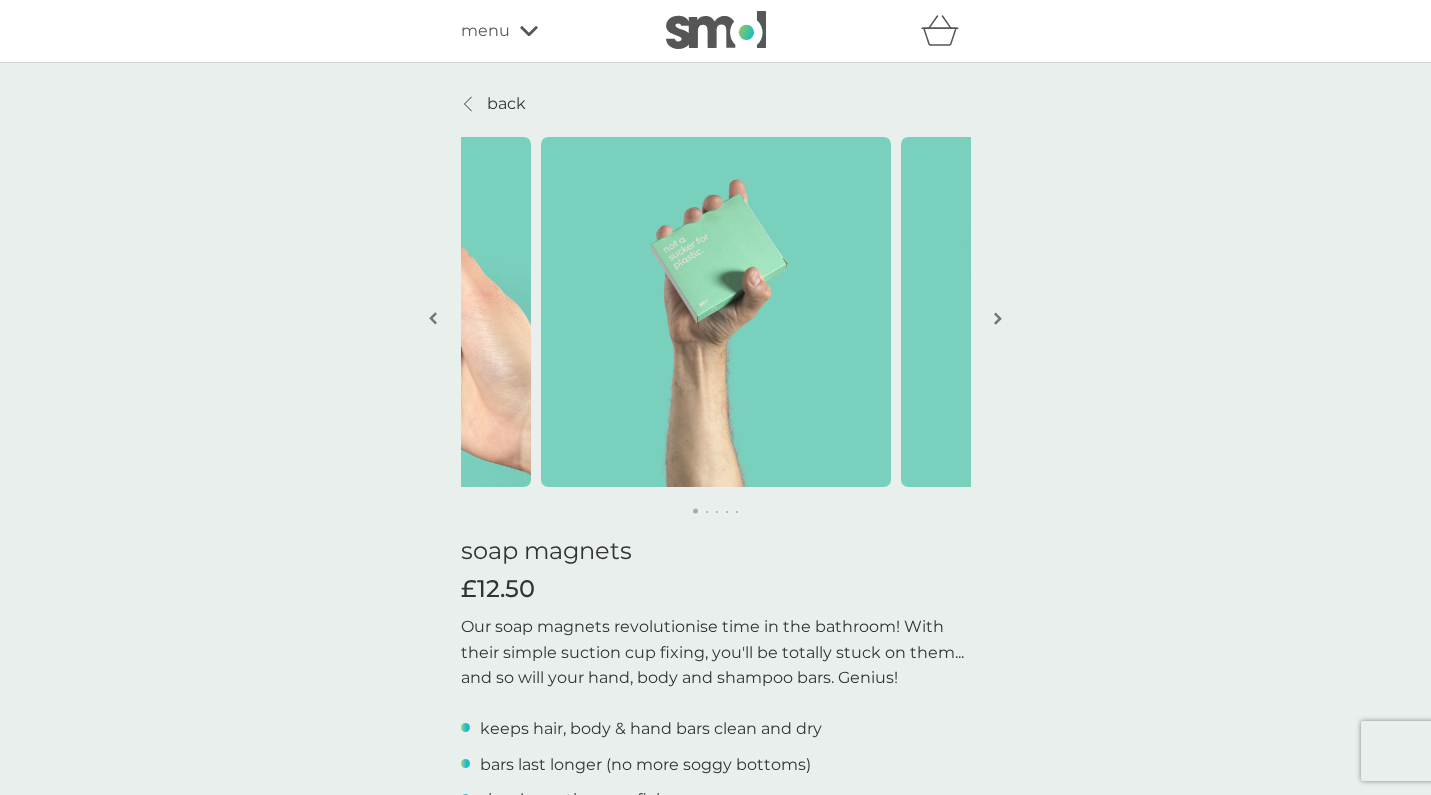 scroll, scrollTop: 0, scrollLeft: 0, axis: both 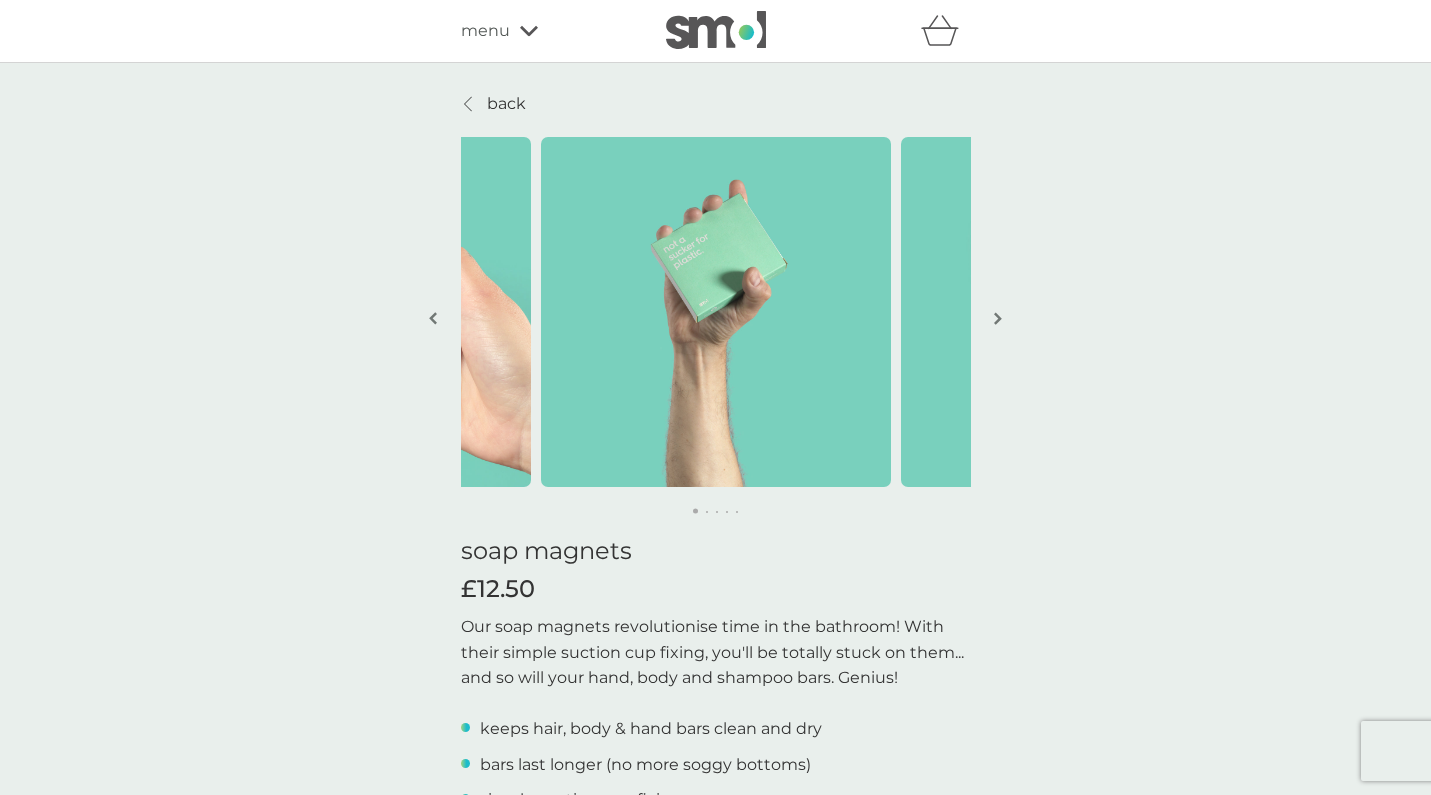 click at bounding box center [998, 318] 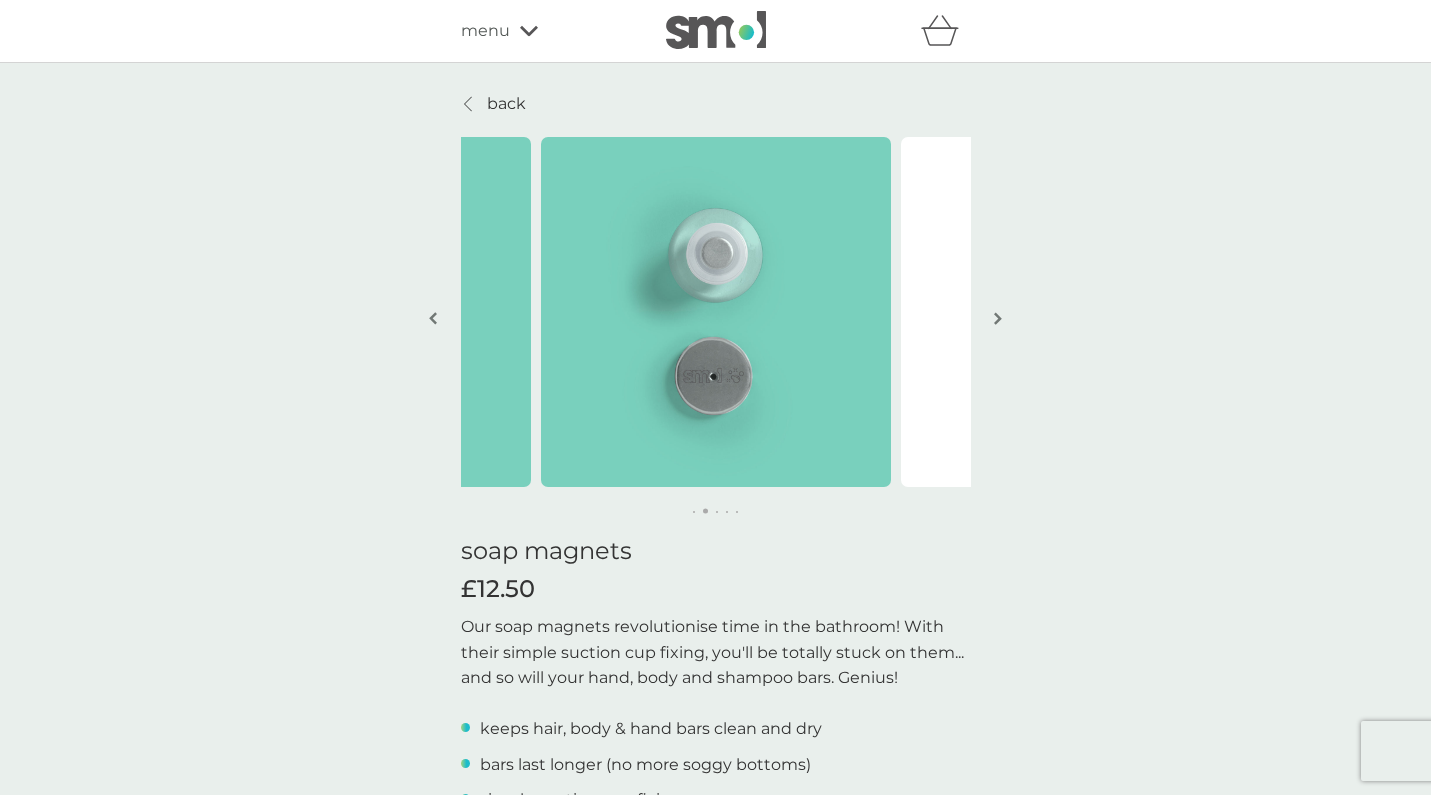 click at bounding box center (998, 318) 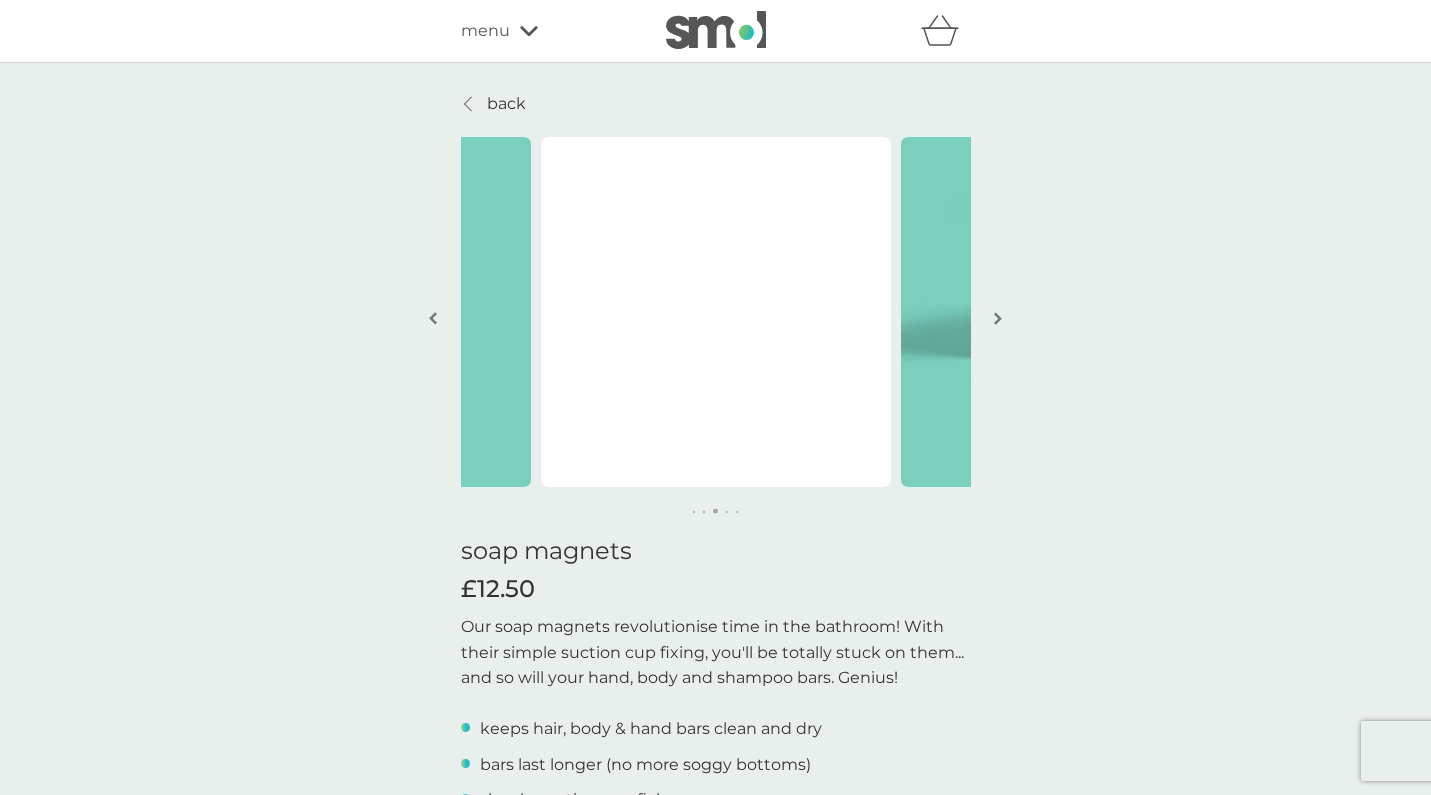 click at bounding box center (998, 318) 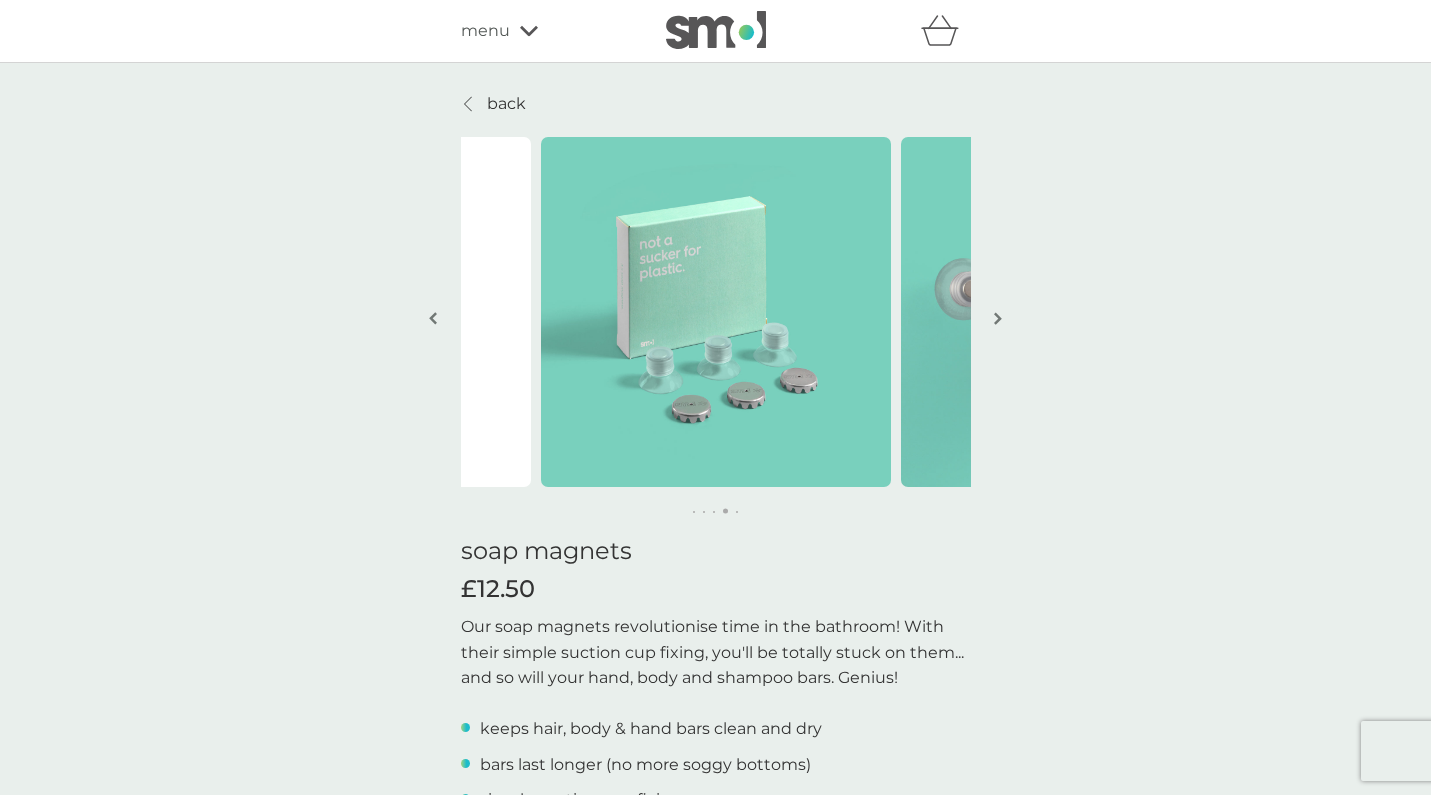 click at bounding box center [998, 318] 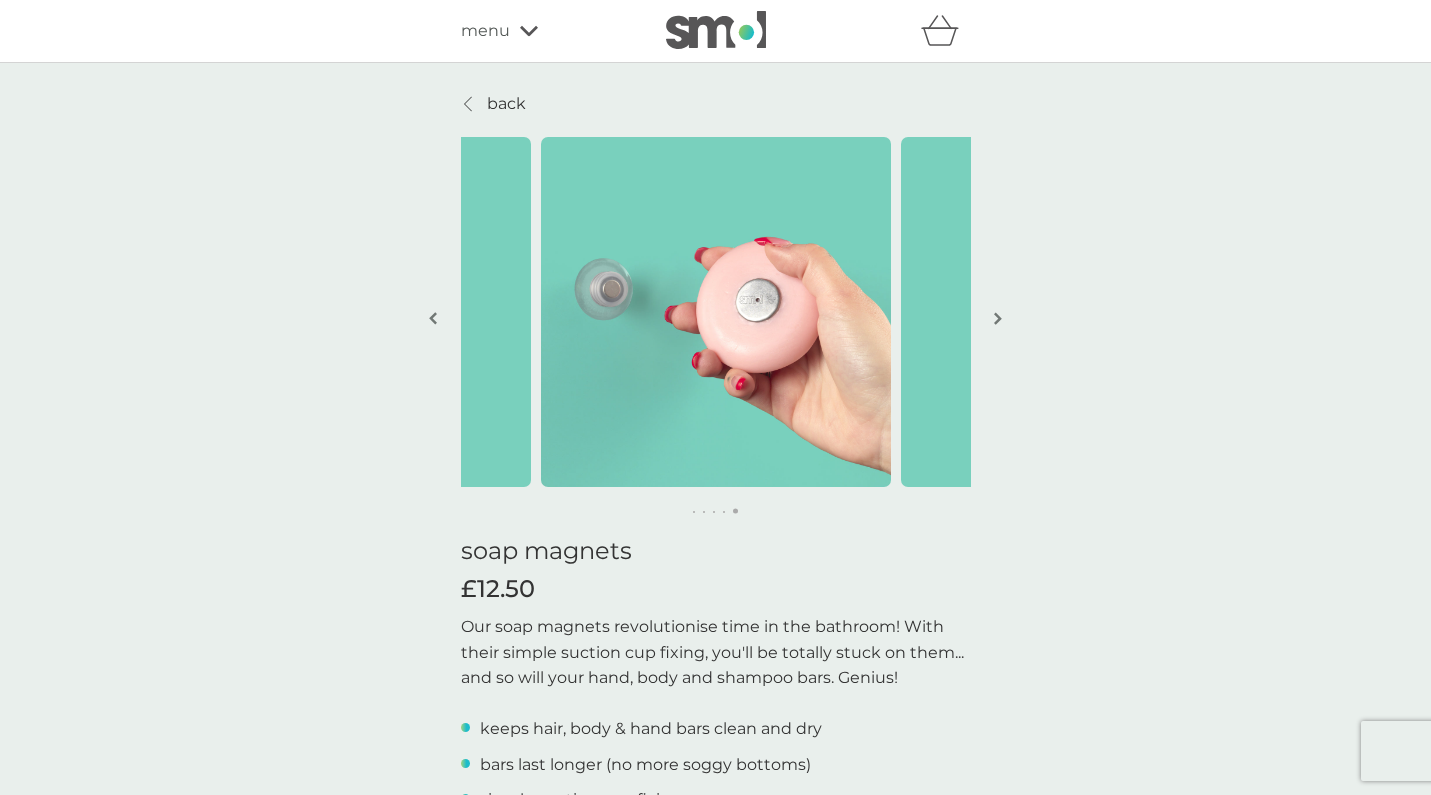 click at bounding box center [998, 320] 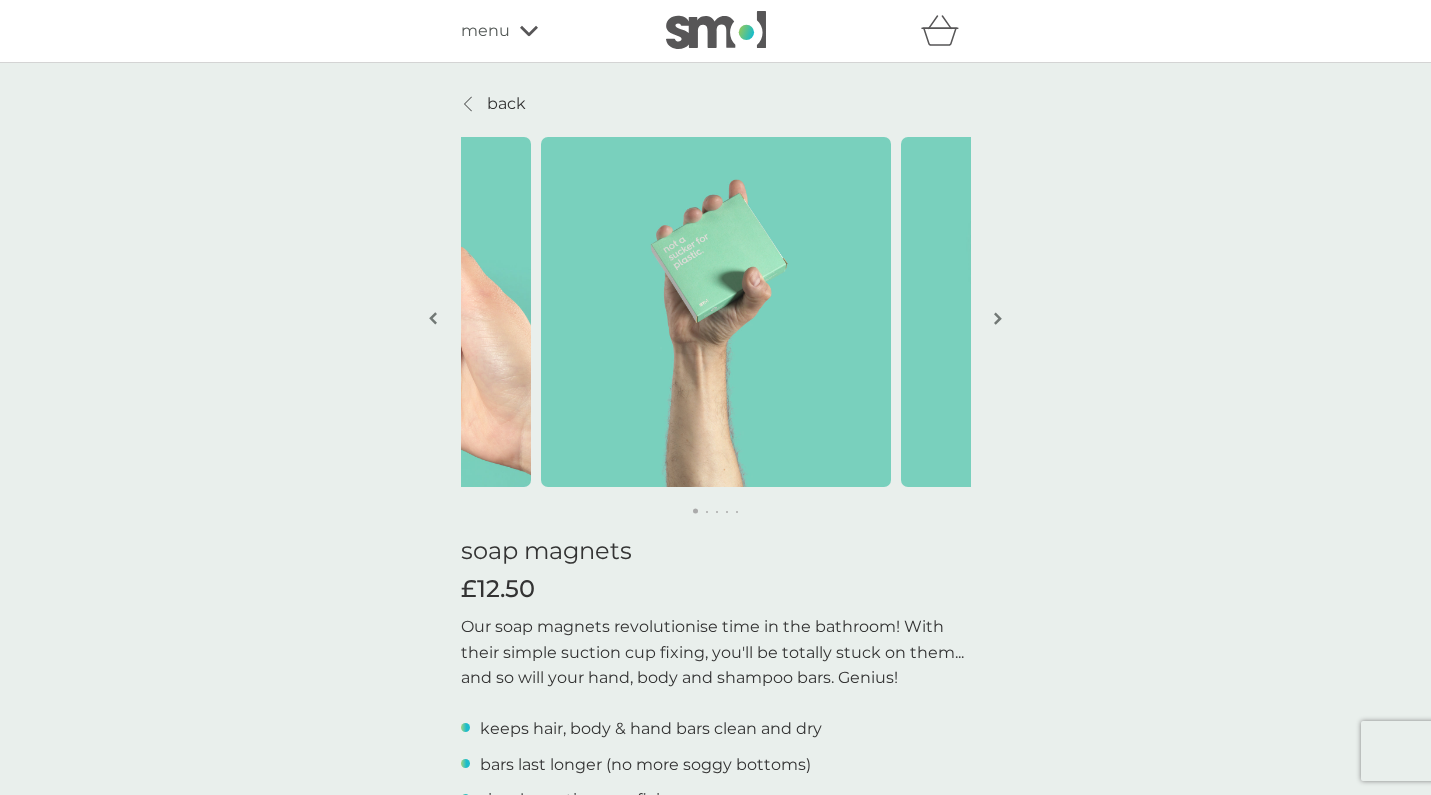 click at bounding box center [998, 320] 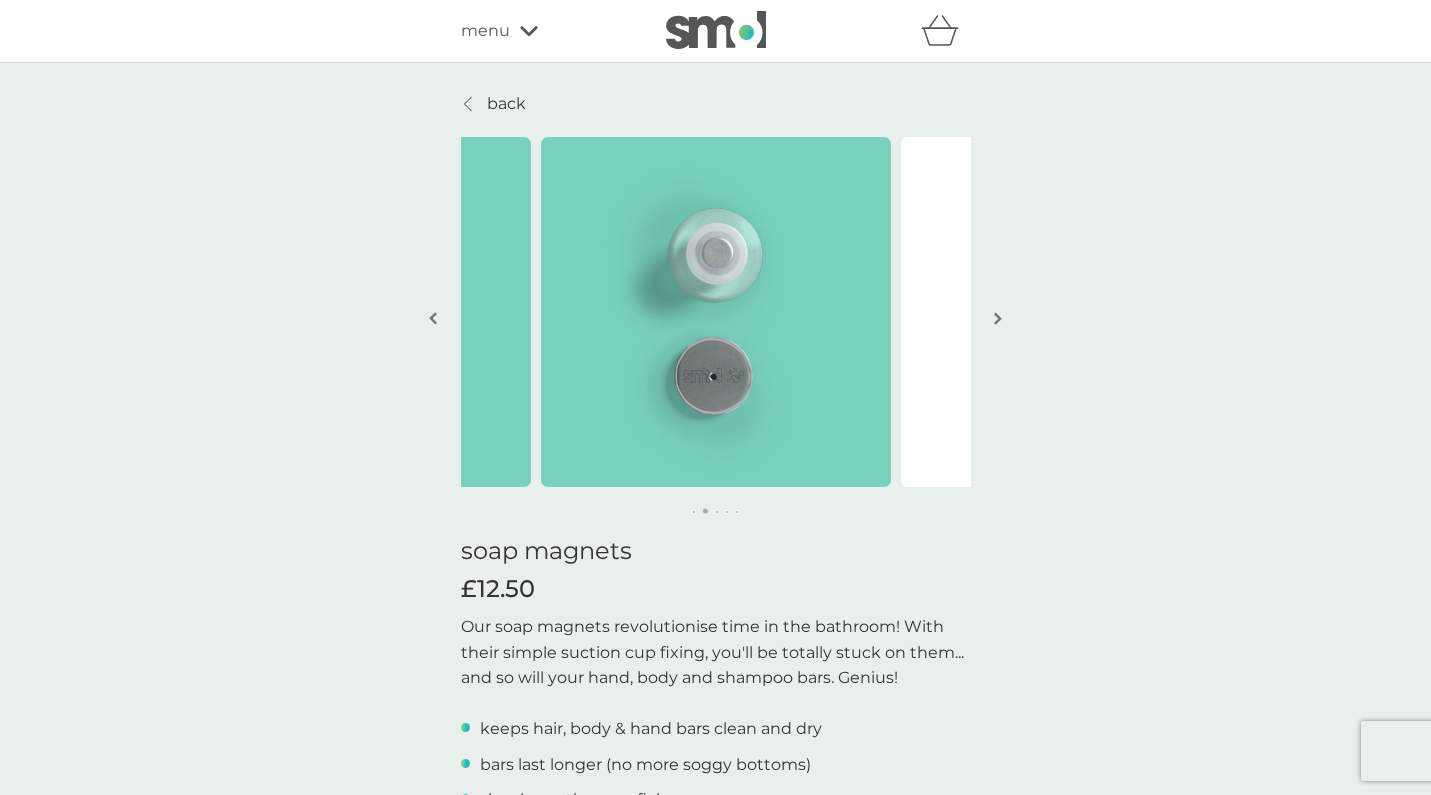 click at bounding box center [998, 320] 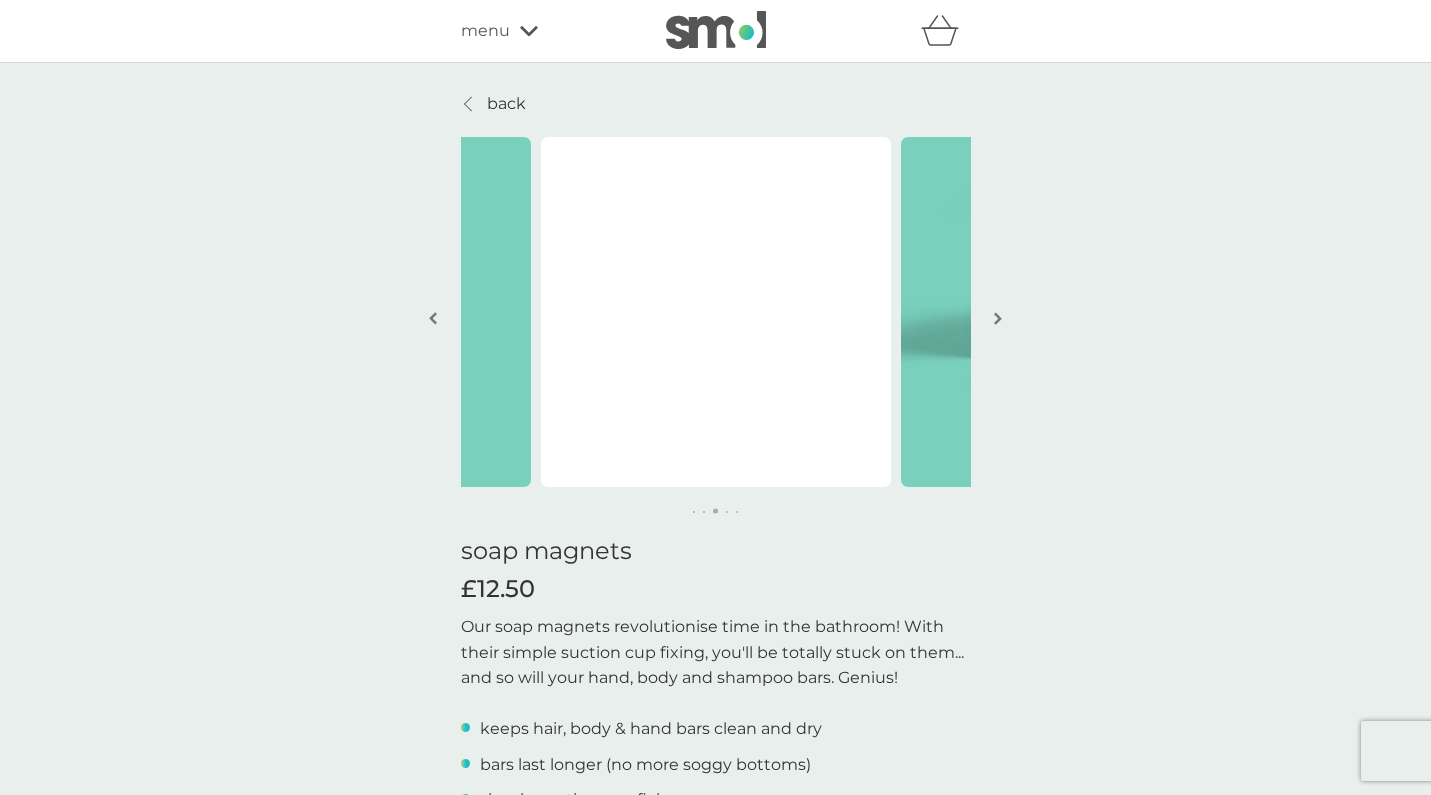 click at bounding box center [998, 320] 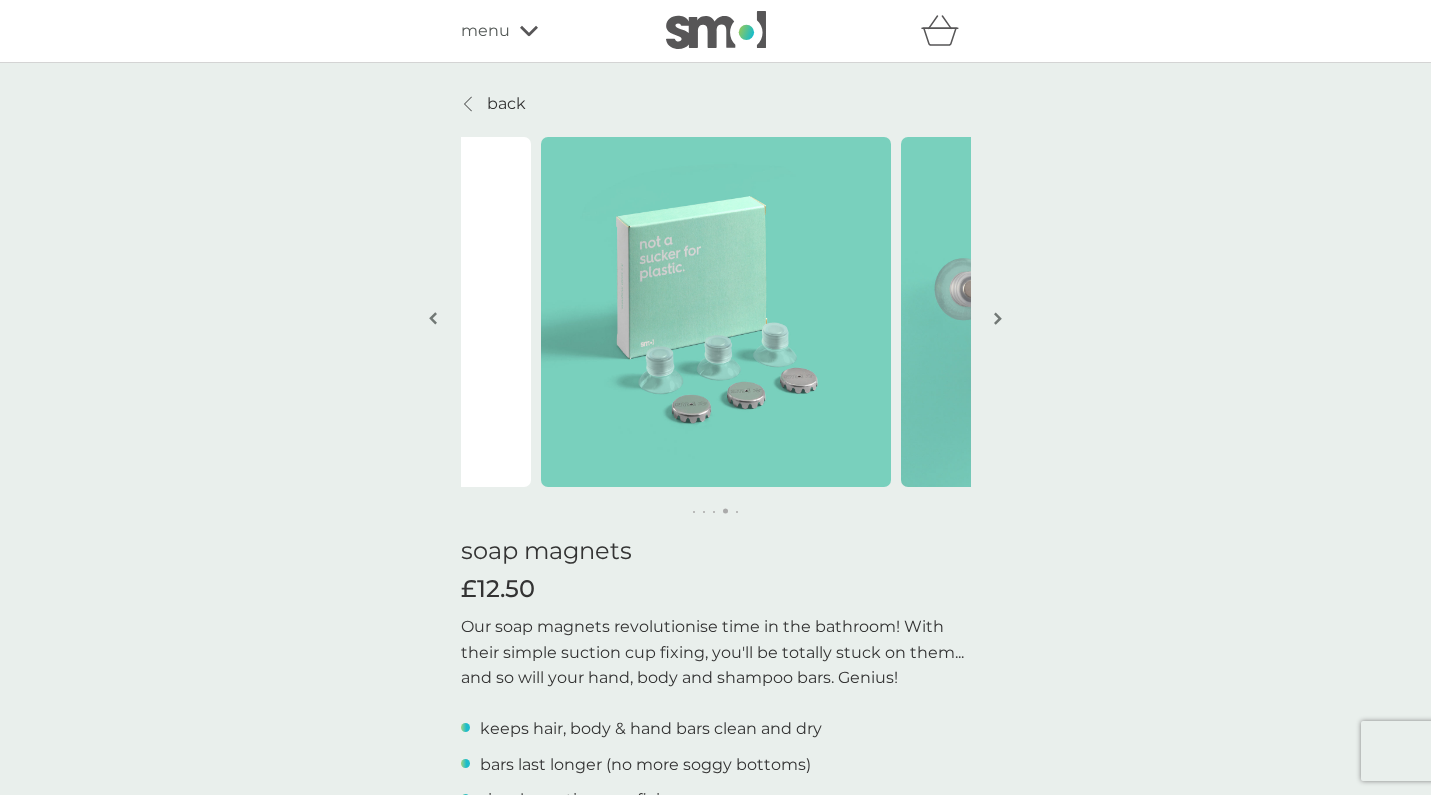 click at bounding box center (998, 320) 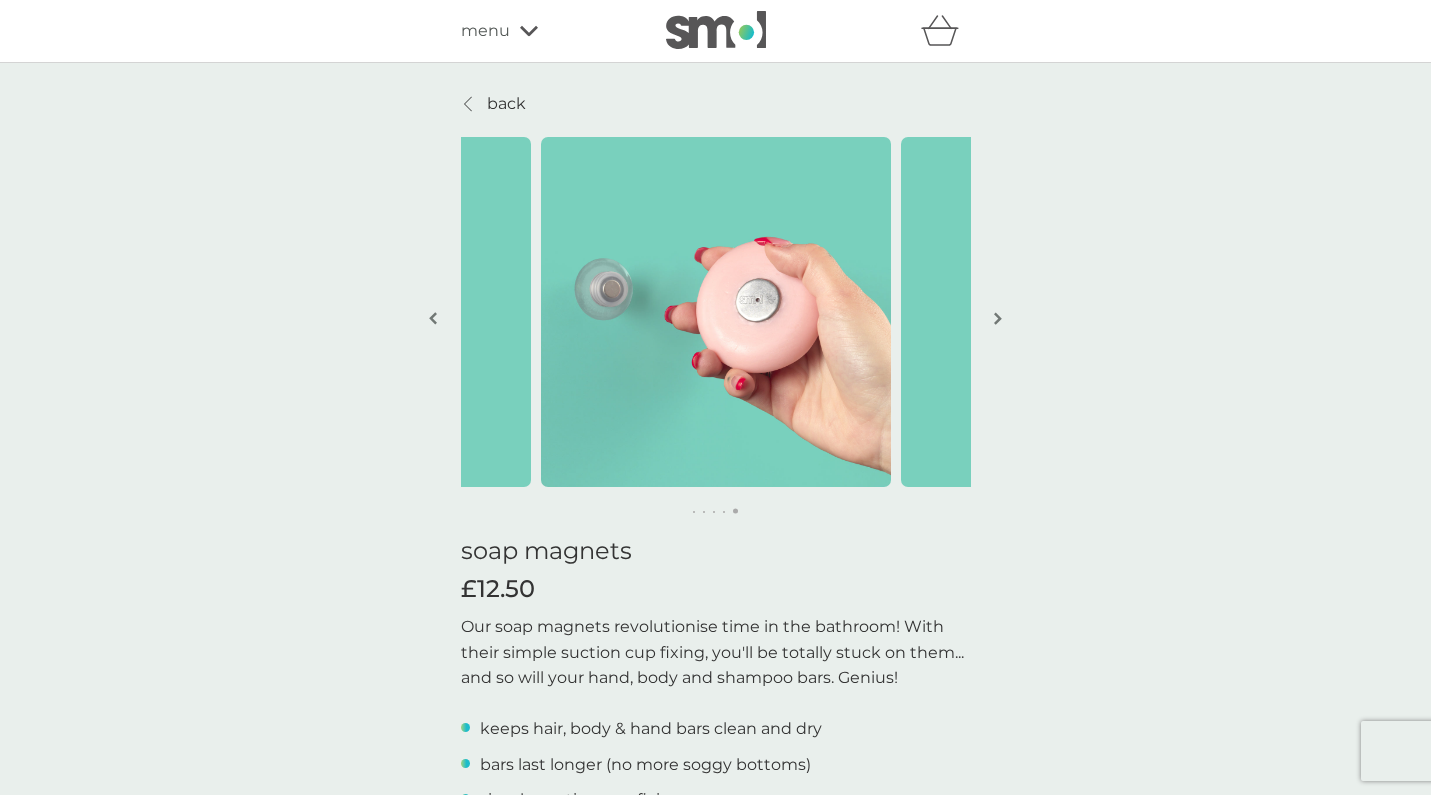 click at bounding box center [998, 320] 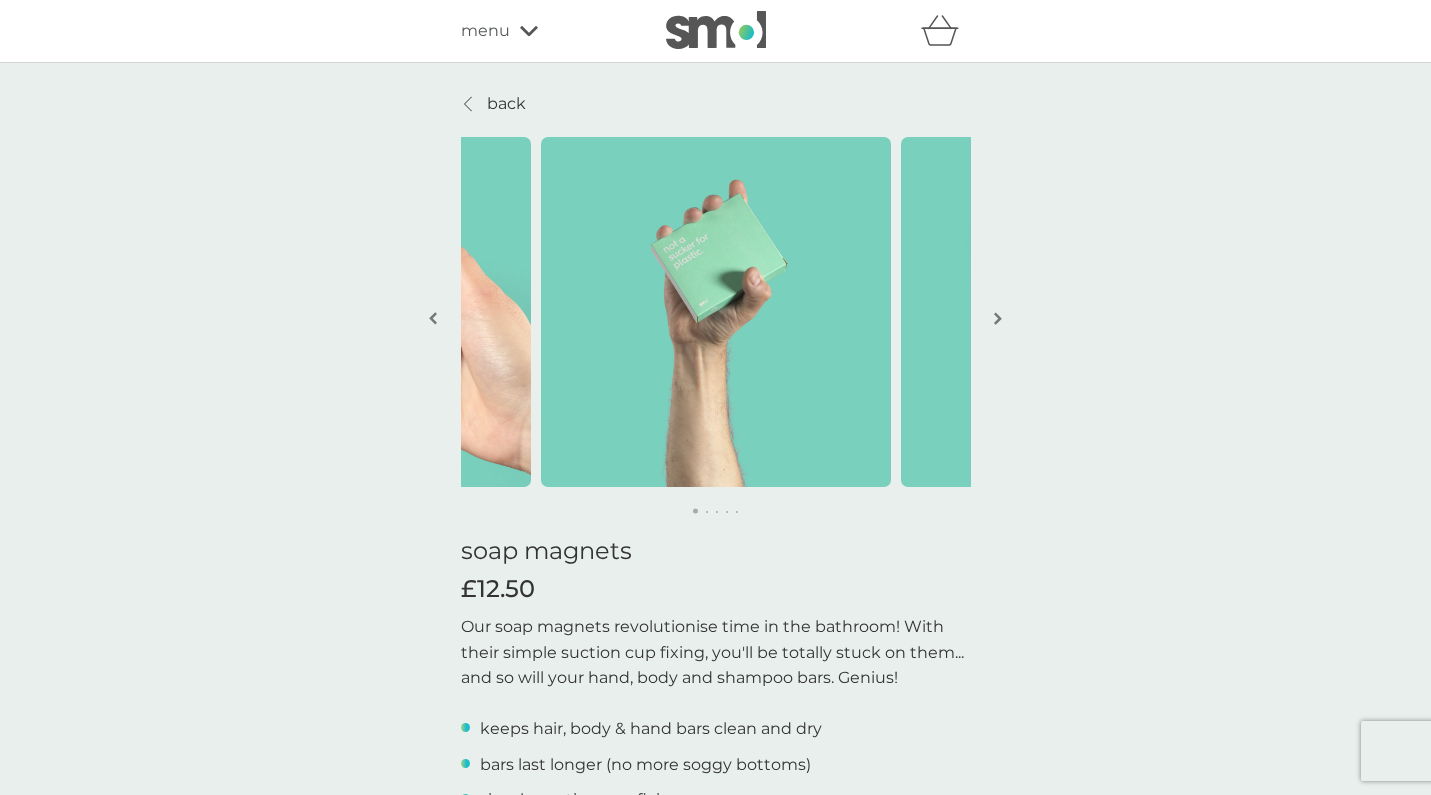 click at bounding box center (998, 320) 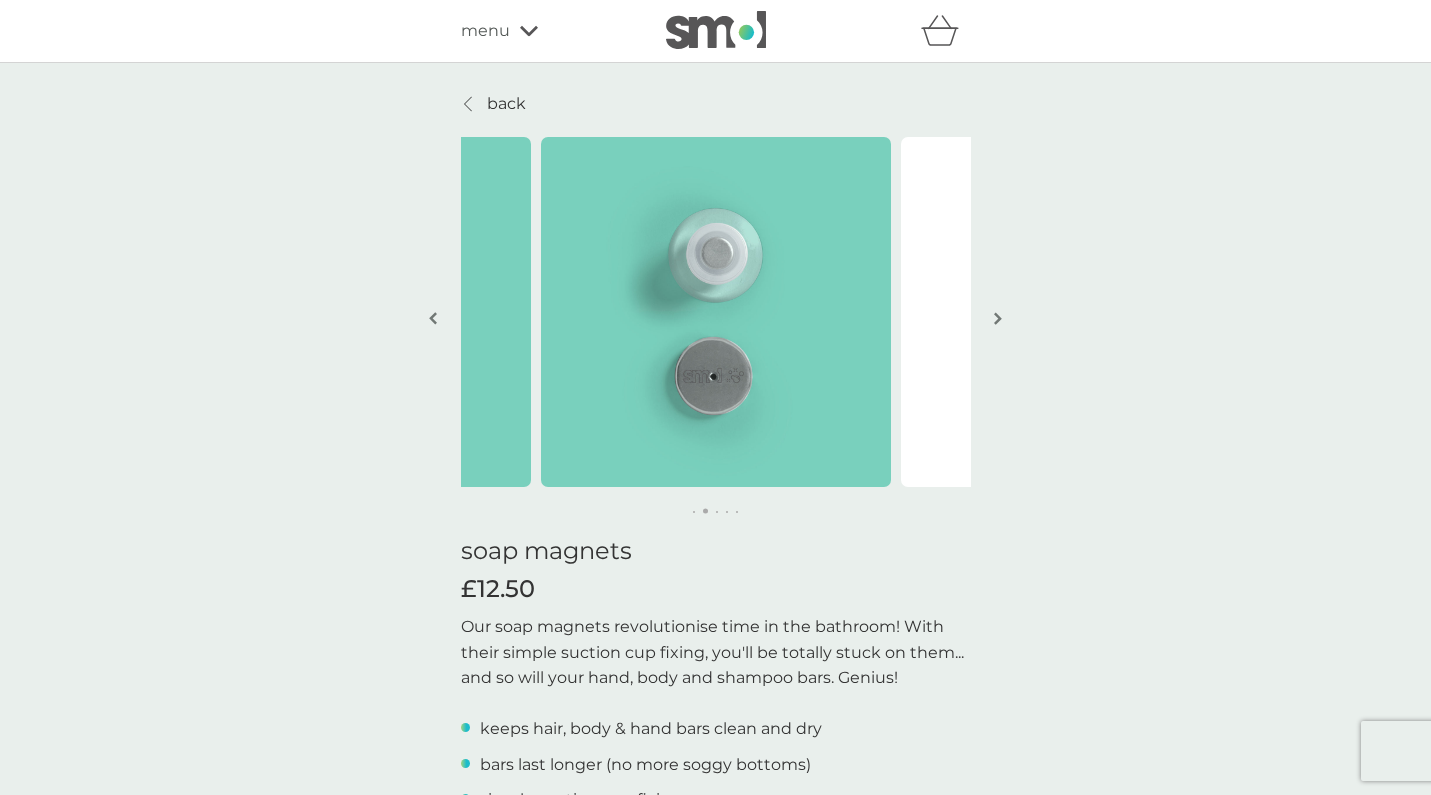 click at bounding box center (998, 320) 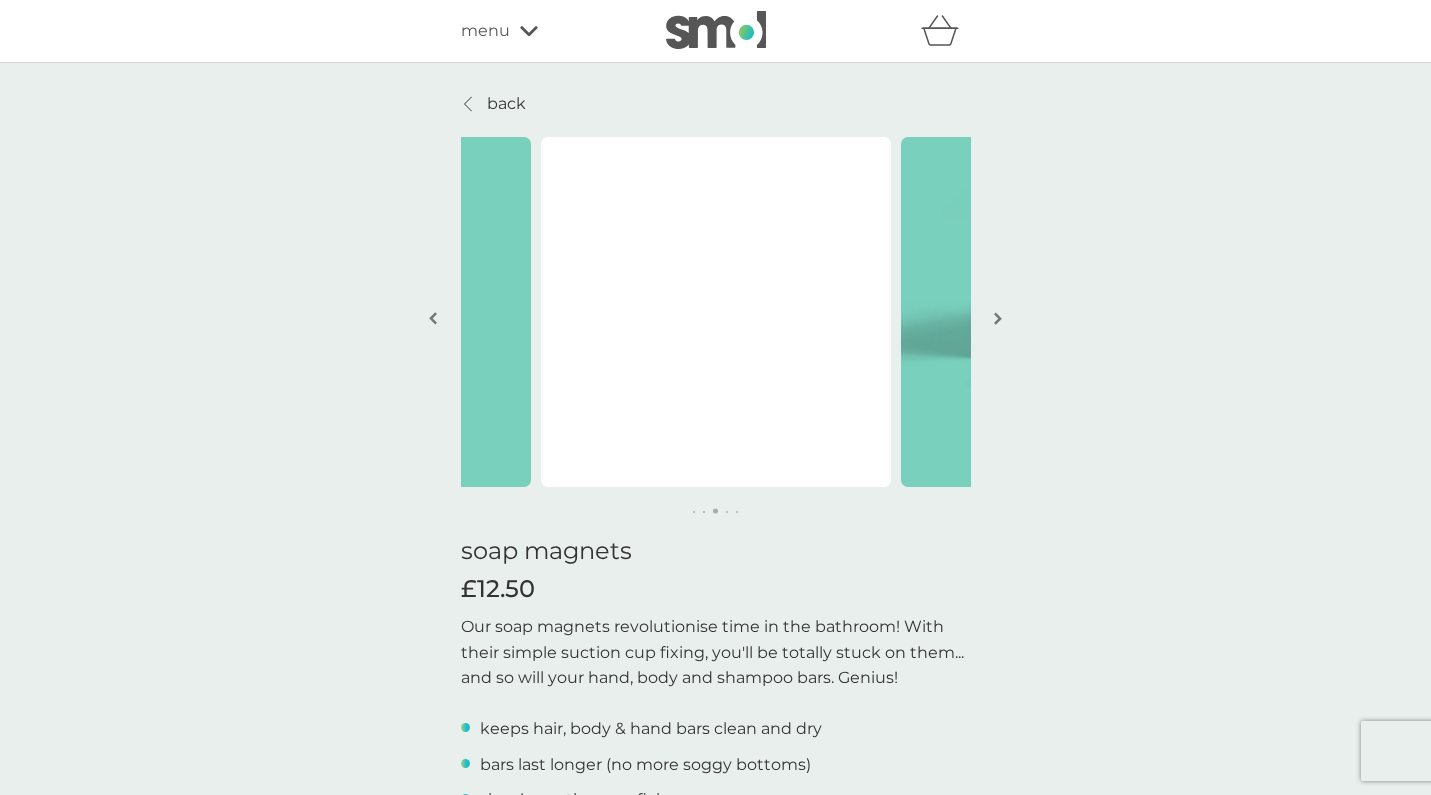 click at bounding box center [998, 320] 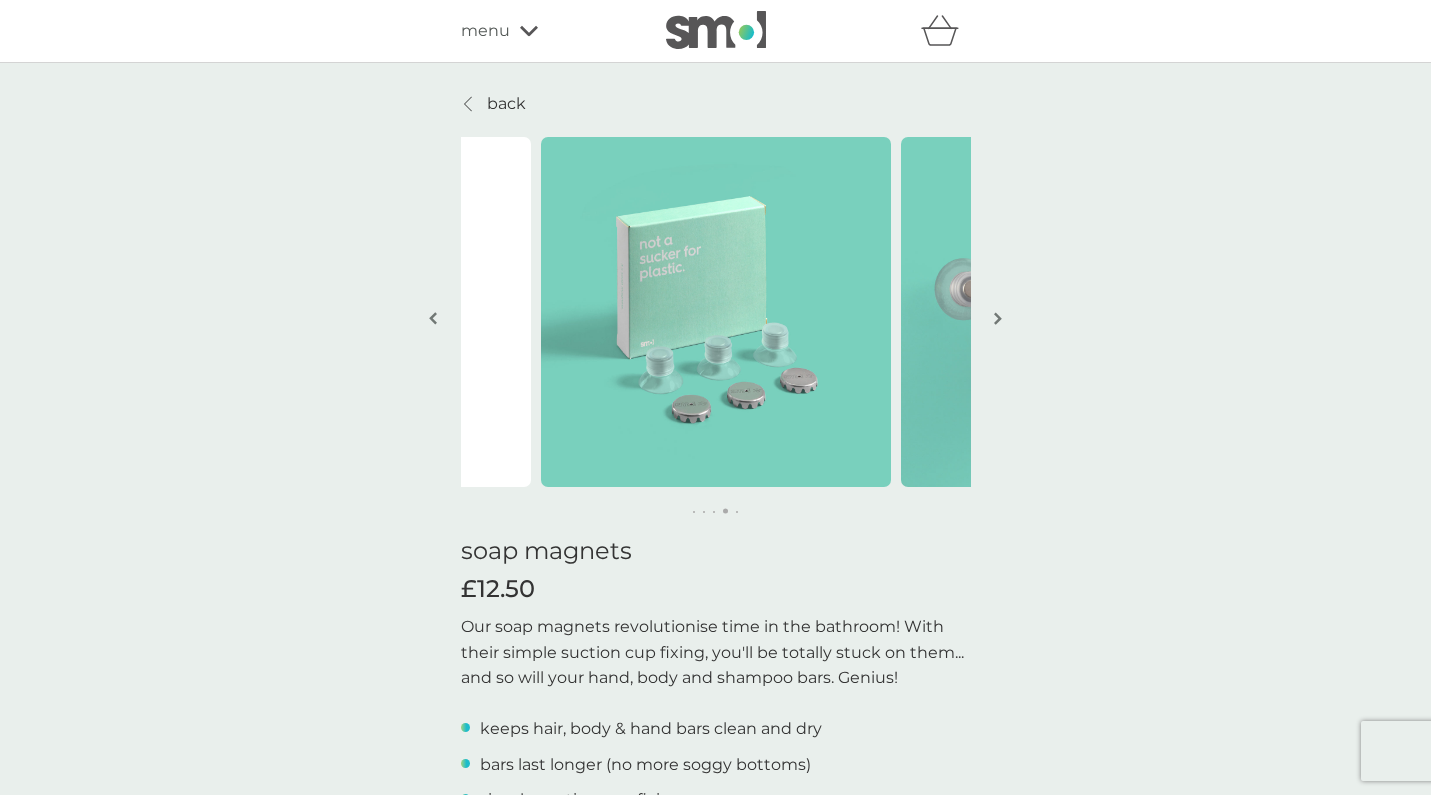 click at bounding box center (998, 320) 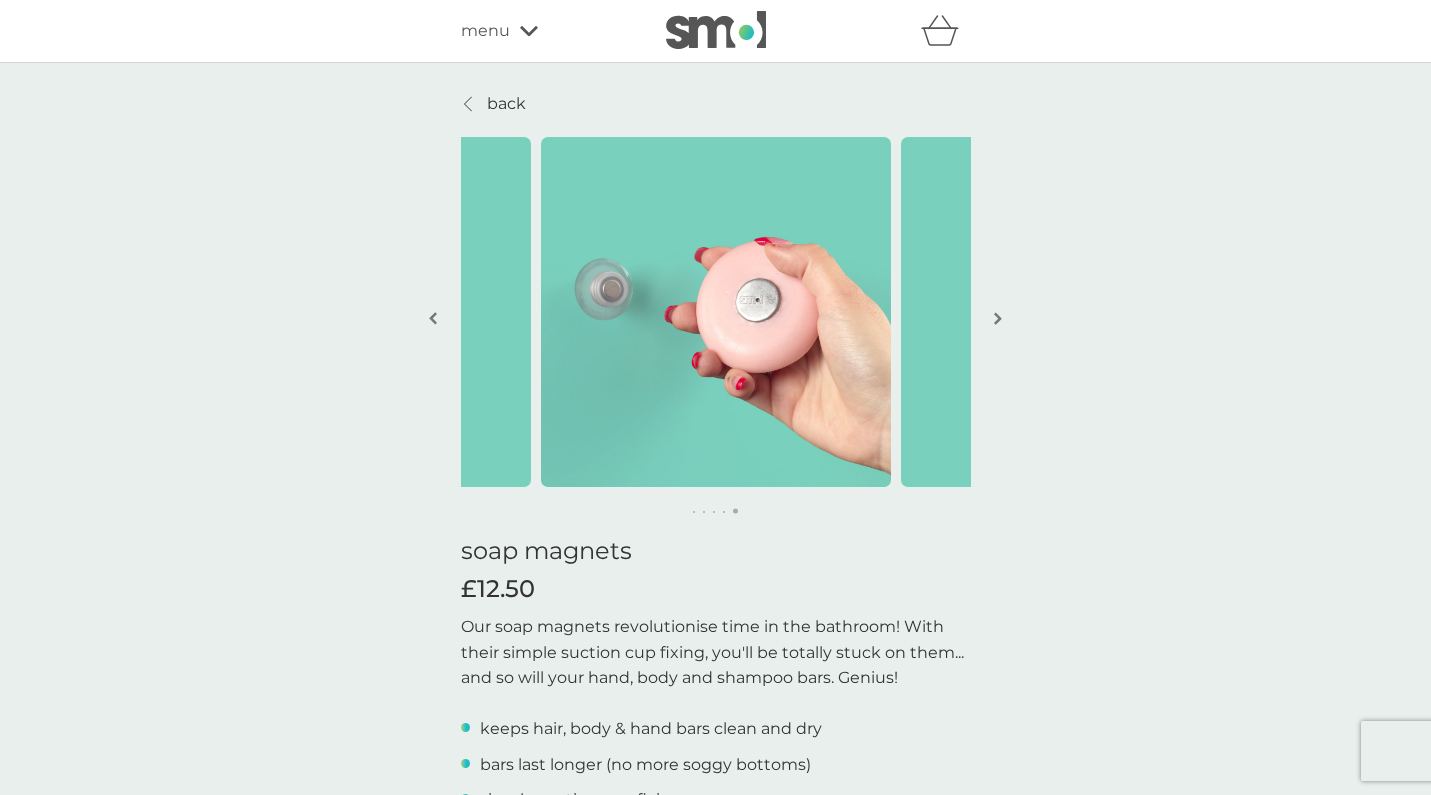 click at bounding box center [433, 318] 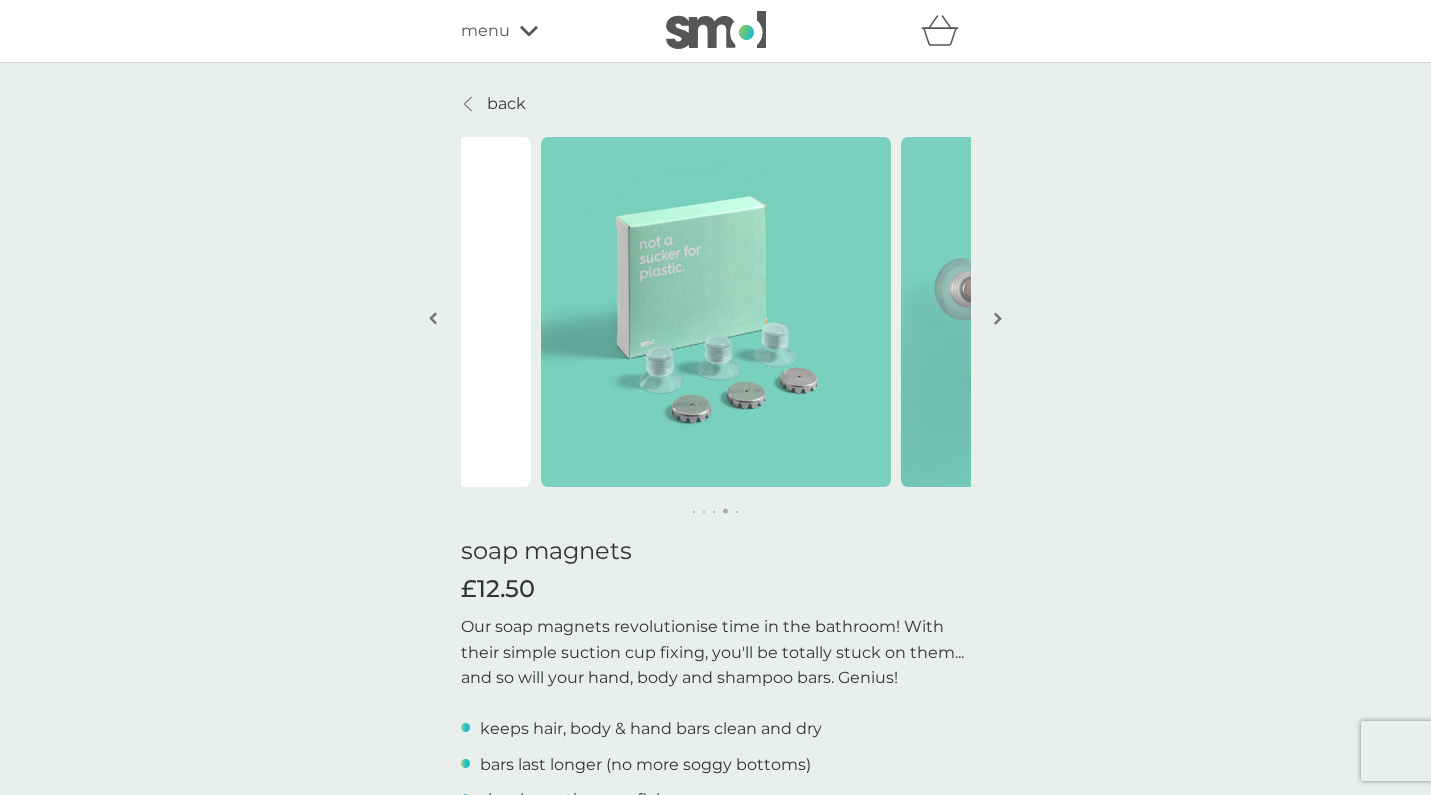 scroll, scrollTop: 0, scrollLeft: 0, axis: both 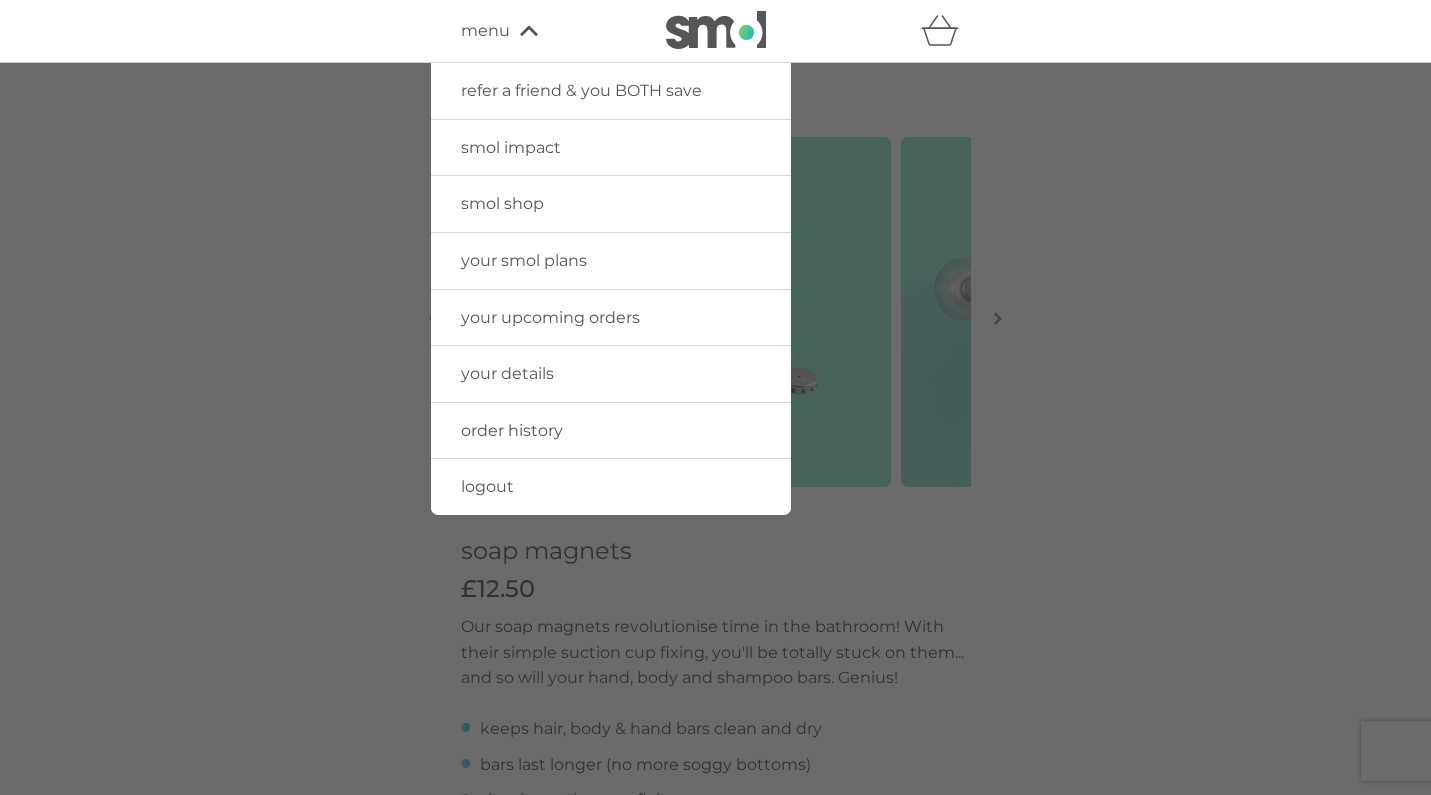 click at bounding box center [715, 460] 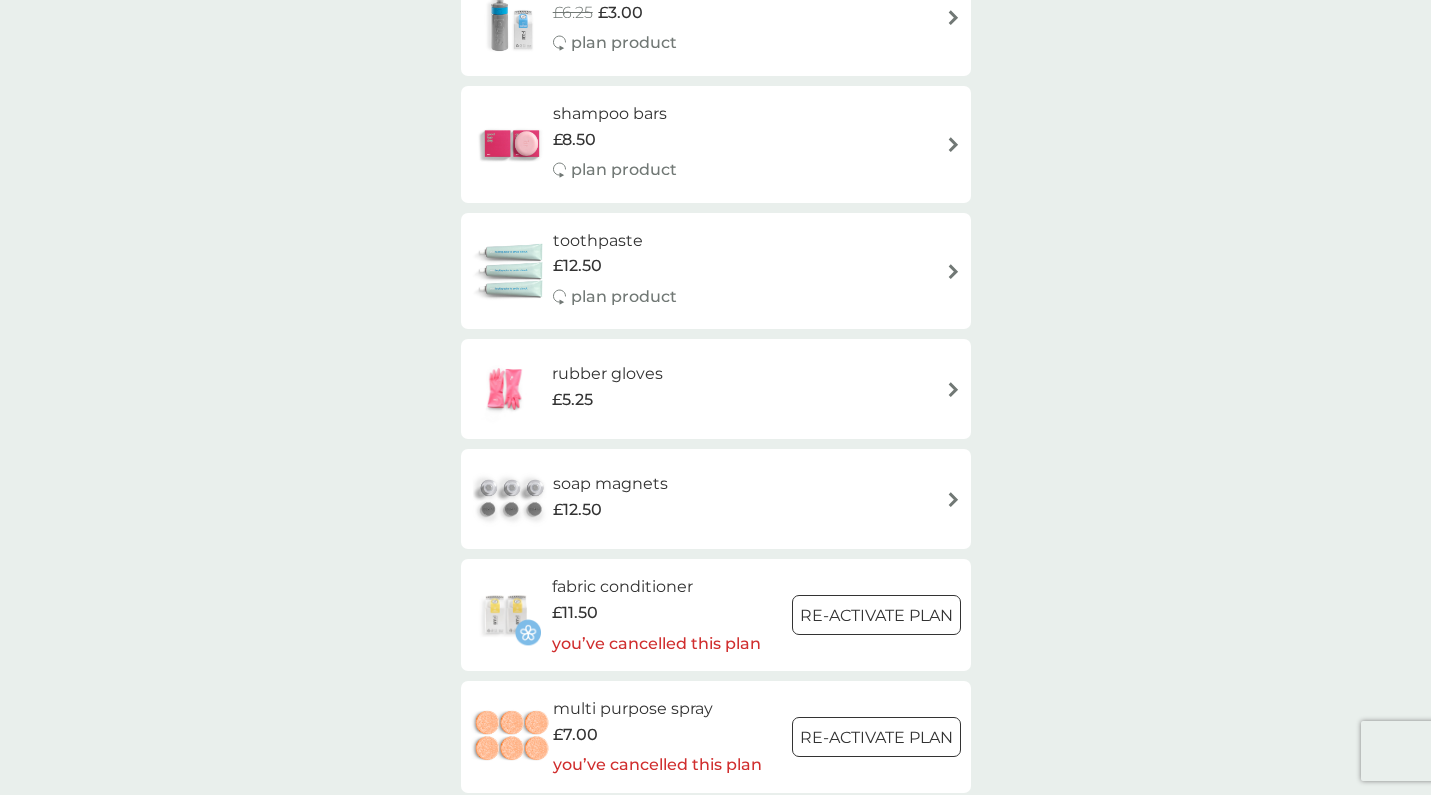 scroll, scrollTop: 2234, scrollLeft: 0, axis: vertical 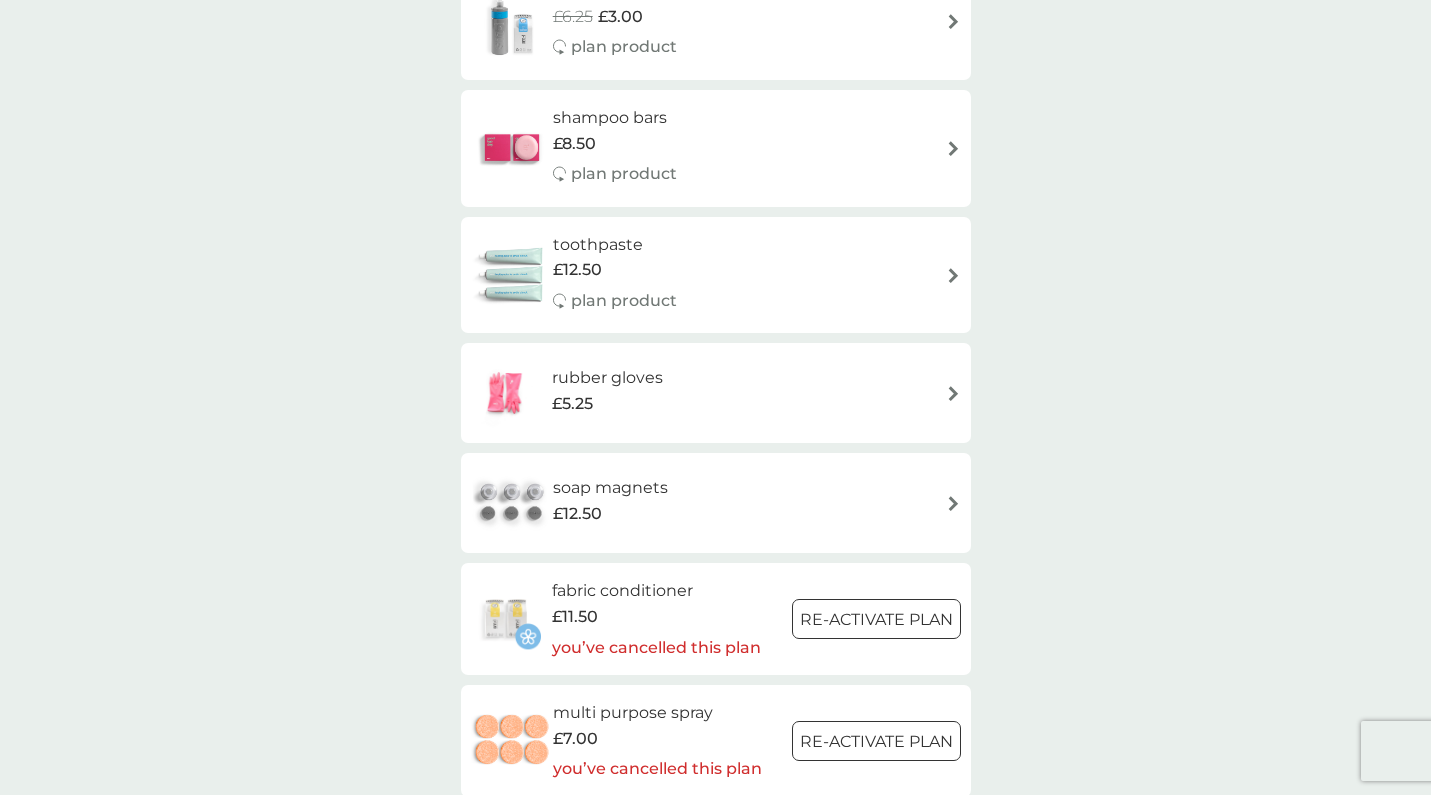 click on "toothpaste" at bounding box center (615, 245) 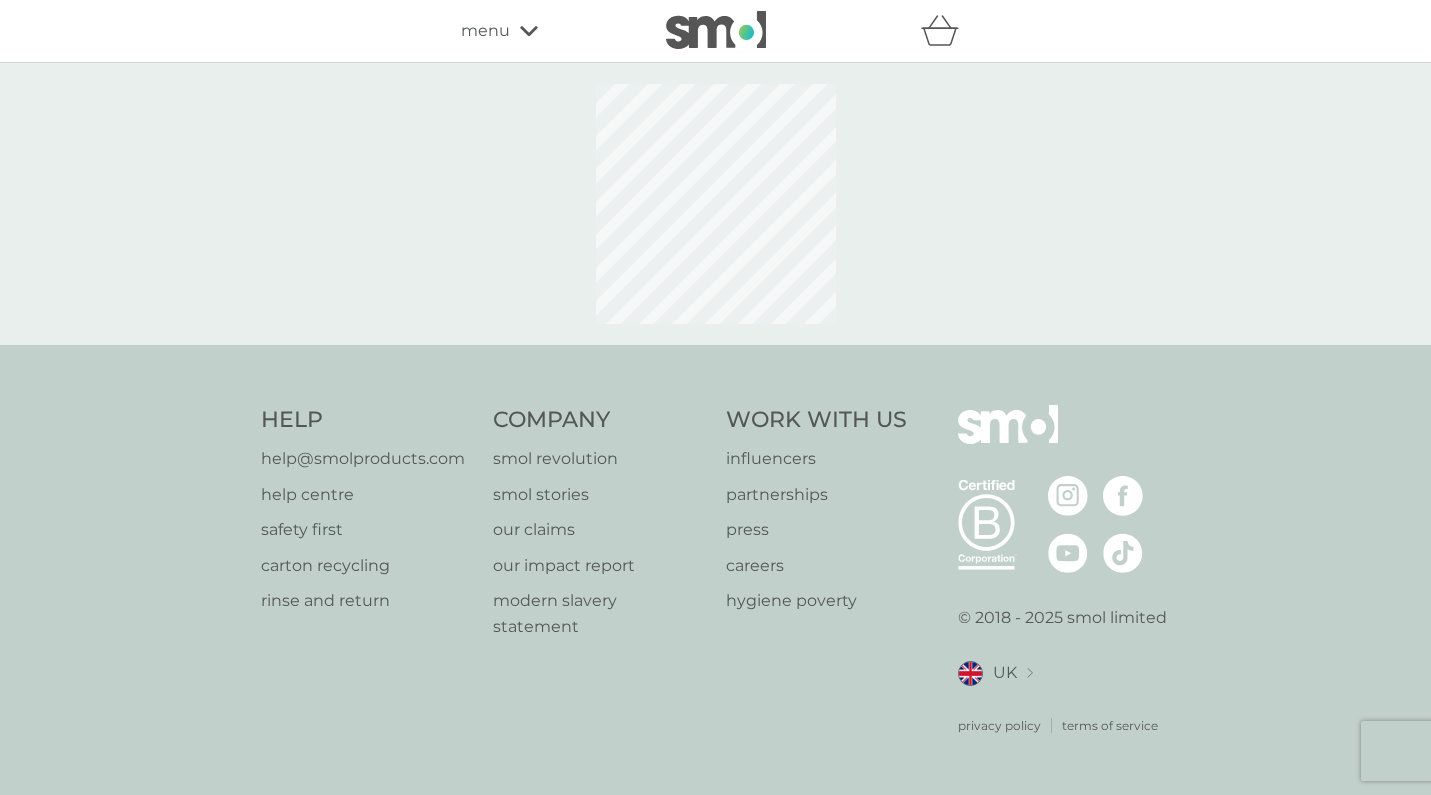 scroll, scrollTop: 0, scrollLeft: 0, axis: both 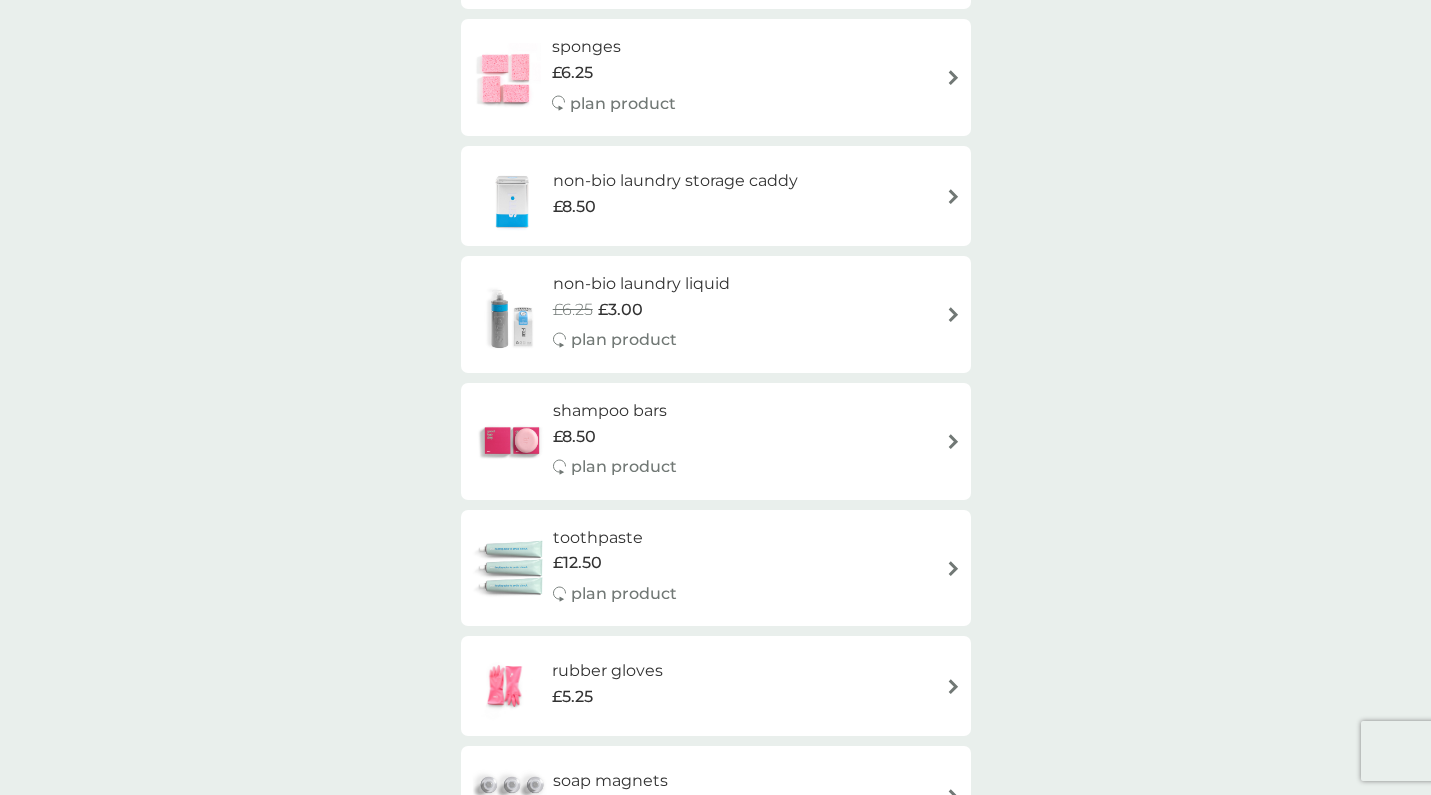 click on "£8.50" at bounding box center [574, 437] 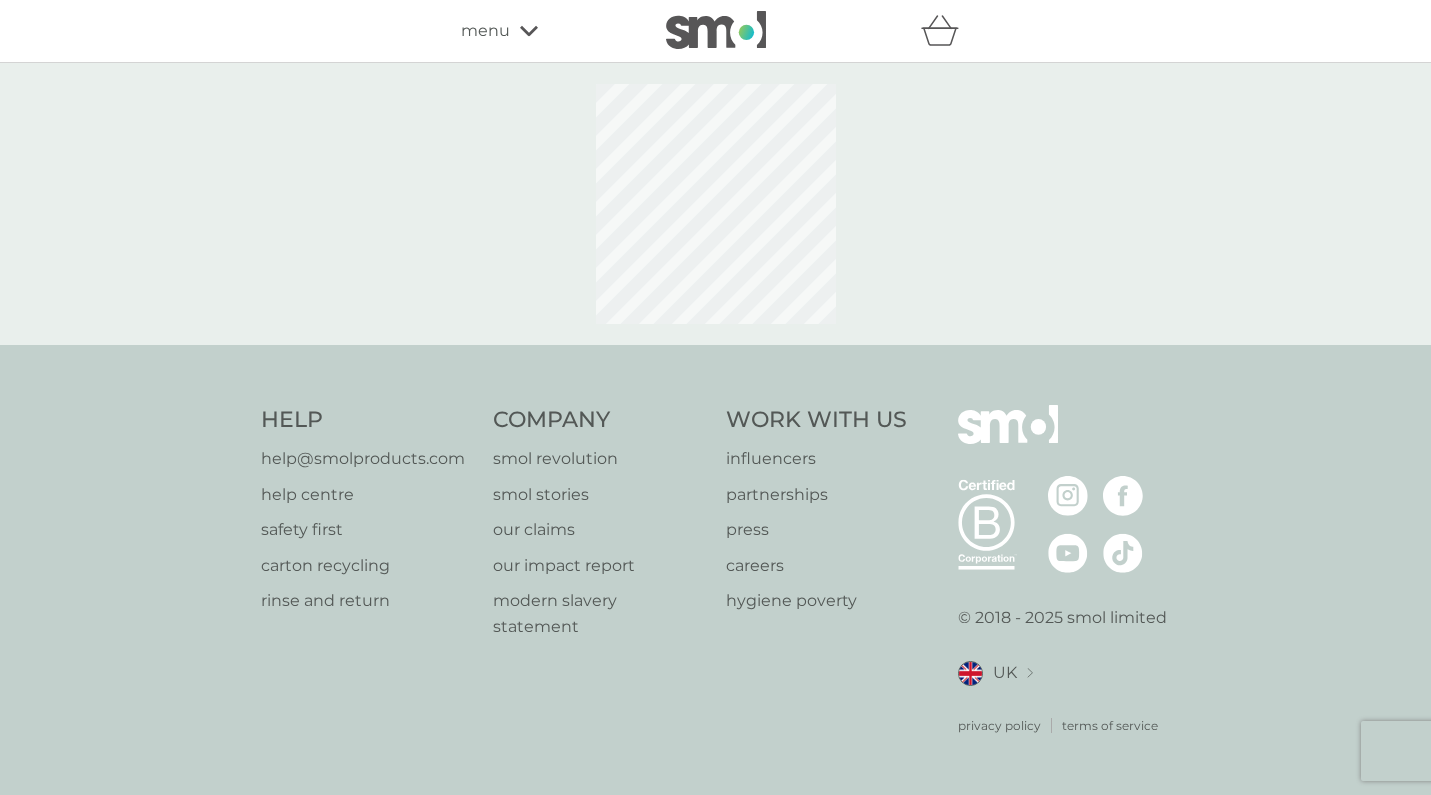 scroll, scrollTop: 0, scrollLeft: 0, axis: both 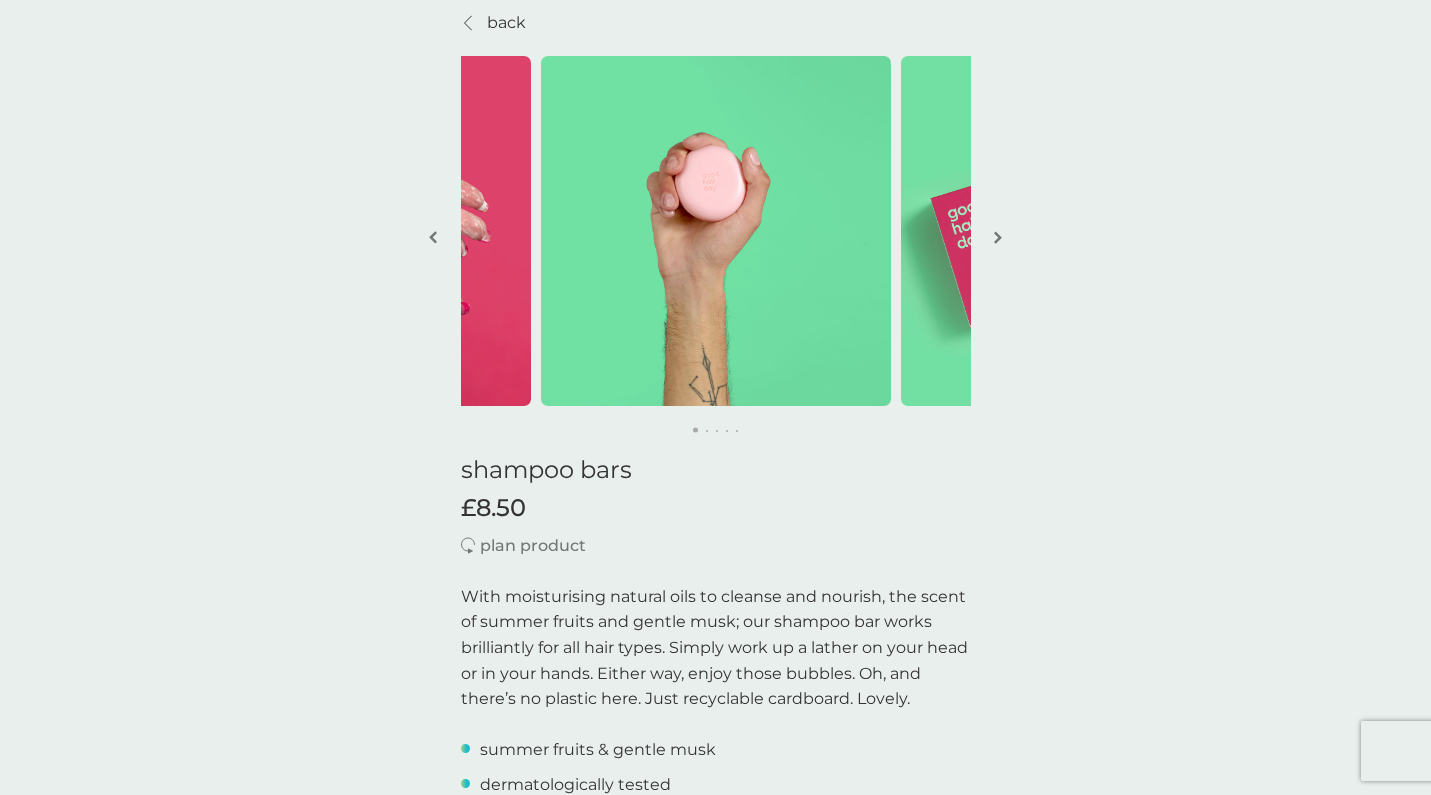 click at bounding box center [998, 239] 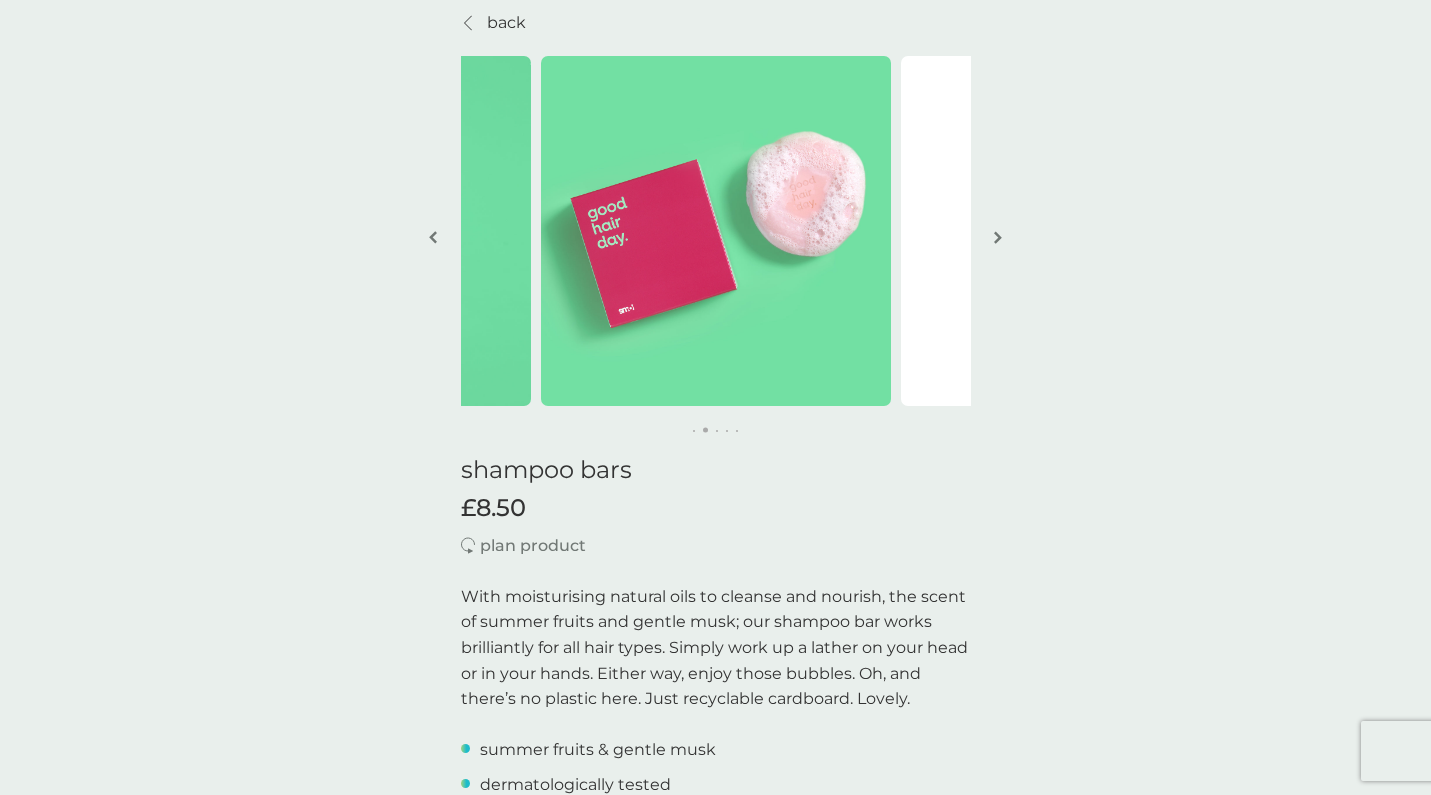 click at bounding box center (998, 239) 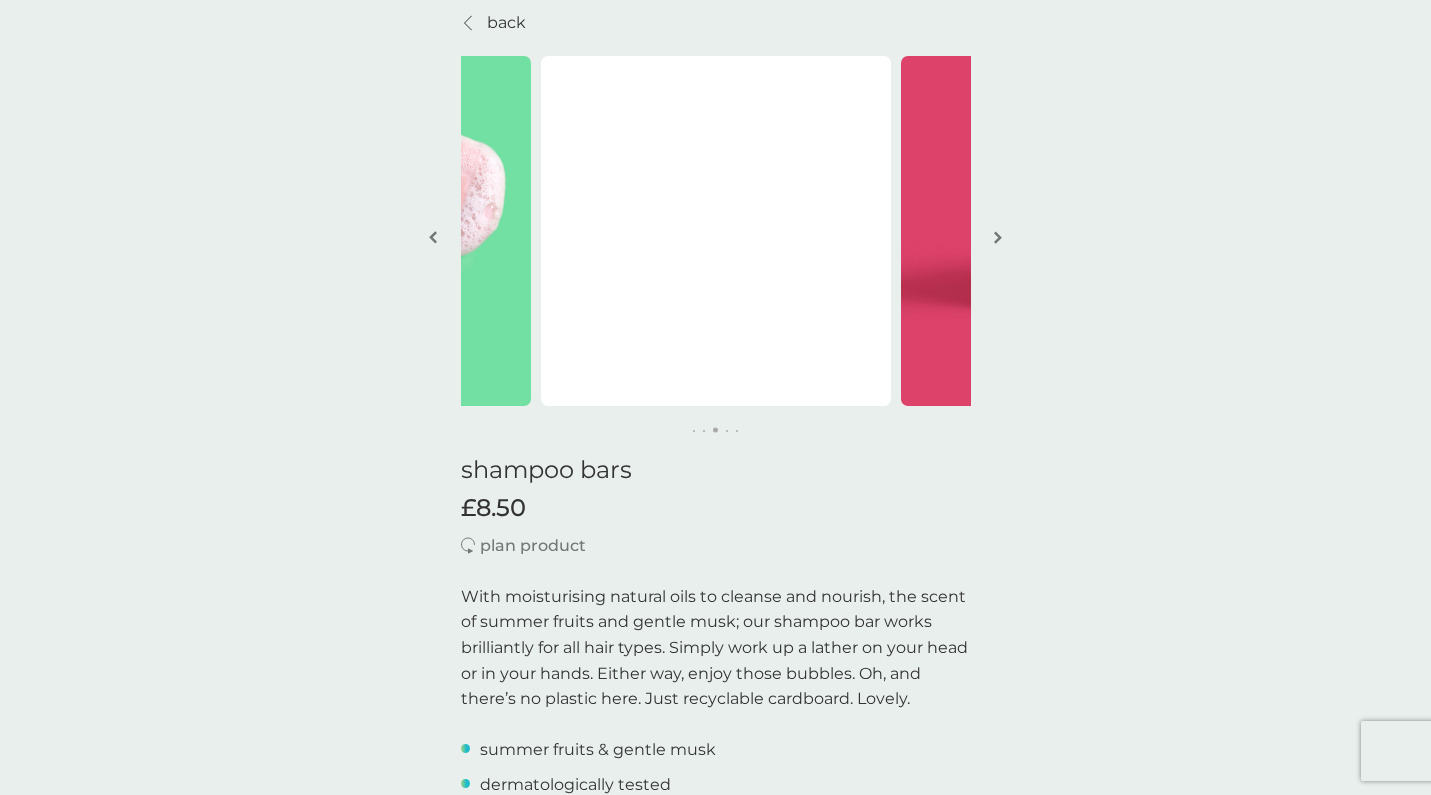 click at bounding box center [998, 239] 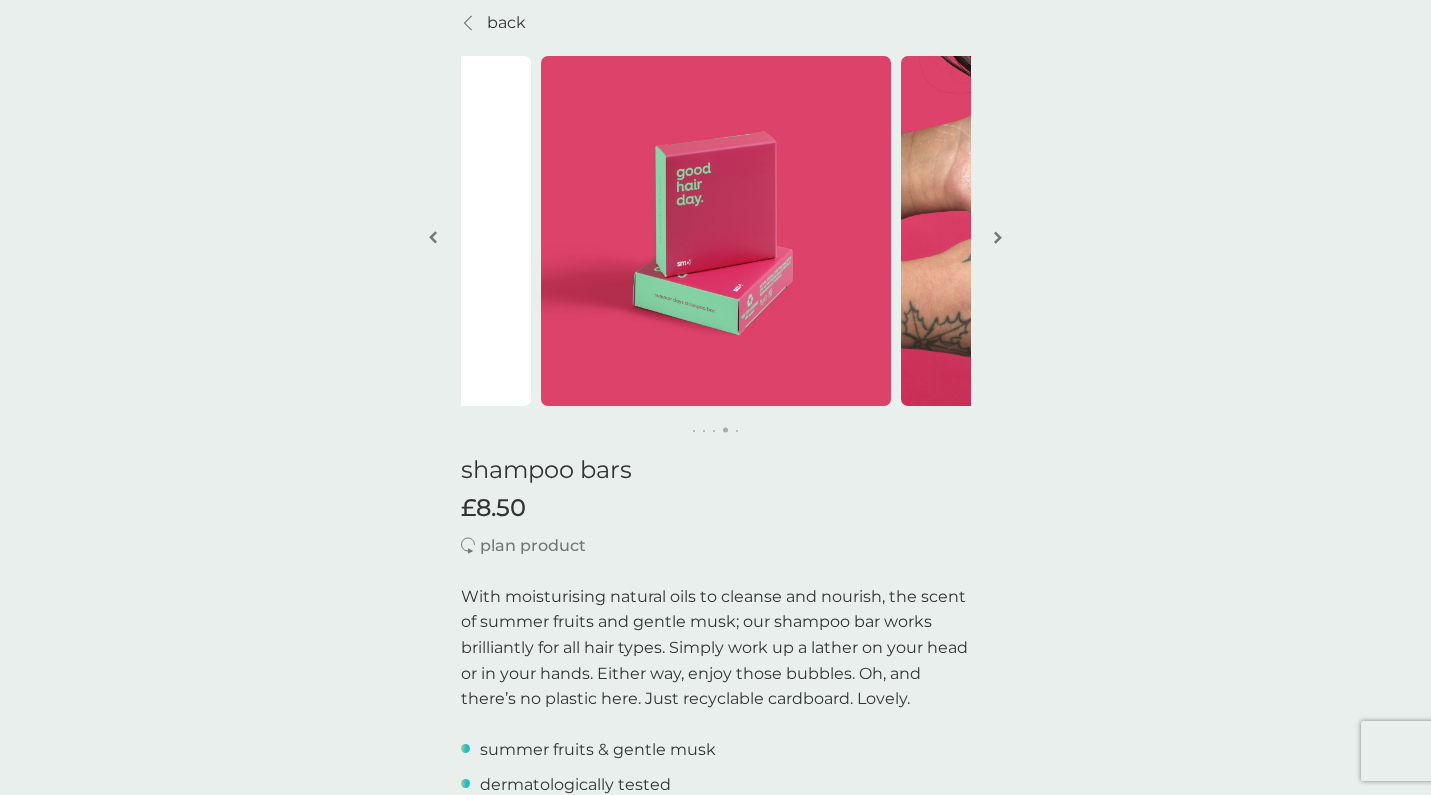 click at bounding box center (998, 239) 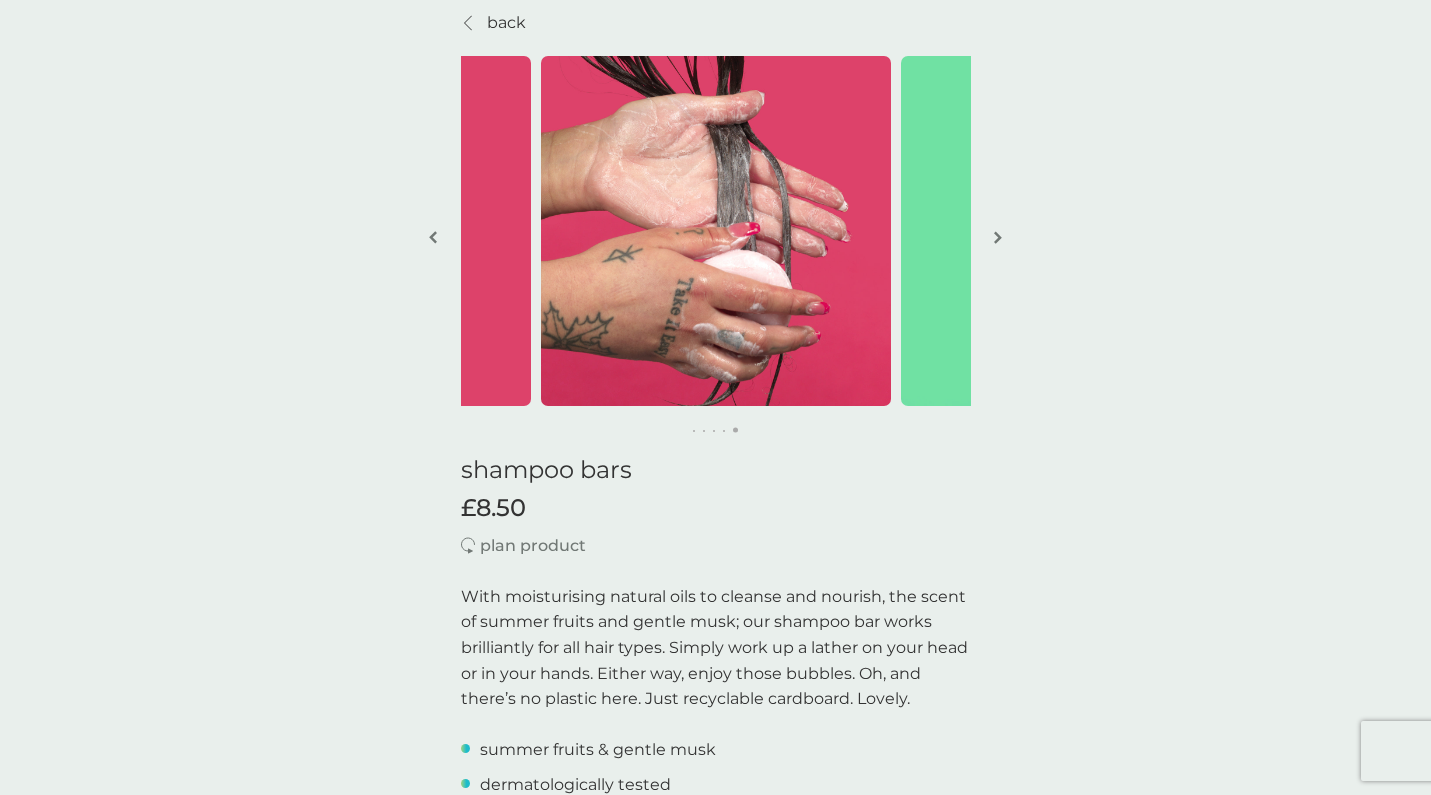 click at bounding box center (998, 239) 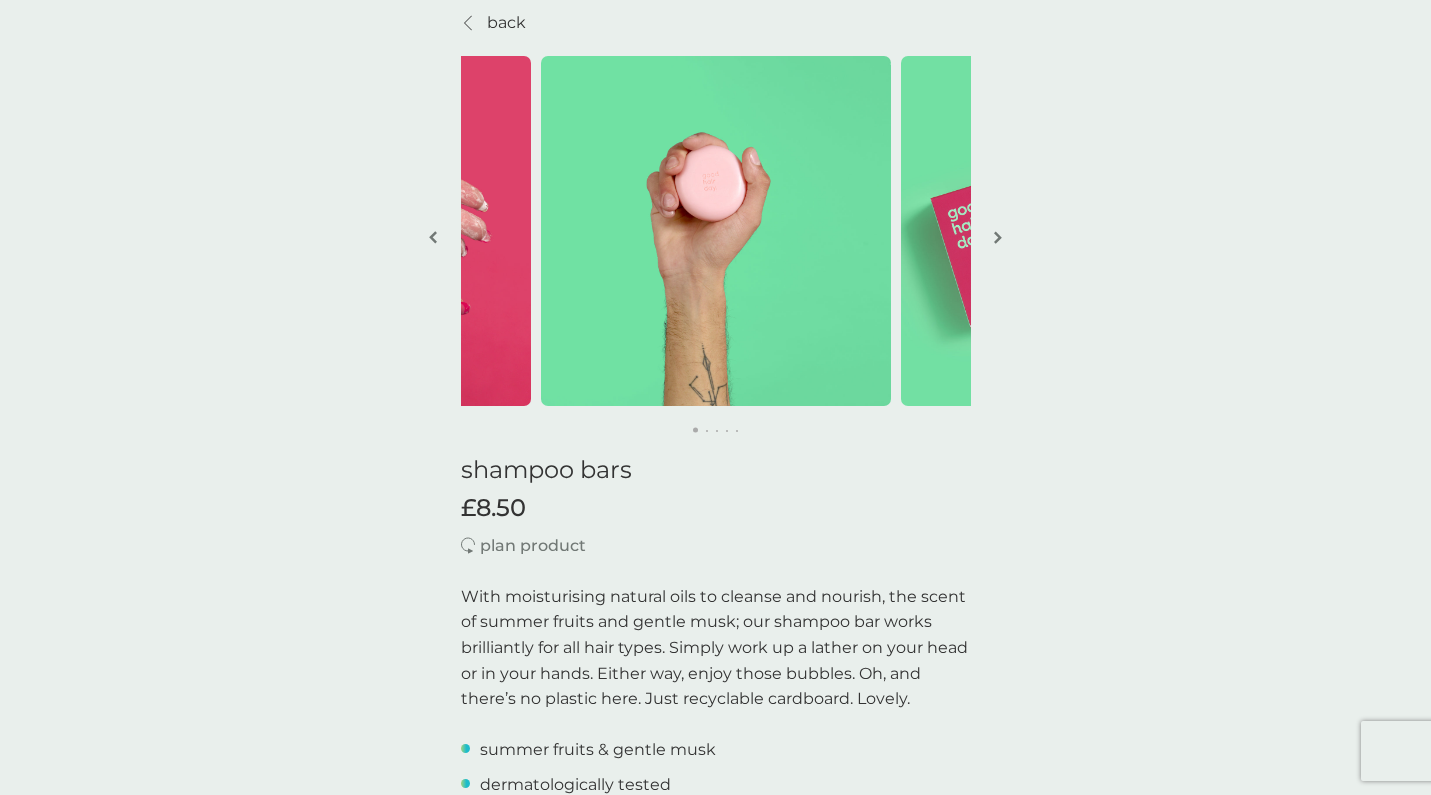 click at bounding box center (998, 239) 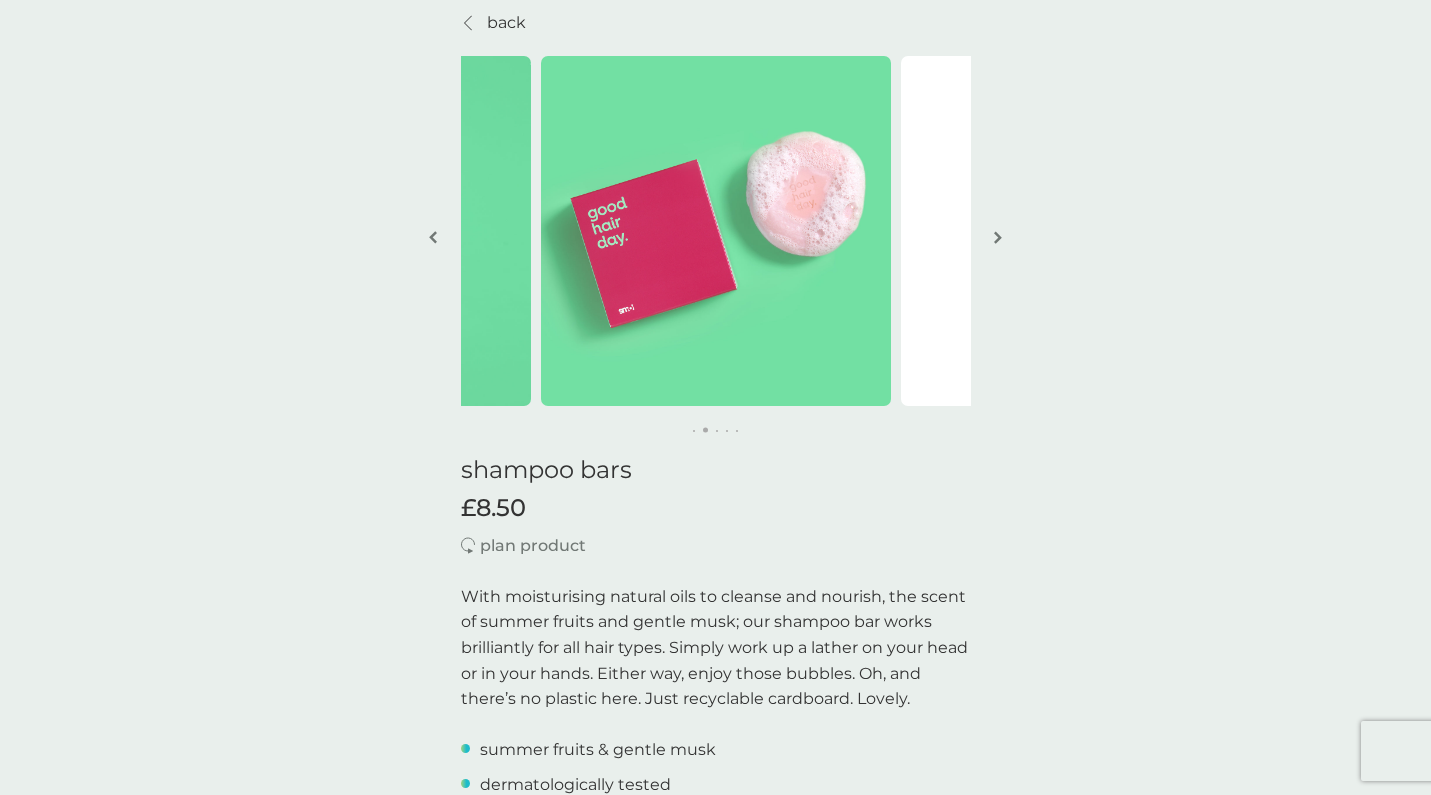 click at bounding box center (998, 239) 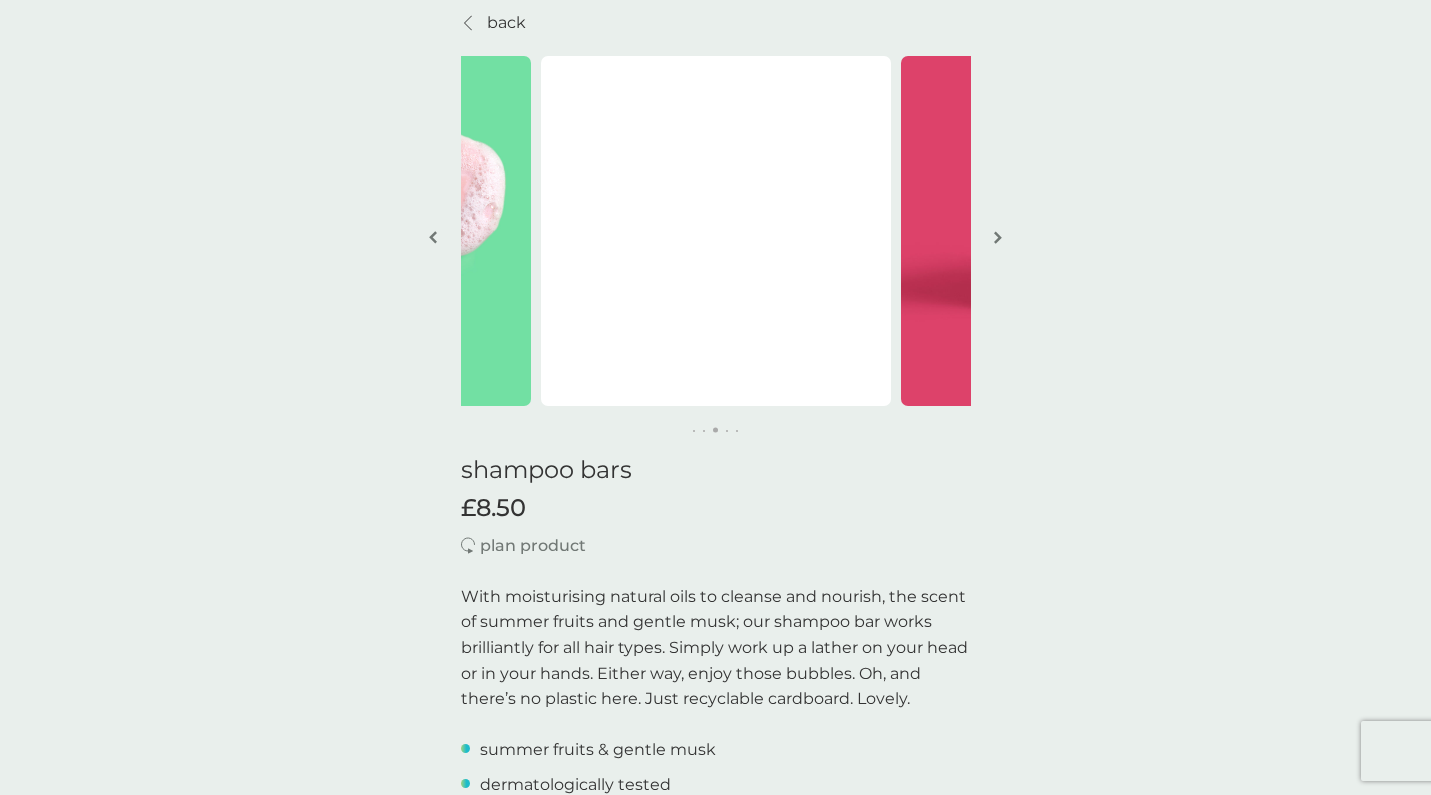 click at bounding box center [998, 239] 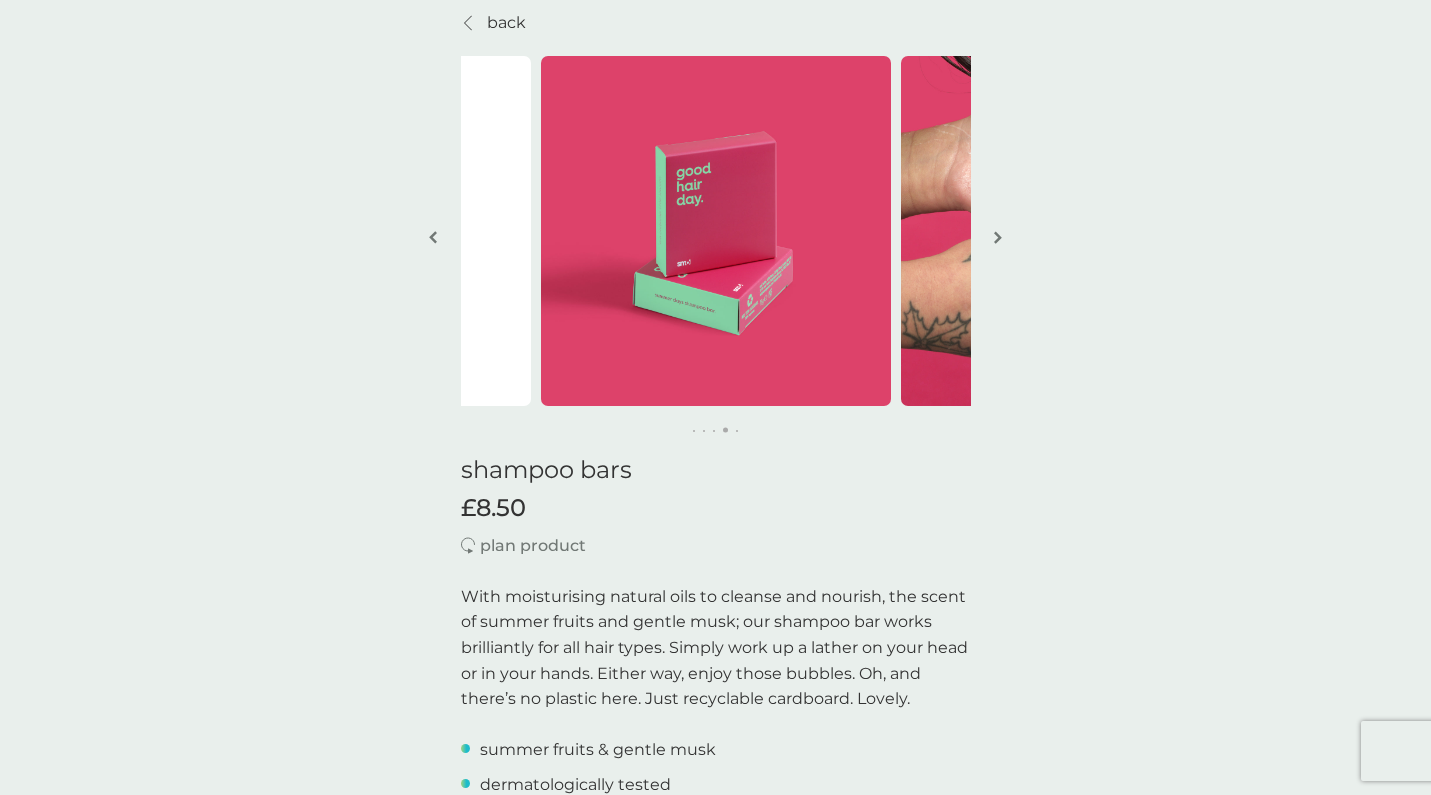 click at bounding box center [998, 239] 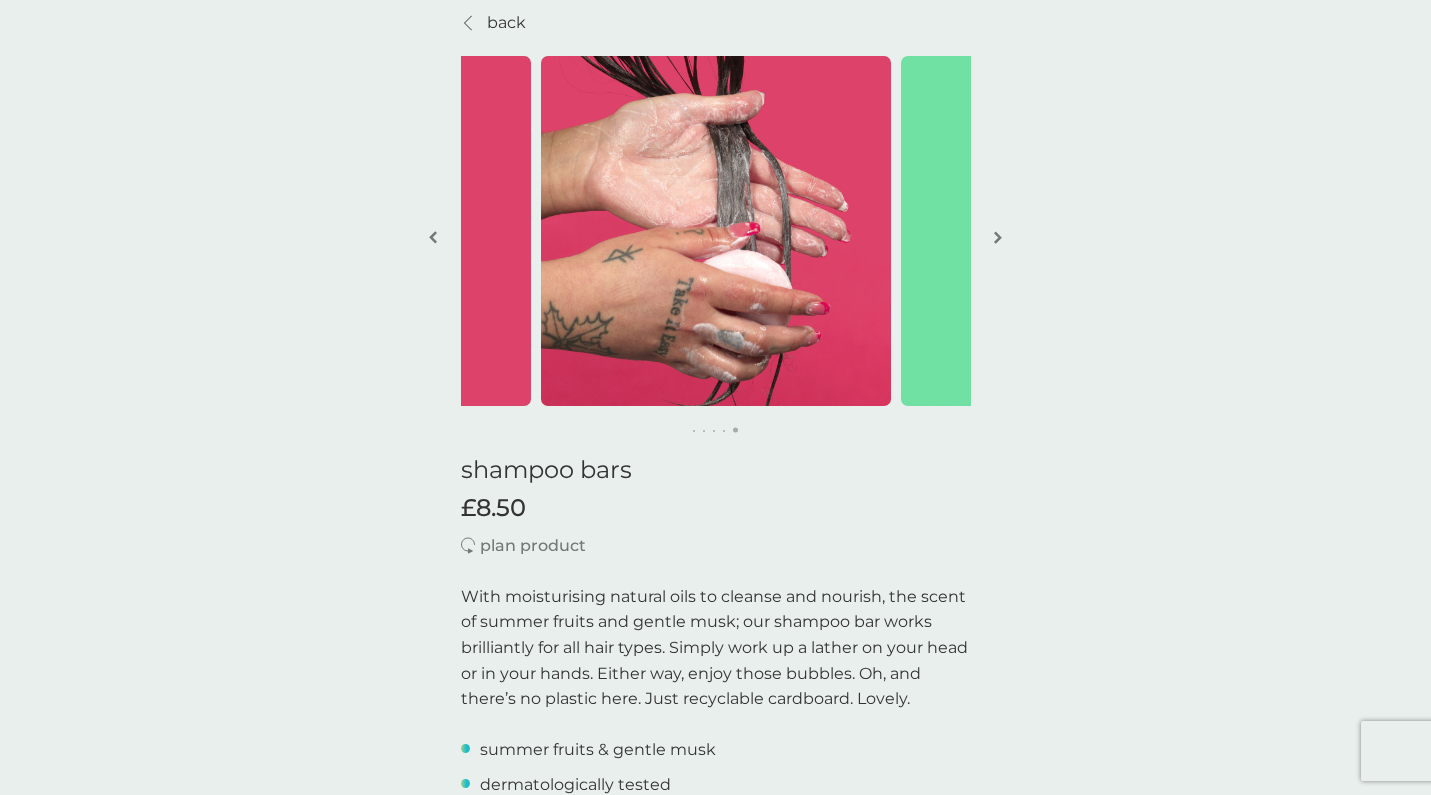 click at bounding box center [998, 239] 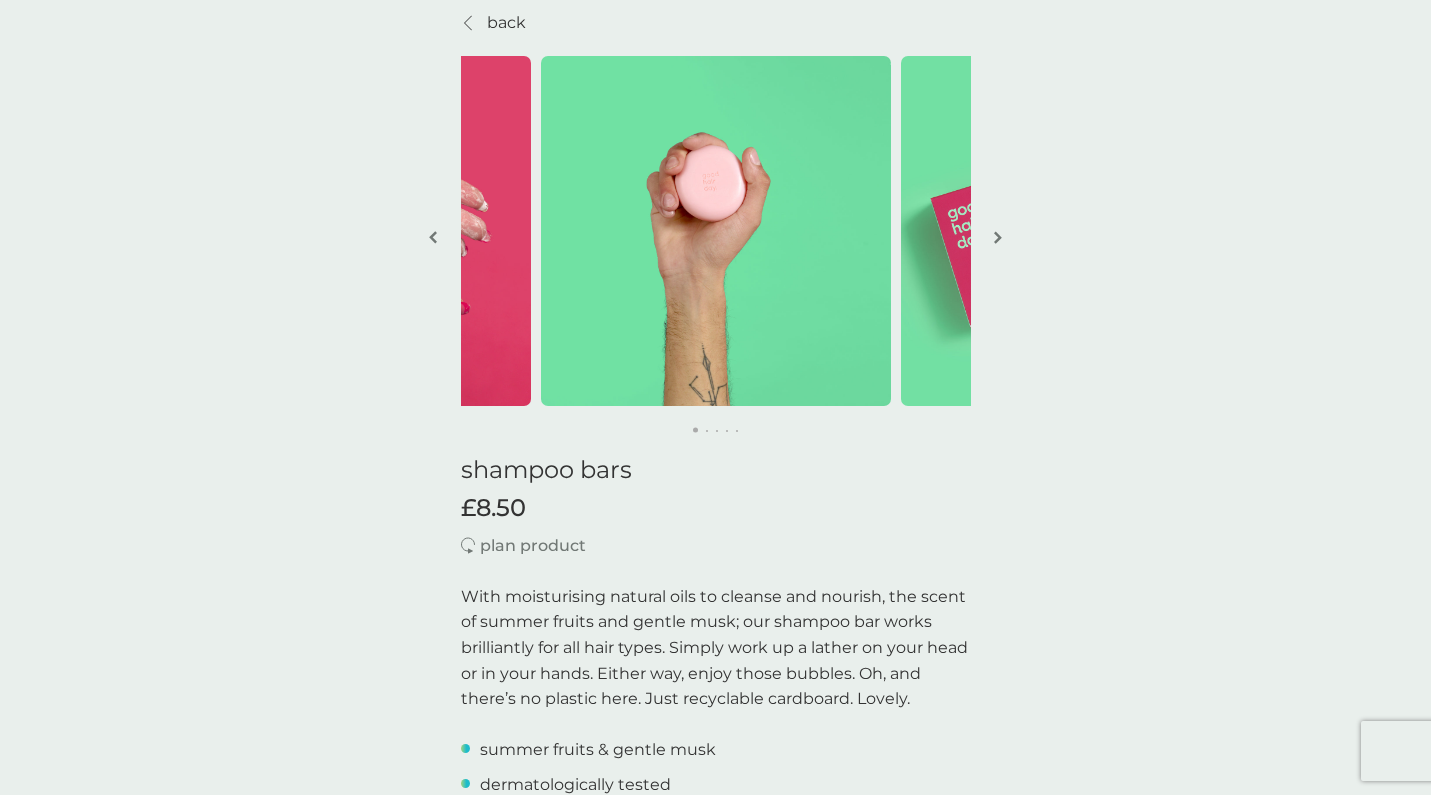 click at bounding box center (998, 239) 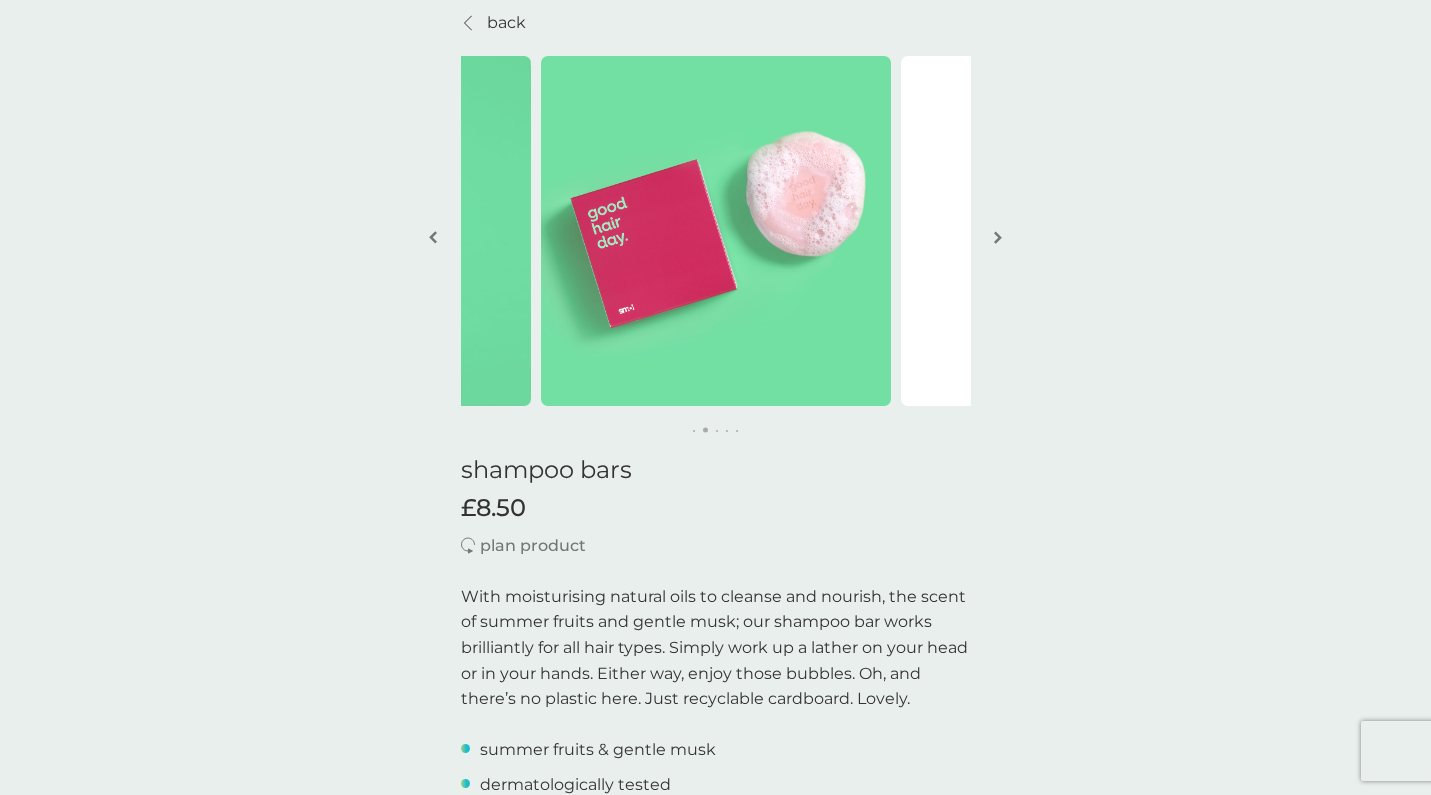 click at bounding box center [998, 239] 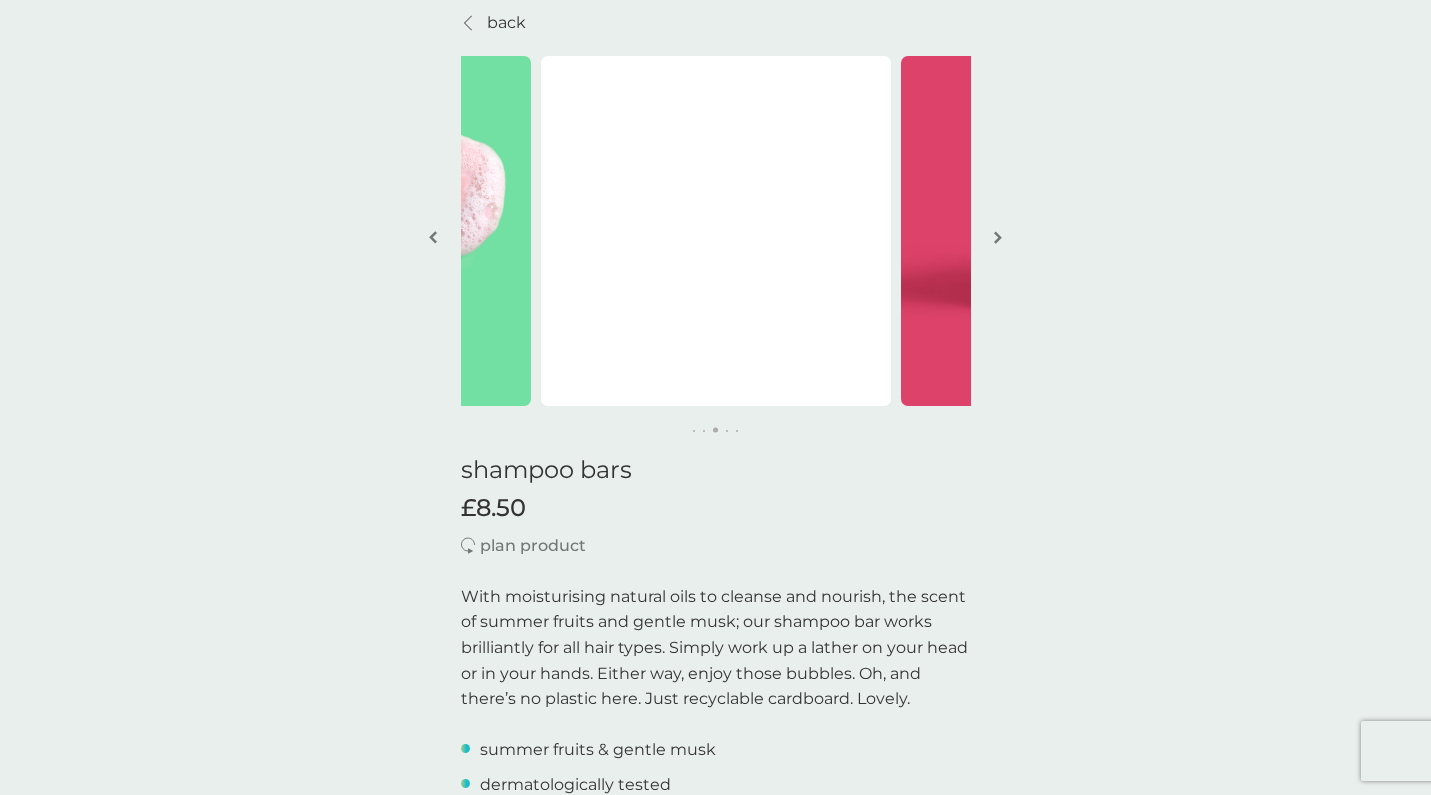 click at bounding box center [998, 239] 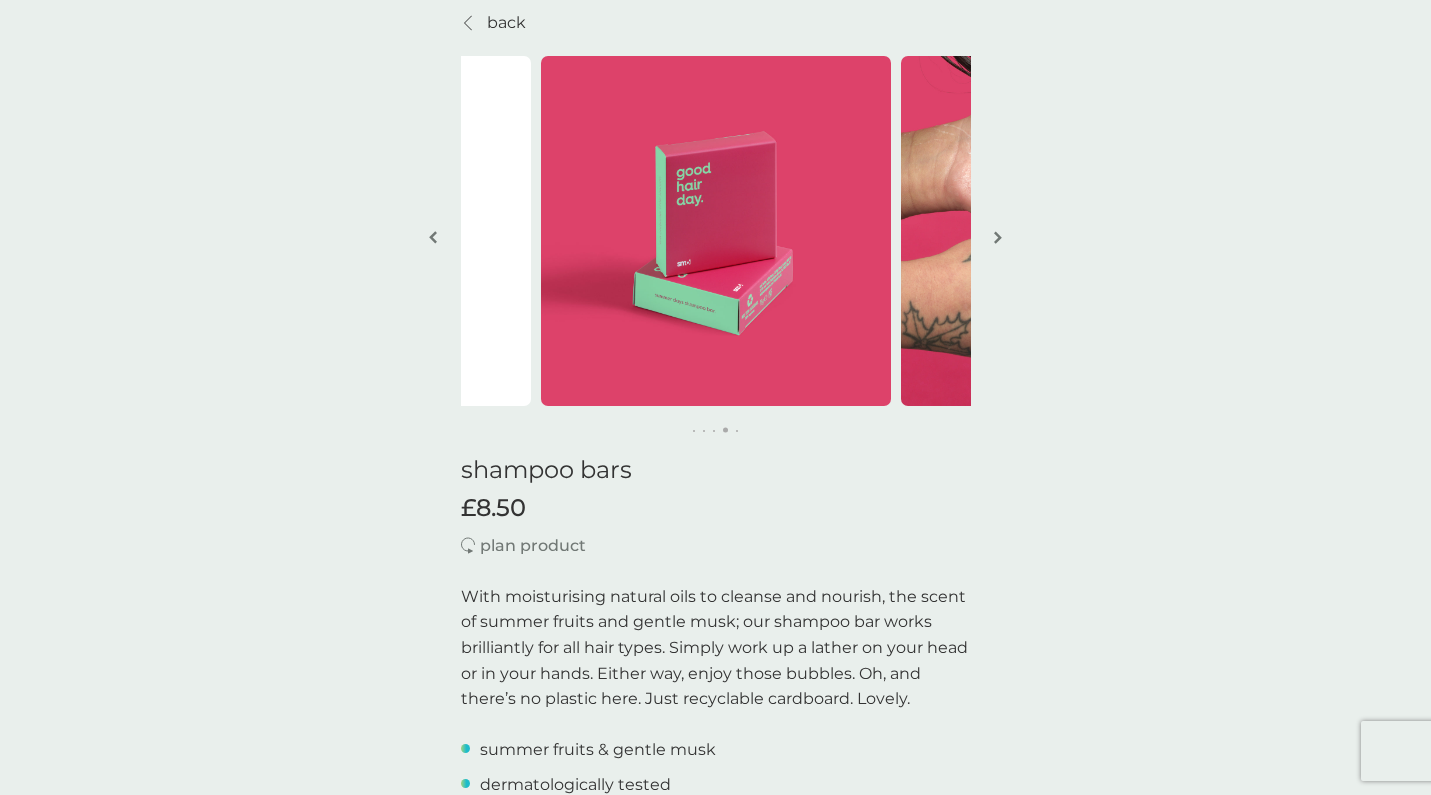 click on "back" at bounding box center [506, 23] 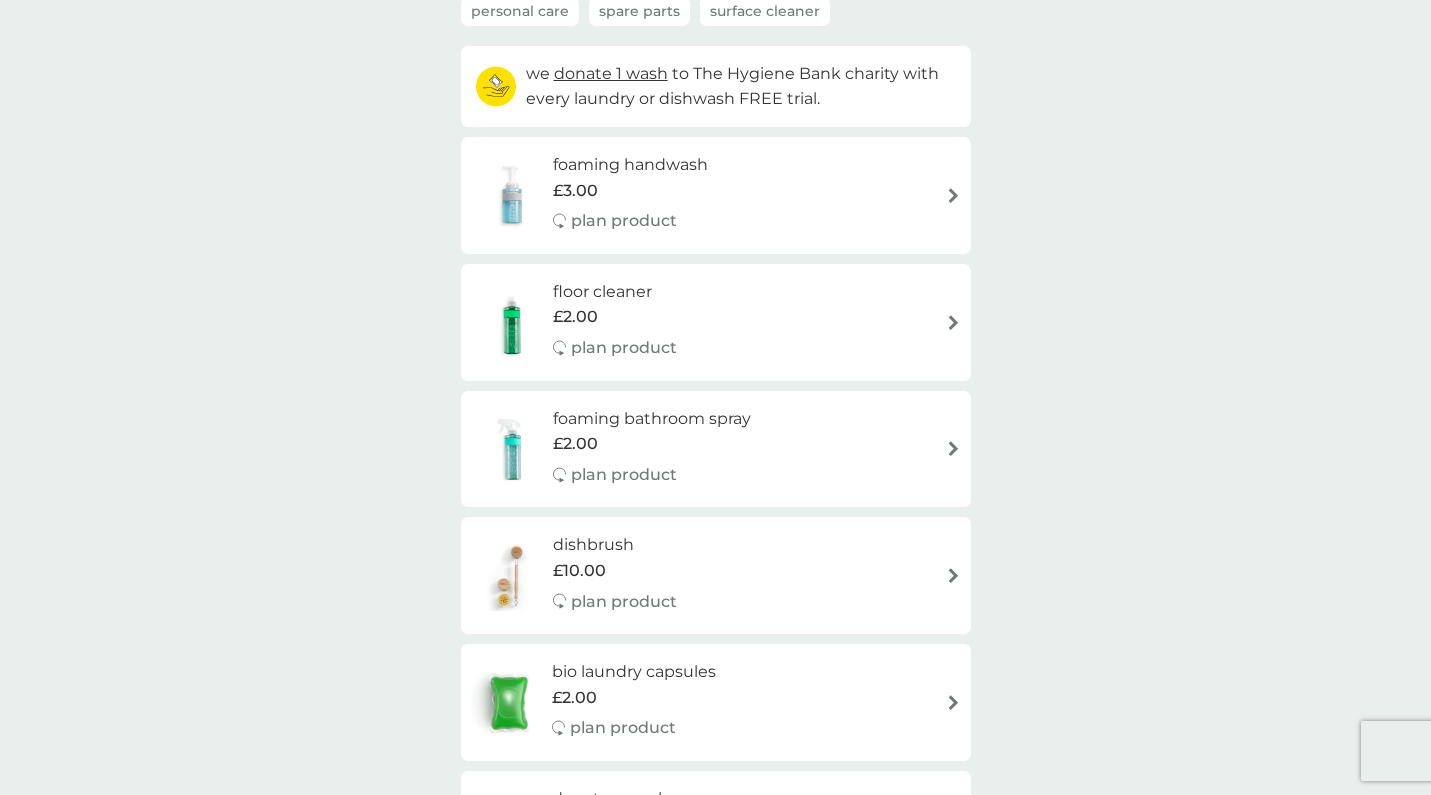 scroll, scrollTop: 264, scrollLeft: 0, axis: vertical 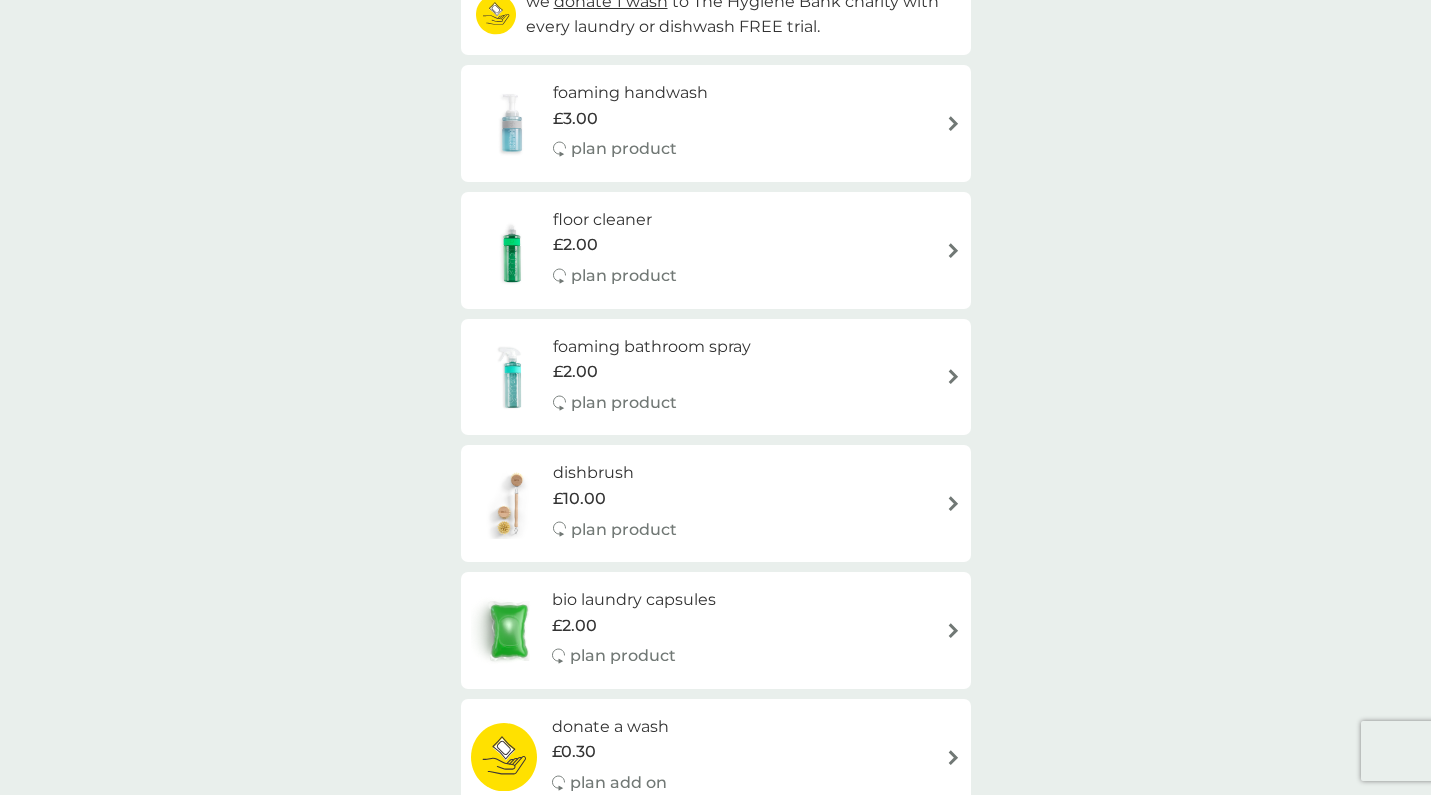 click on "£2.00" at bounding box center (575, 245) 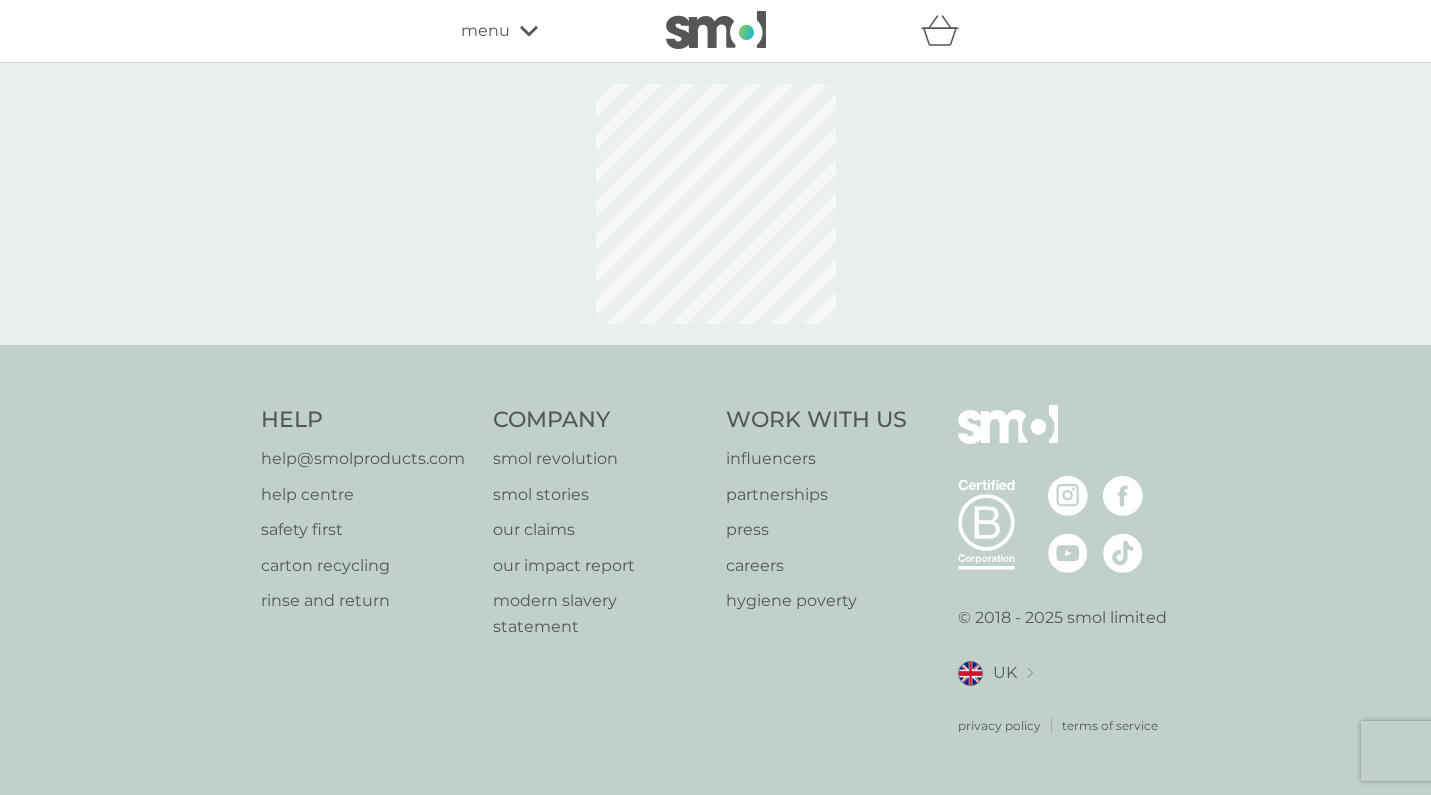 scroll, scrollTop: 0, scrollLeft: 0, axis: both 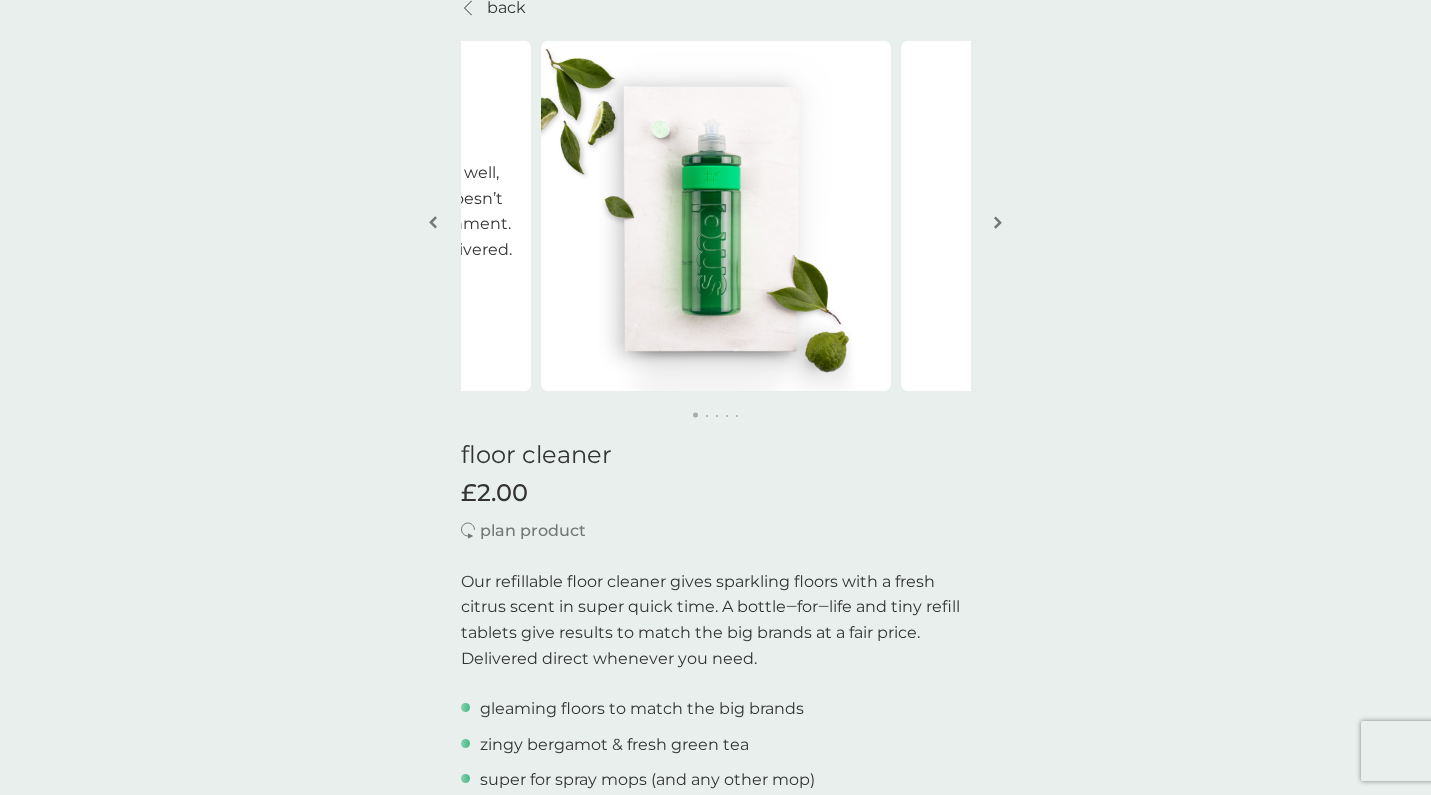 click at bounding box center [998, 222] 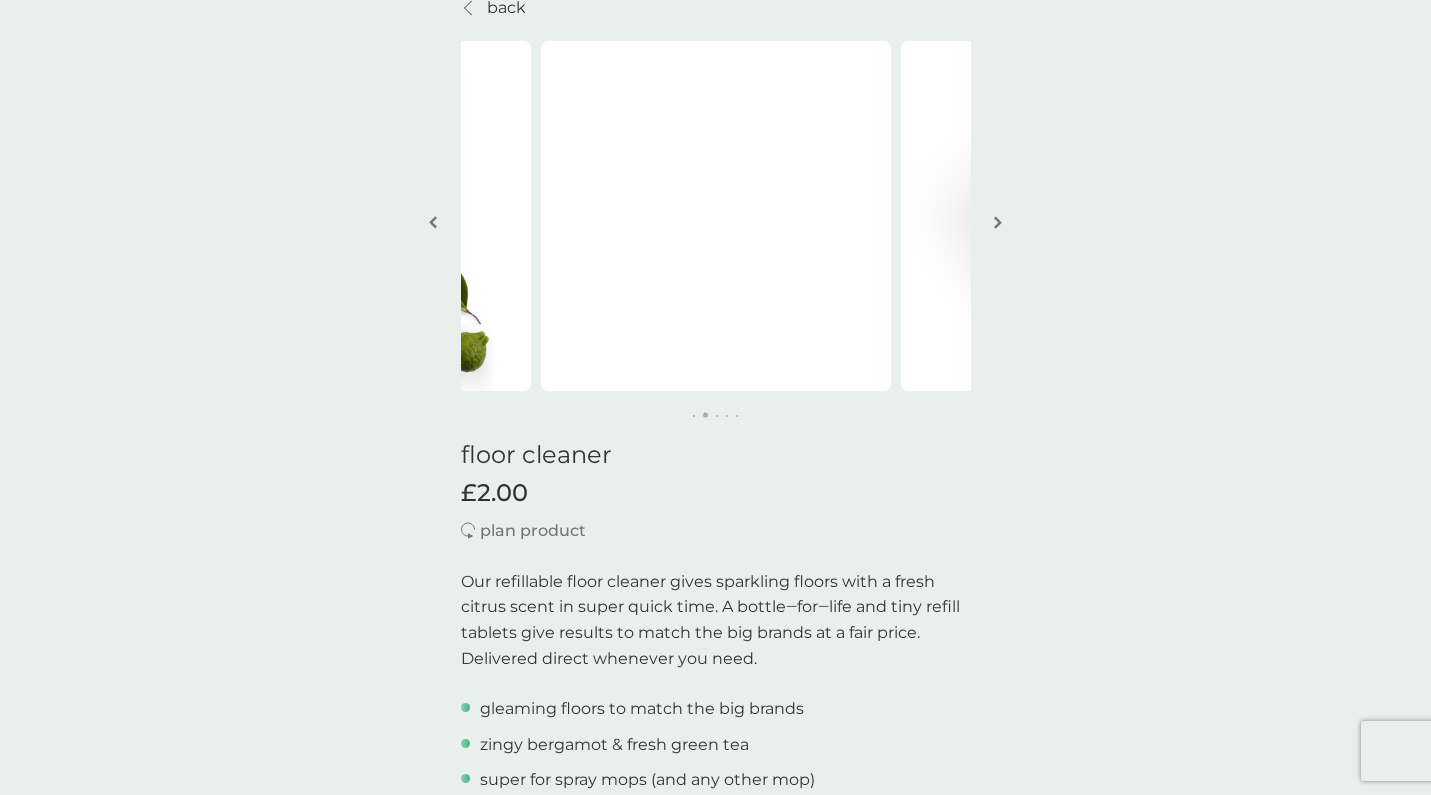 click at bounding box center (998, 222) 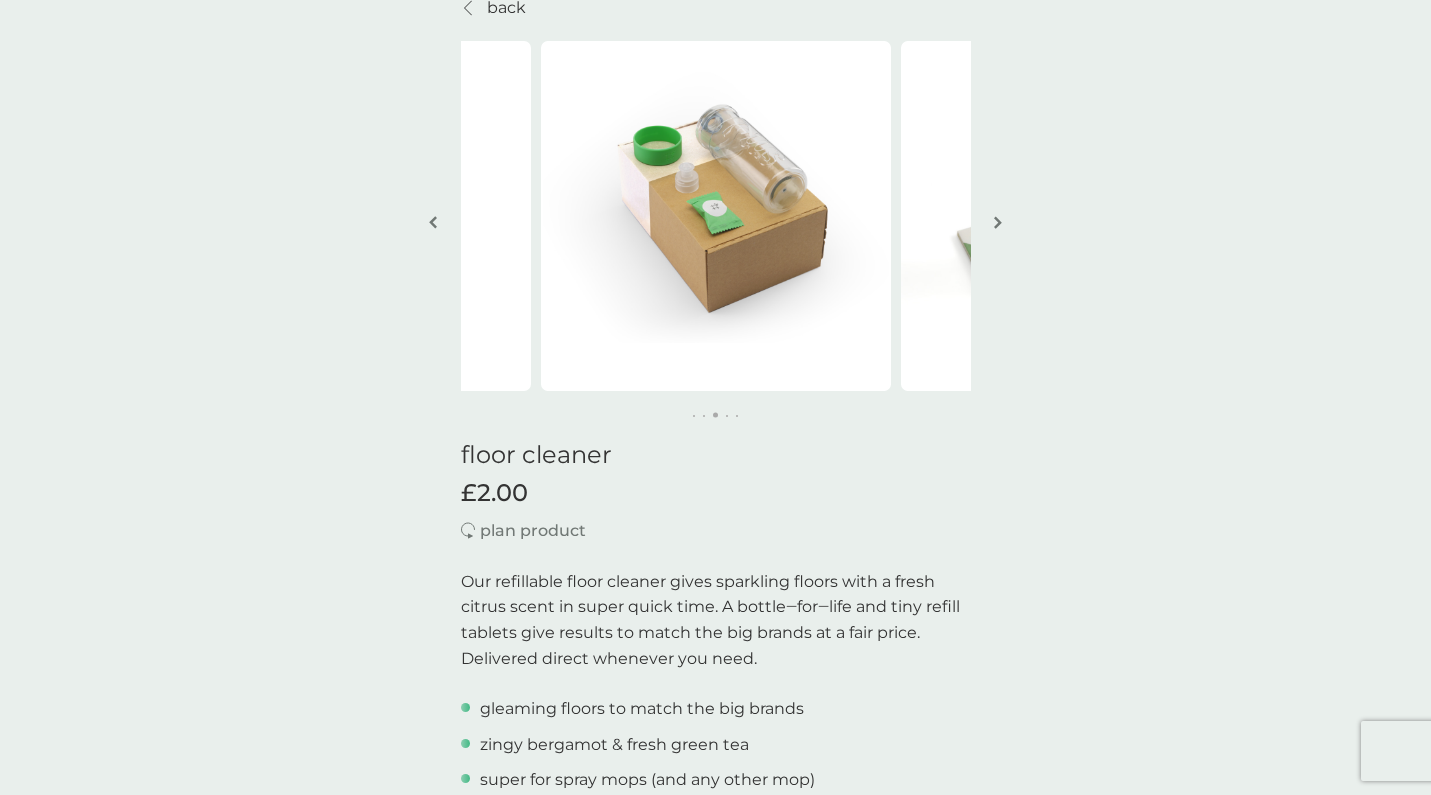 click at bounding box center (998, 222) 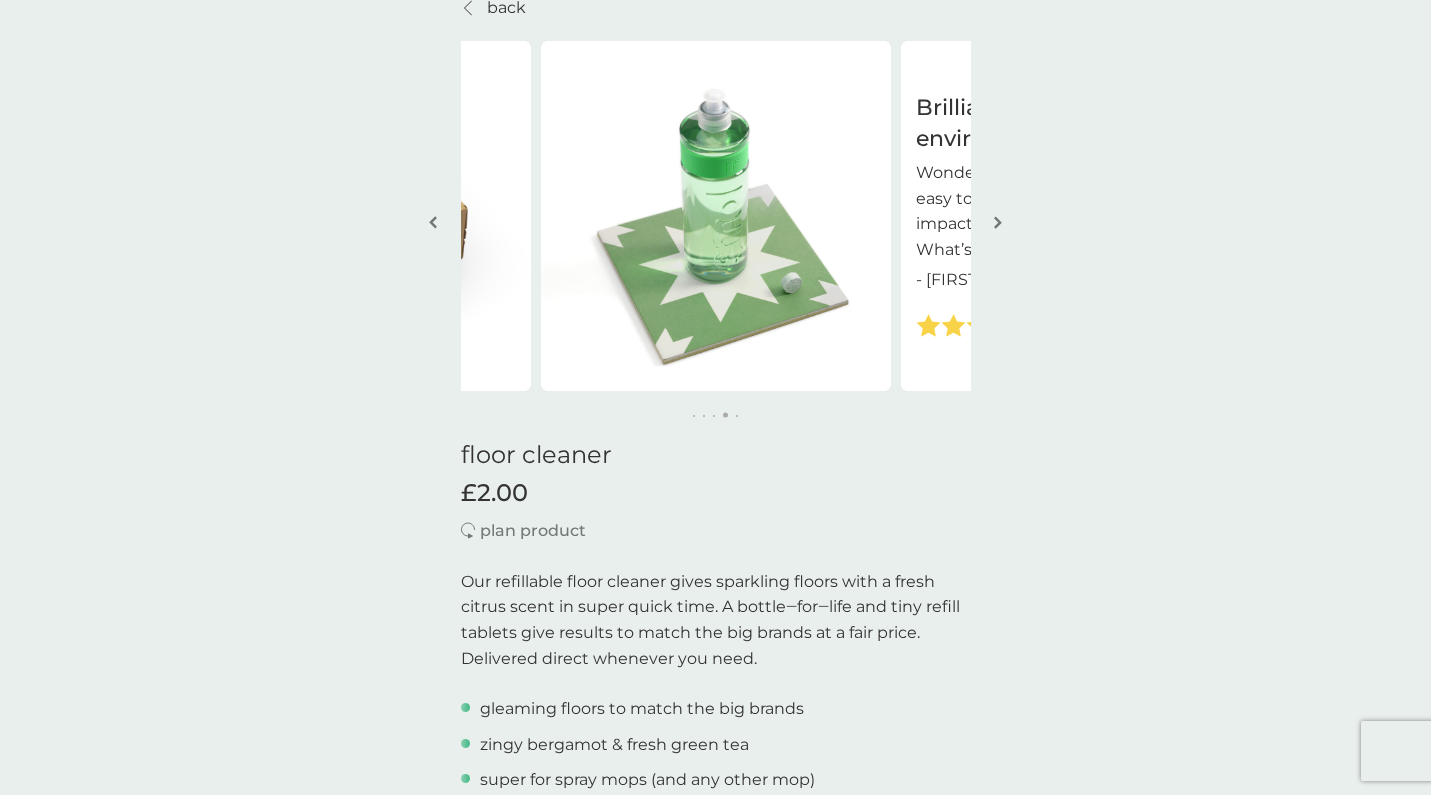 click at bounding box center (998, 222) 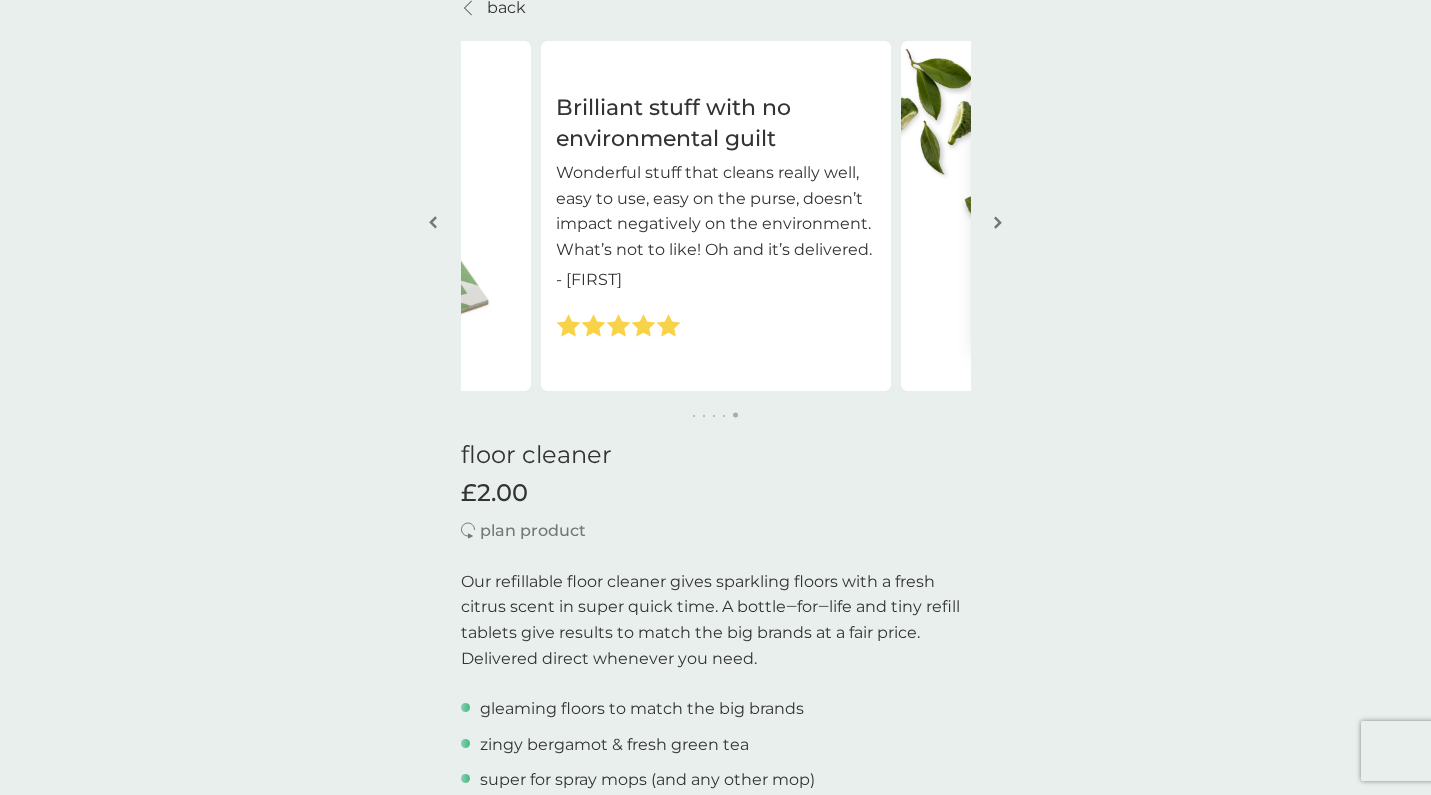 click at bounding box center (998, 222) 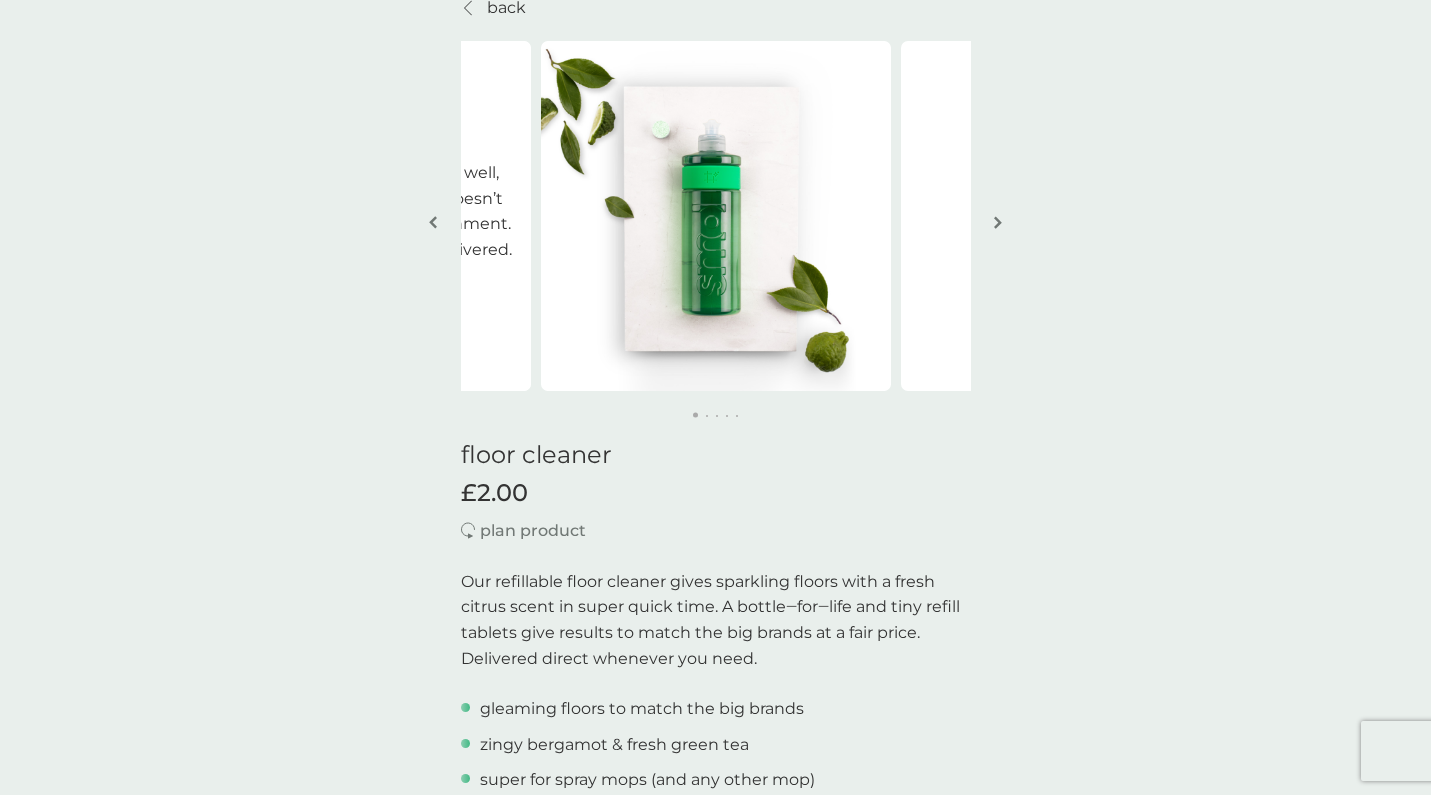 click at bounding box center [998, 222] 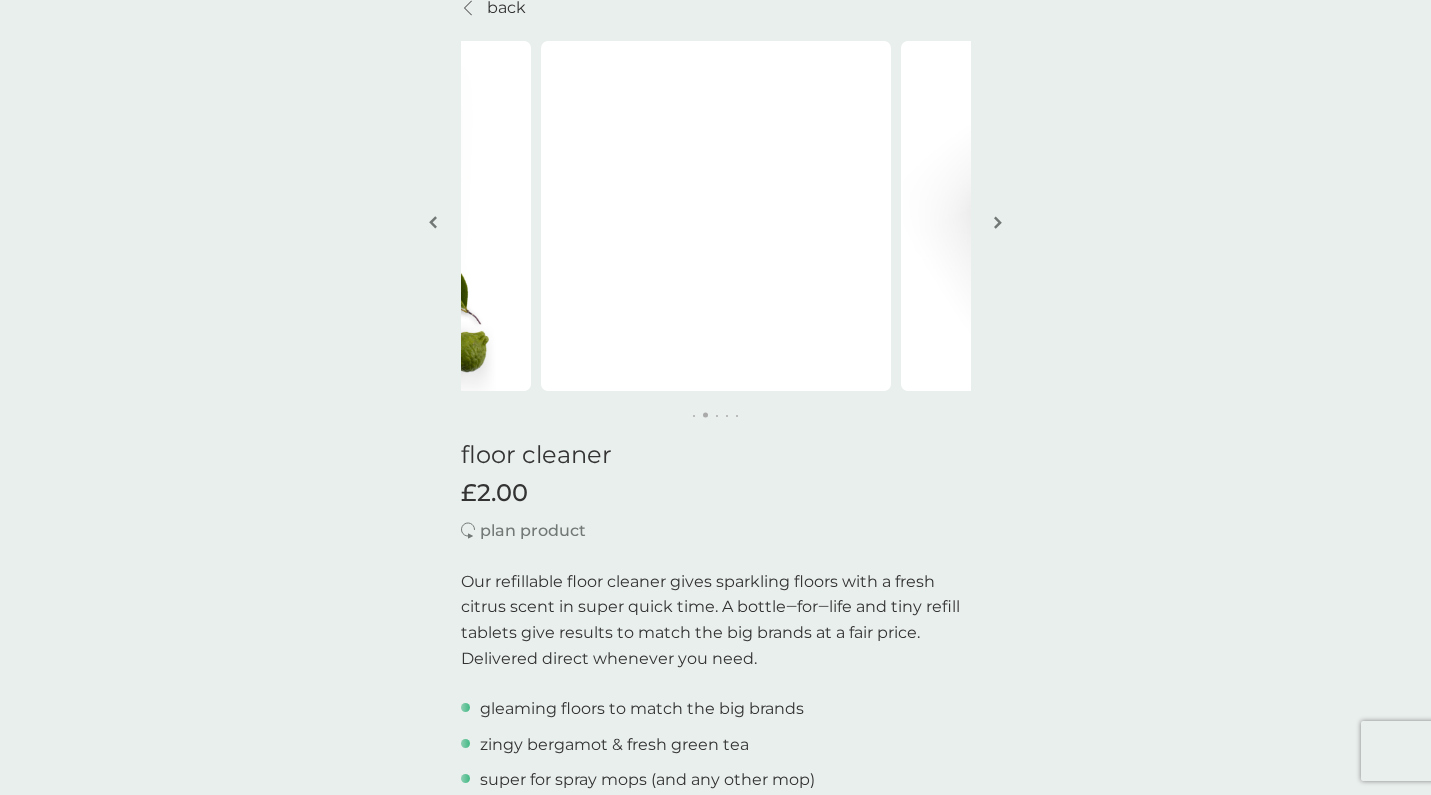 click at bounding box center (998, 222) 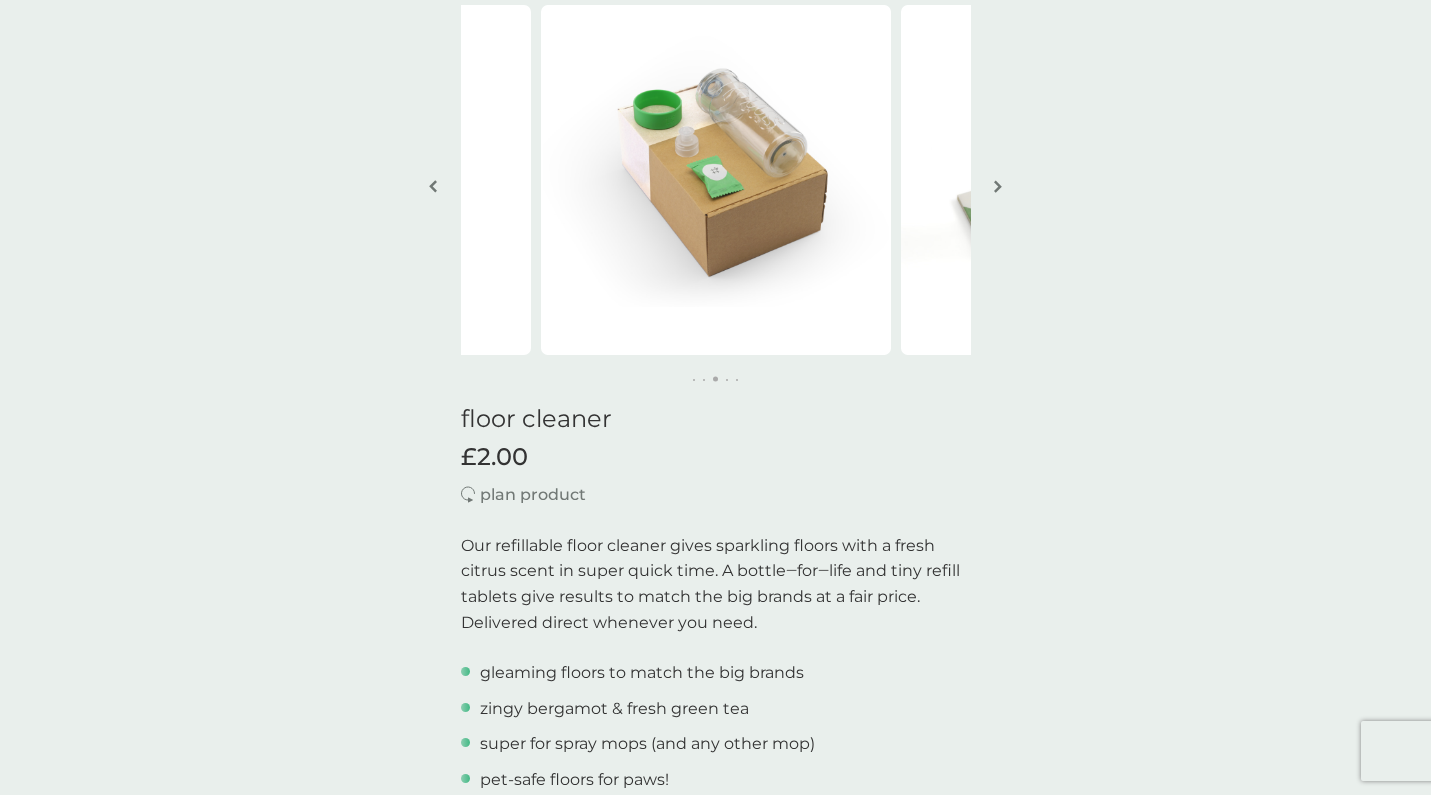 scroll, scrollTop: 44, scrollLeft: 0, axis: vertical 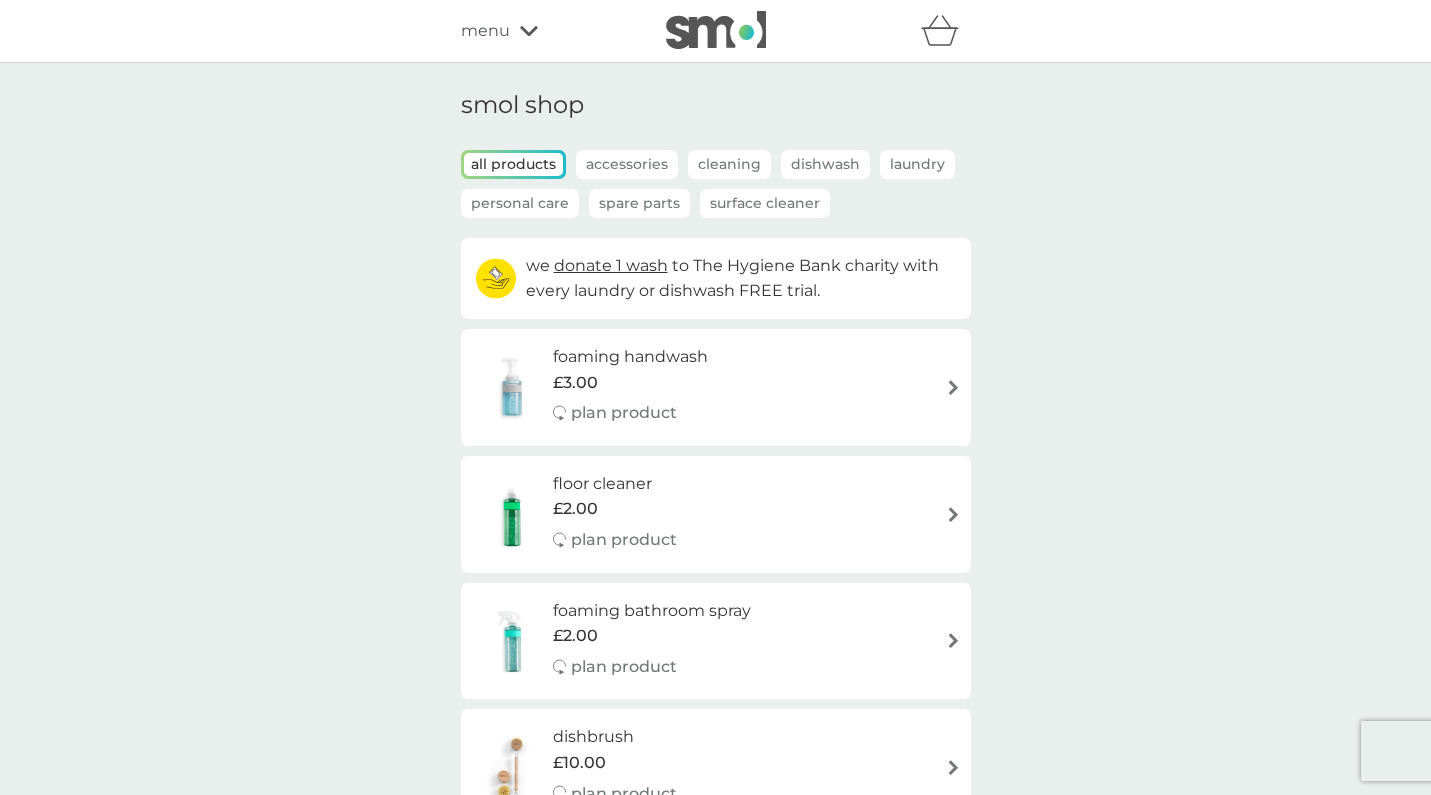 click on "Cleaning" at bounding box center (729, 164) 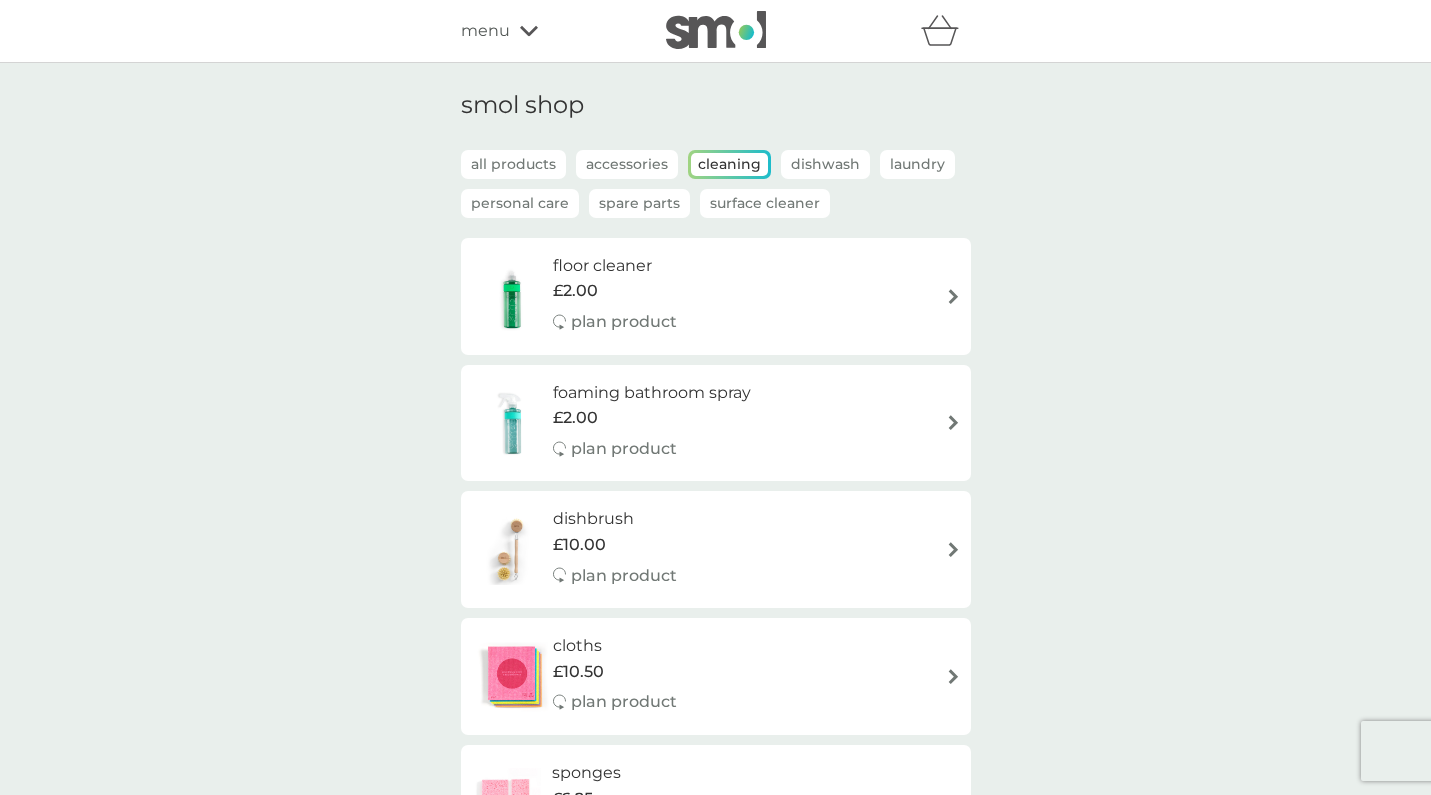 click on "Dishwash" at bounding box center (825, 164) 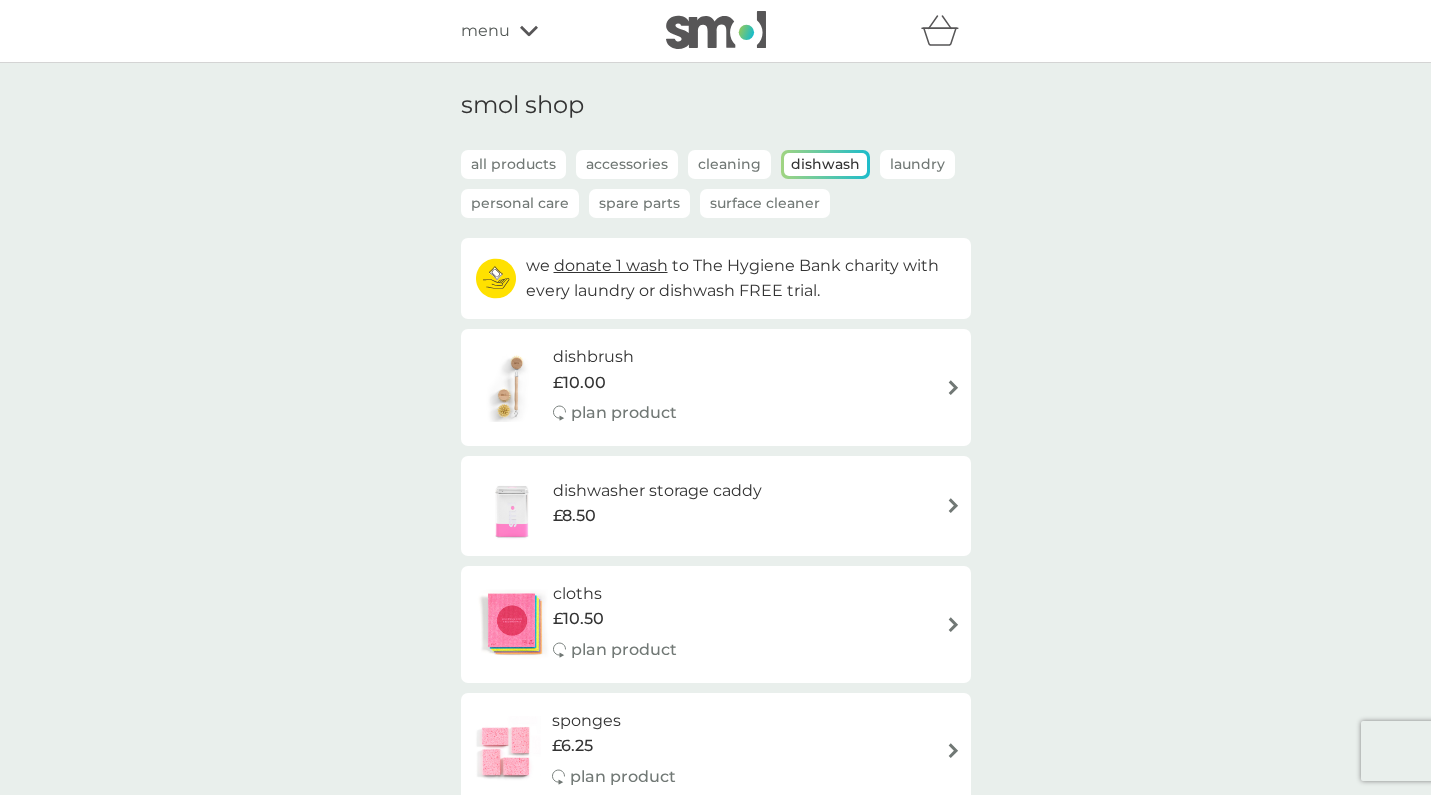 scroll, scrollTop: 0, scrollLeft: 0, axis: both 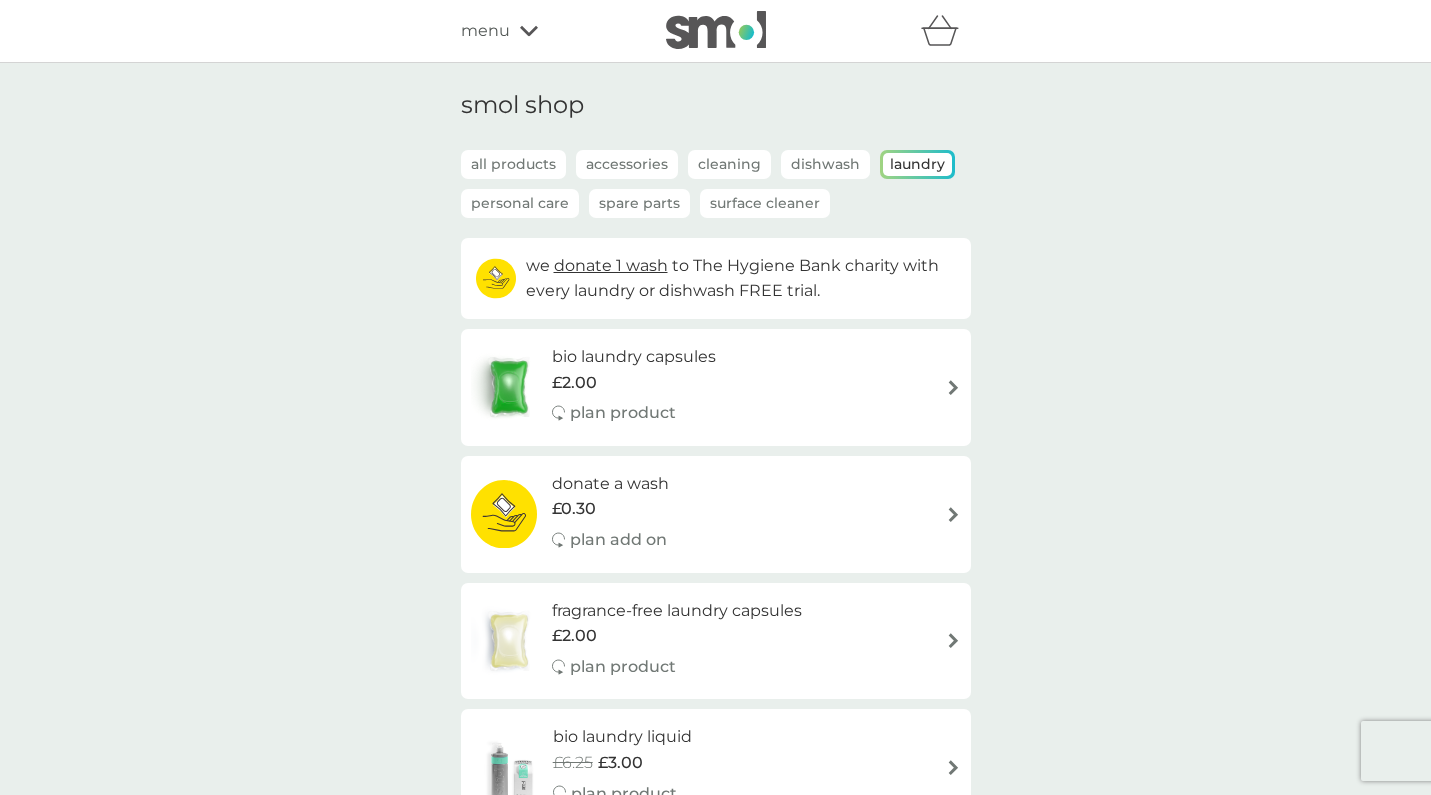 click 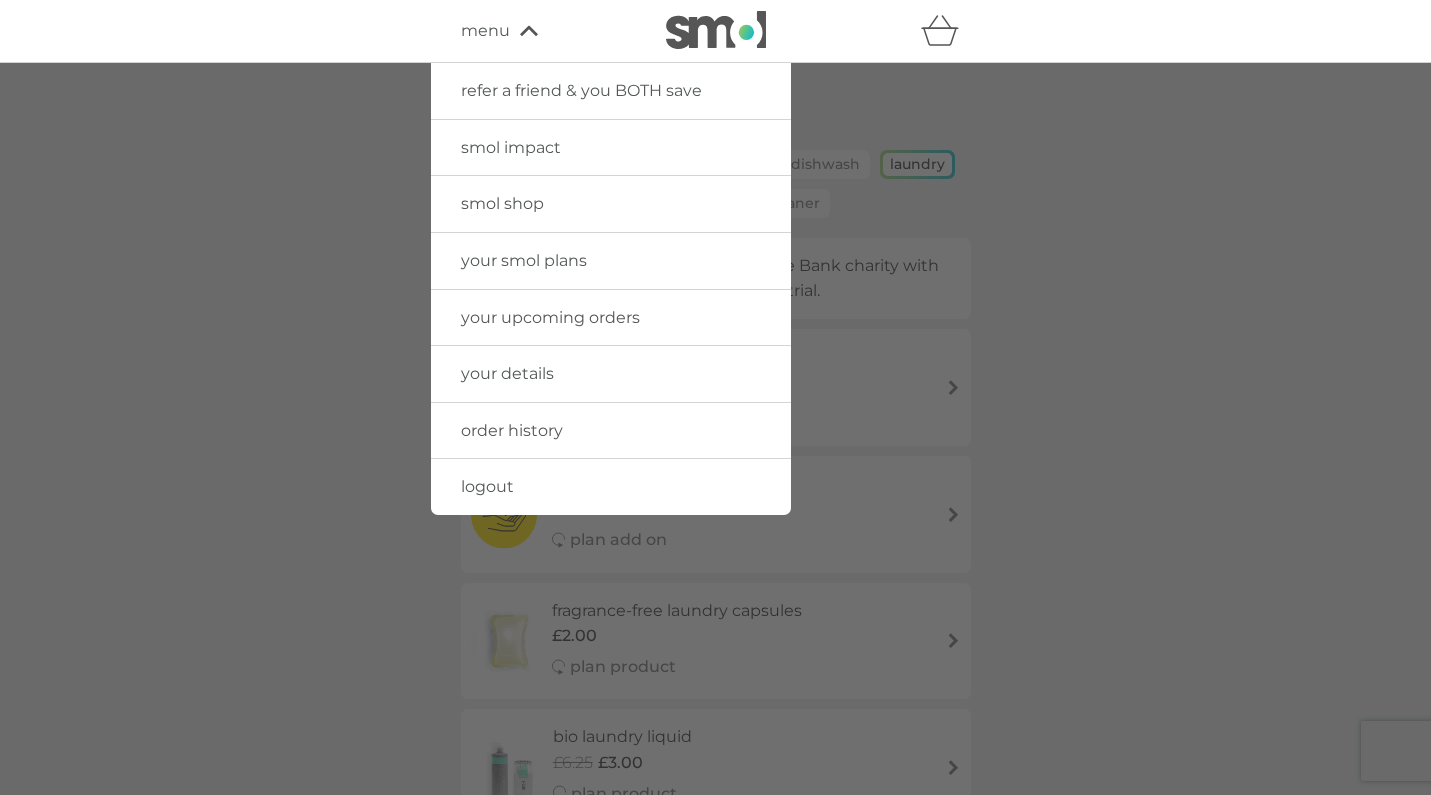 click on "logout" at bounding box center [487, 486] 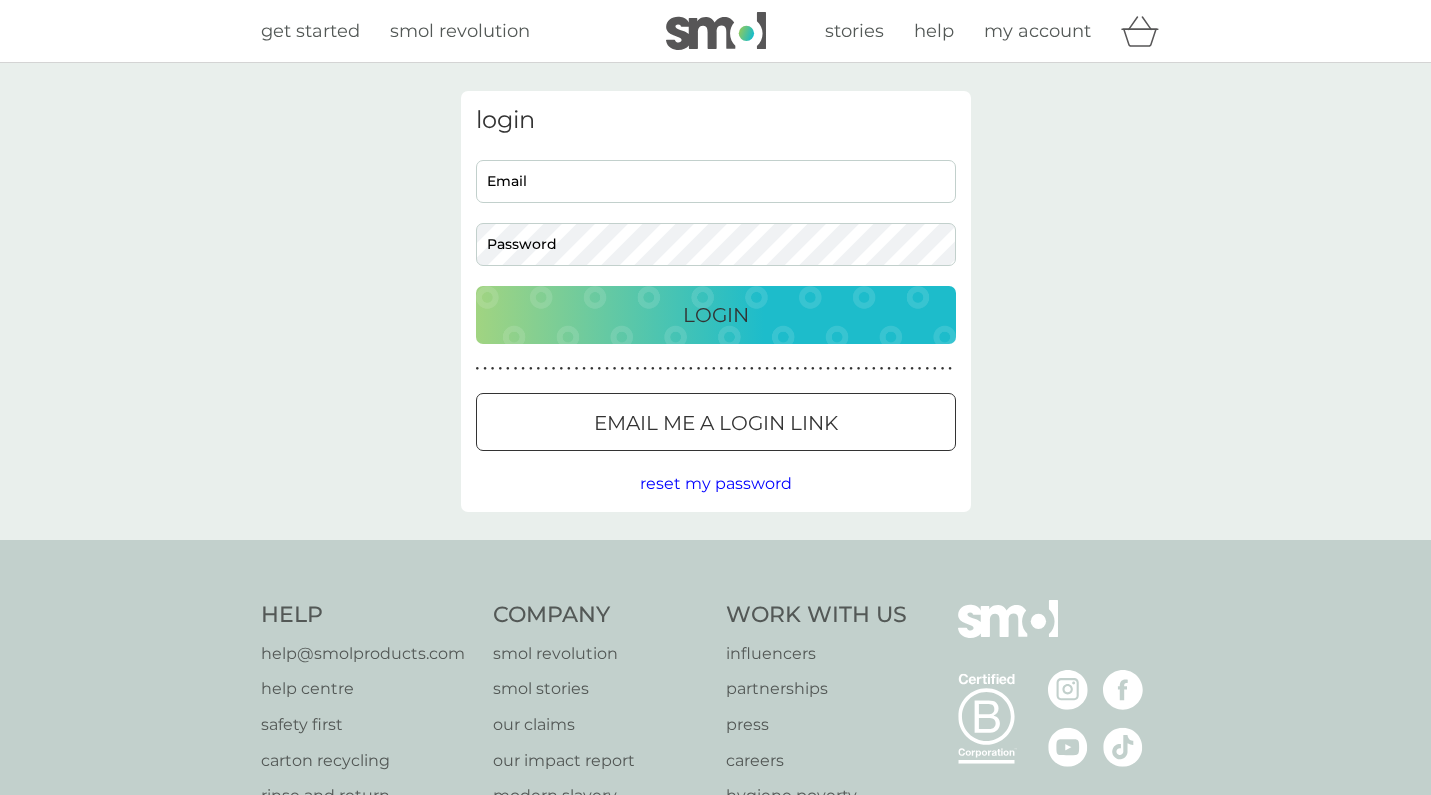 scroll, scrollTop: 0, scrollLeft: 0, axis: both 